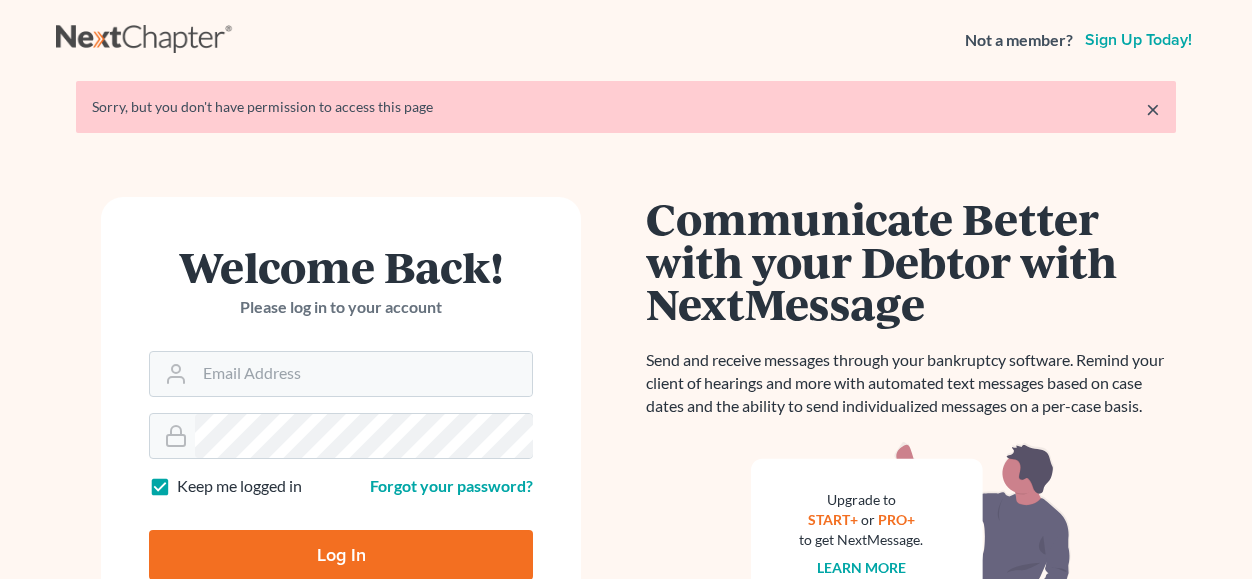 scroll, scrollTop: 0, scrollLeft: 0, axis: both 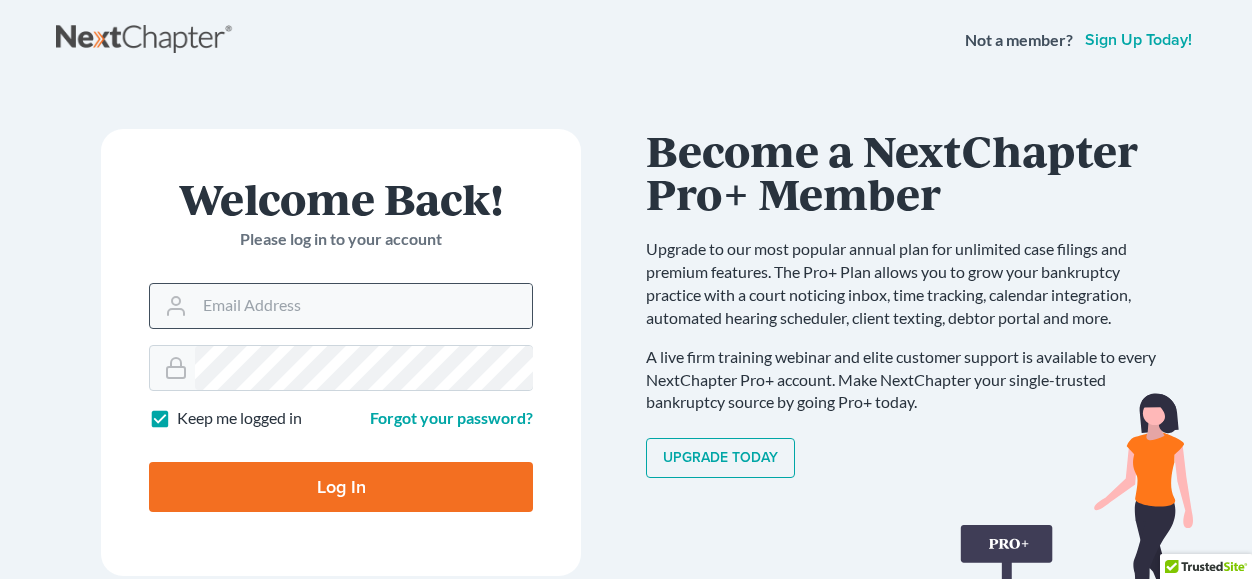 click 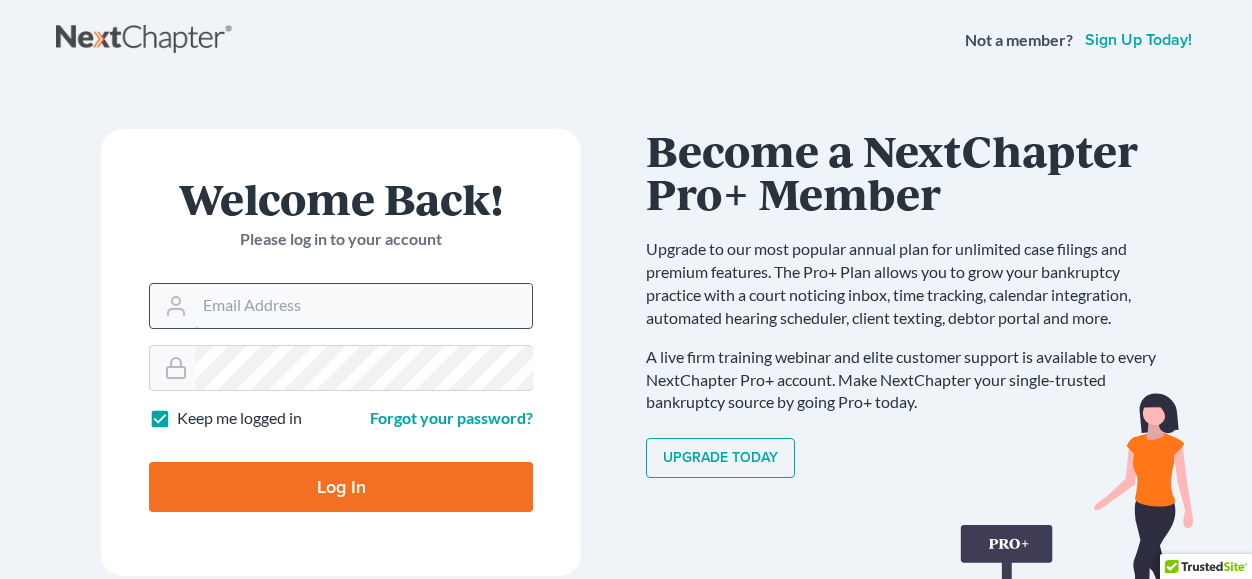 click on "Email Address" at bounding box center [363, 306] 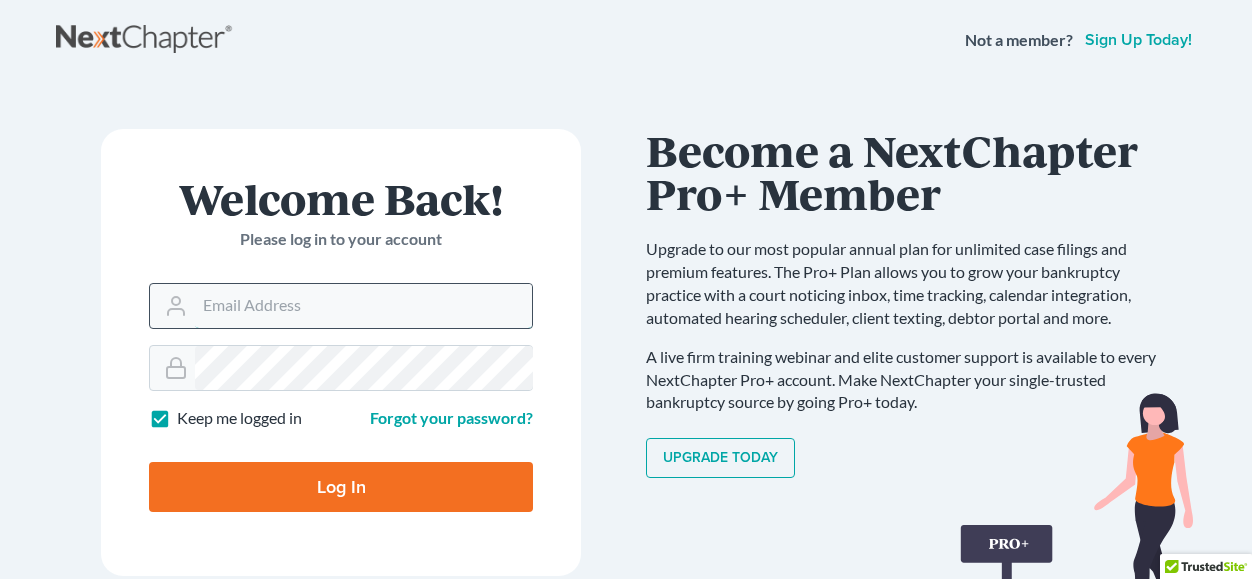 type on "mcfeldman@verizon.net" 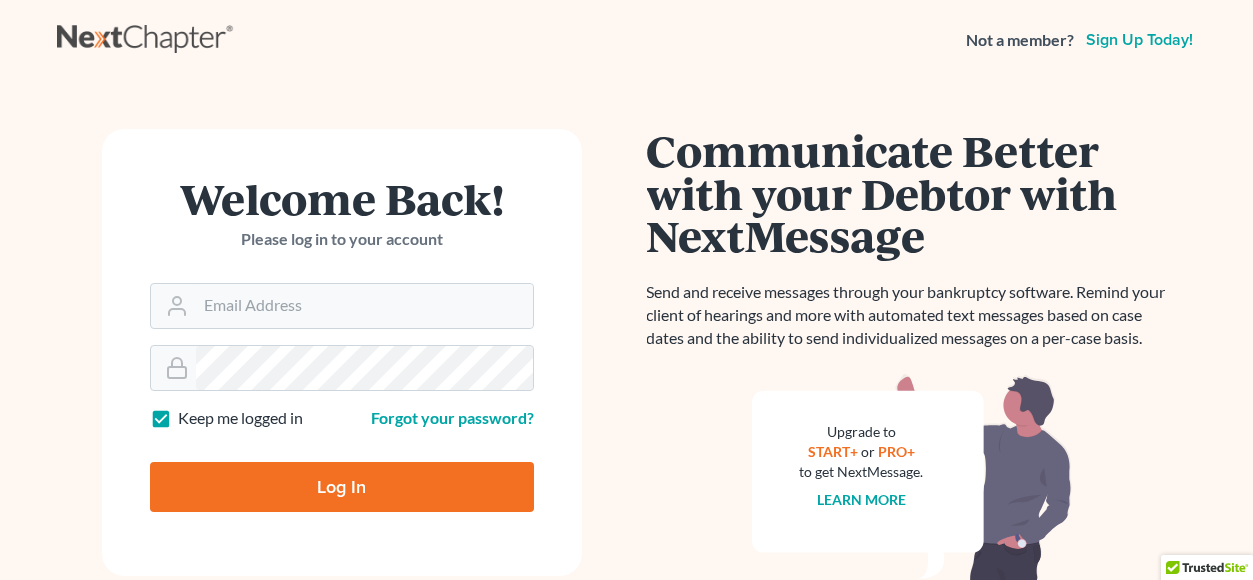 scroll, scrollTop: 0, scrollLeft: 0, axis: both 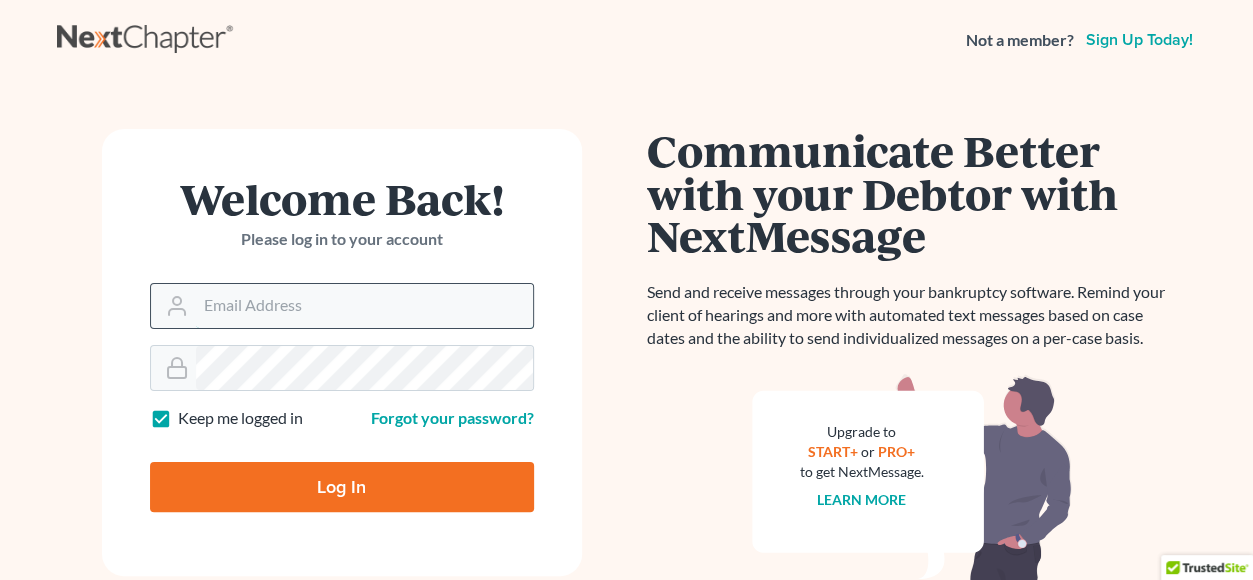 click on "Email Address" at bounding box center (364, 306) 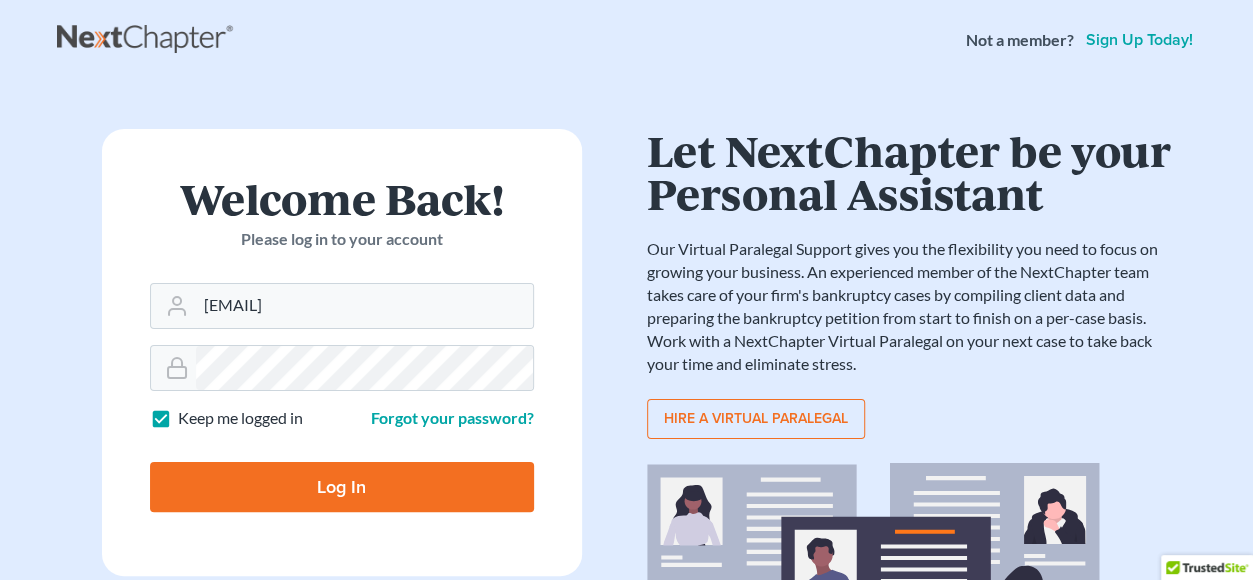 click on "Log In" at bounding box center (342, 487) 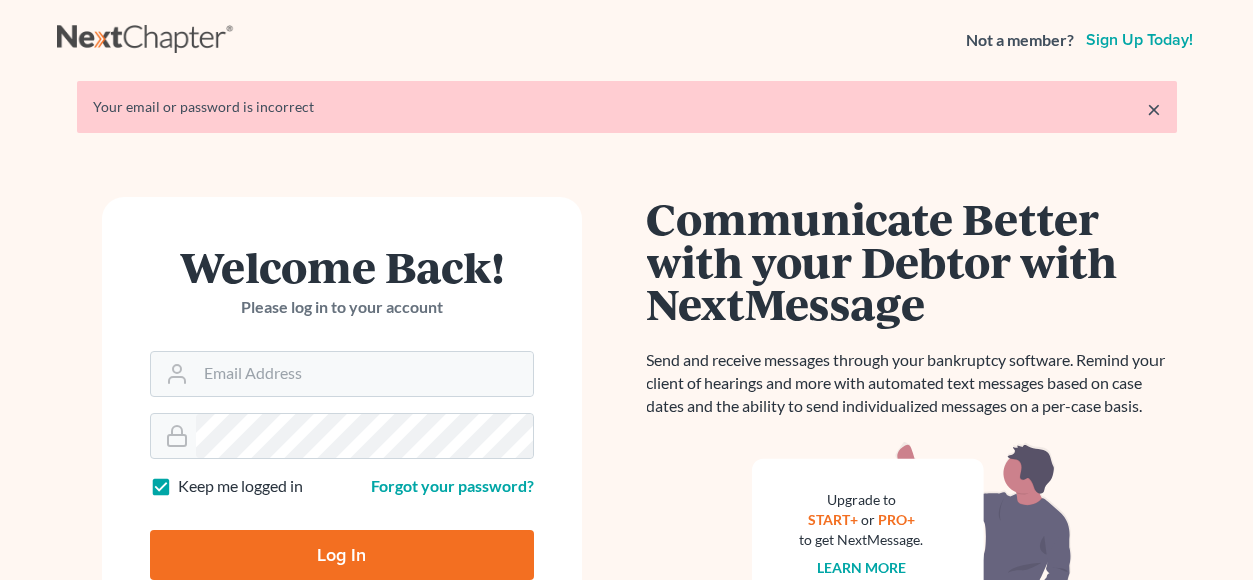 scroll, scrollTop: 0, scrollLeft: 0, axis: both 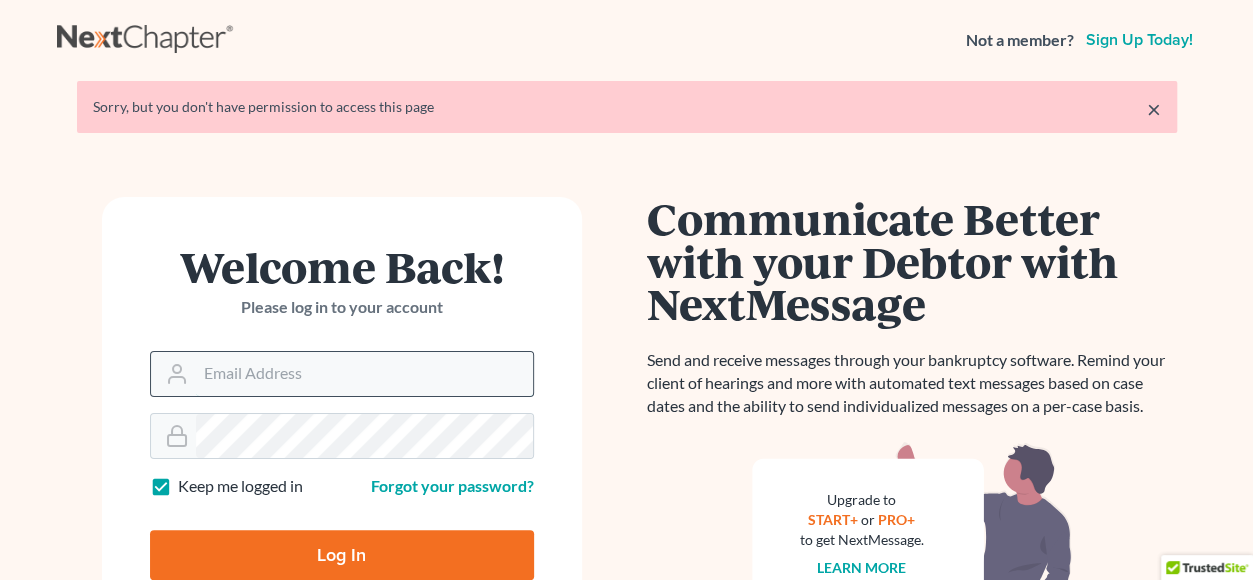 click on "Email Address" at bounding box center [364, 374] 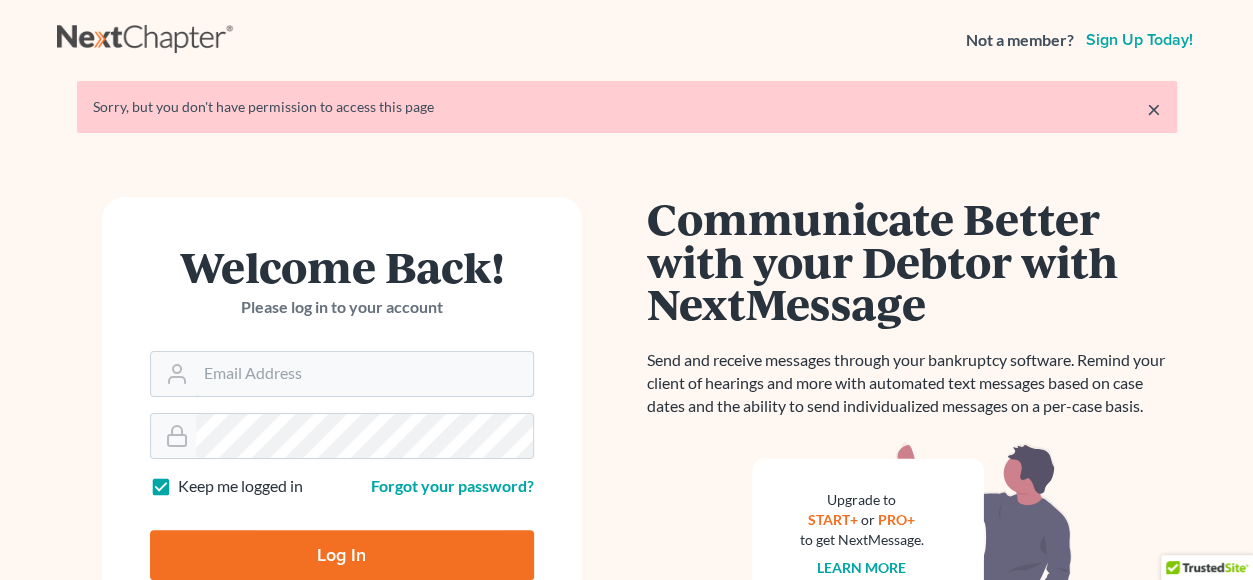 type on "[USERNAME]@[DOMAIN]" 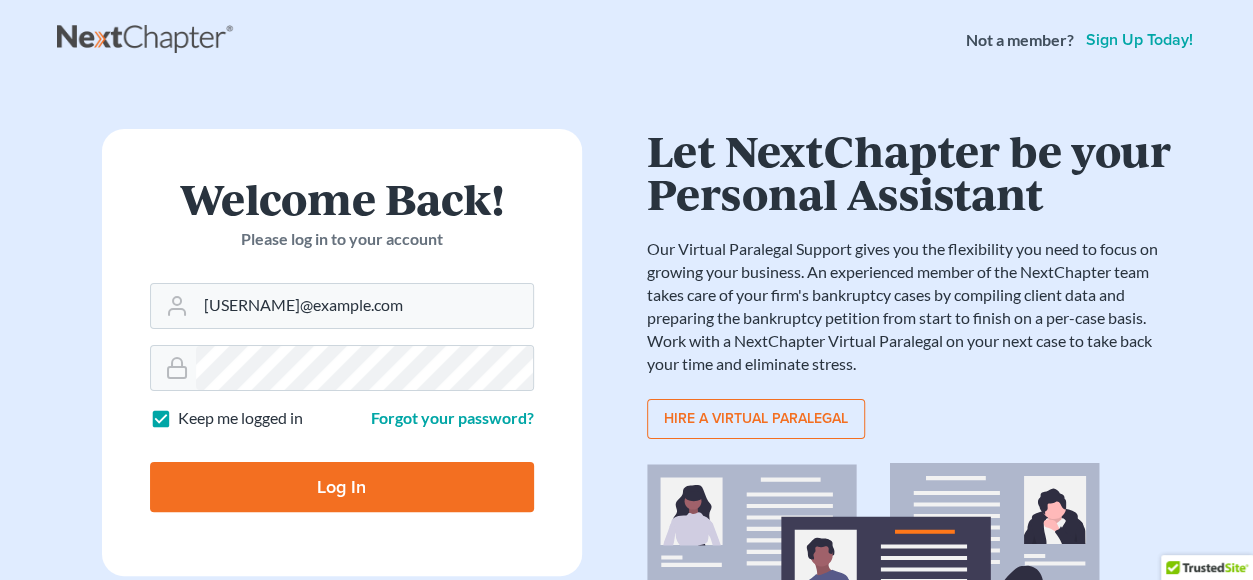 click on "Log In" at bounding box center (342, 487) 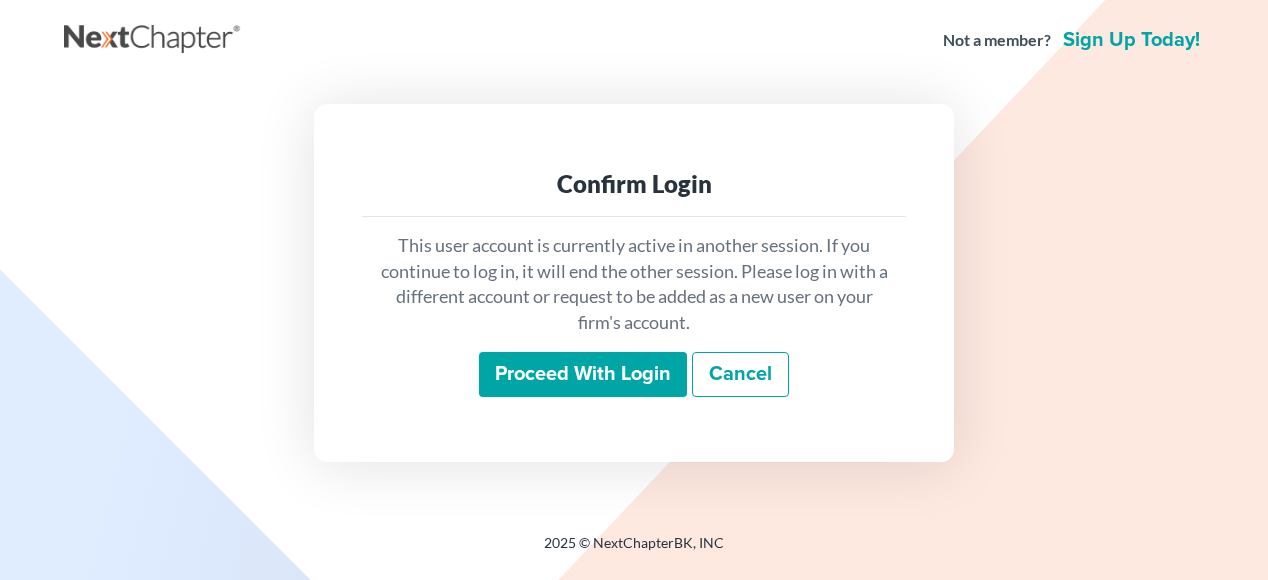 scroll, scrollTop: 0, scrollLeft: 0, axis: both 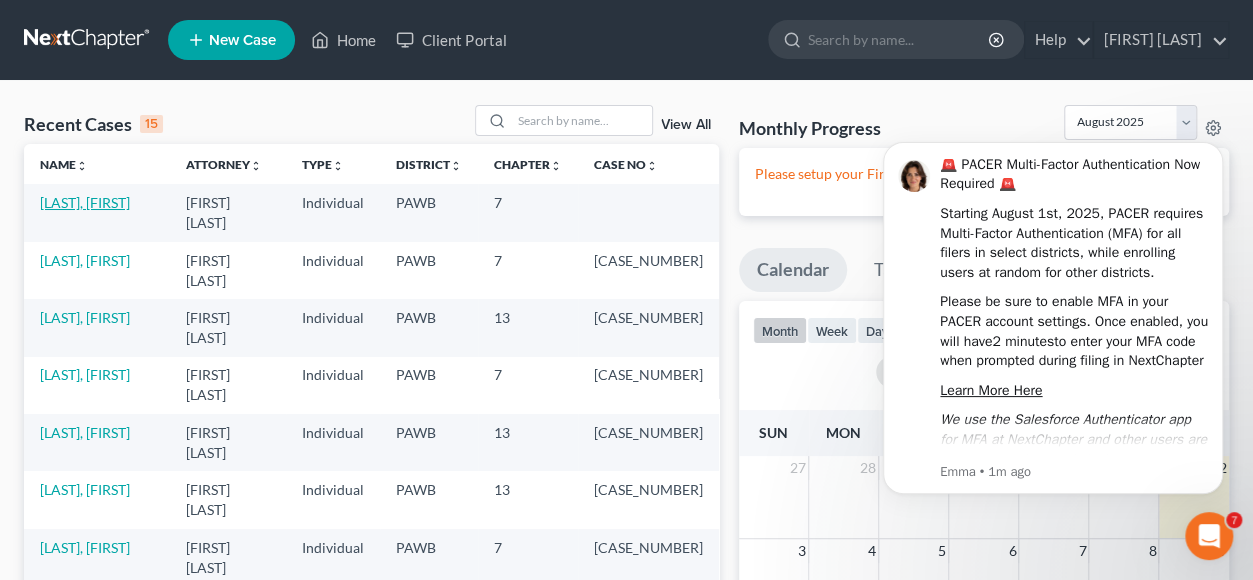 click on "[LAST], [FIRST]" at bounding box center (85, 202) 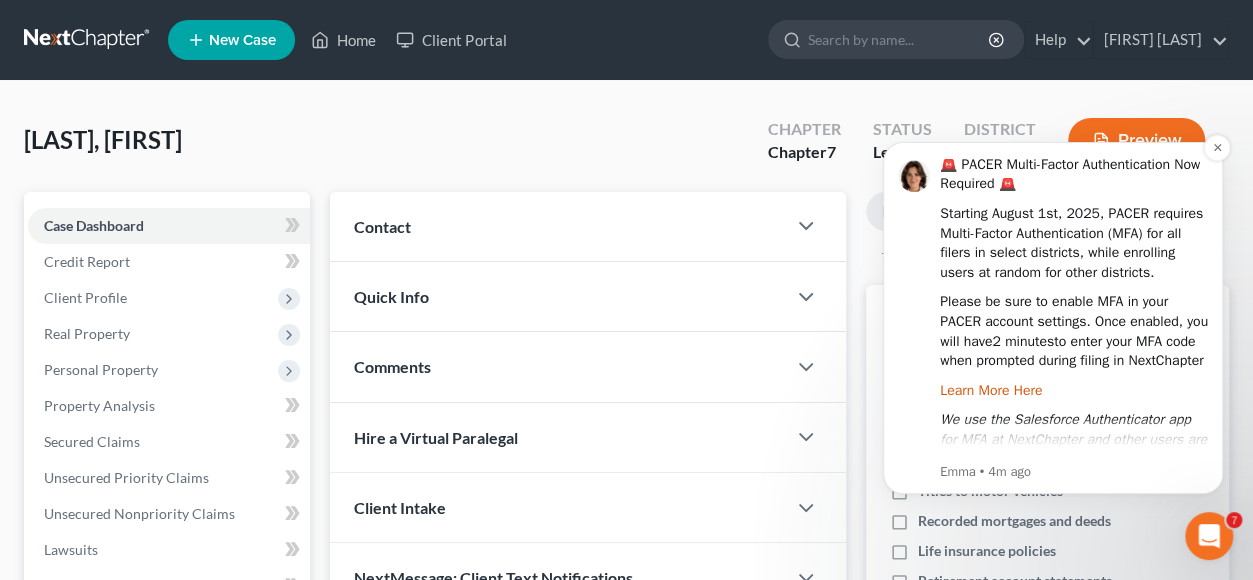 click on "Learn More Here" at bounding box center [991, 390] 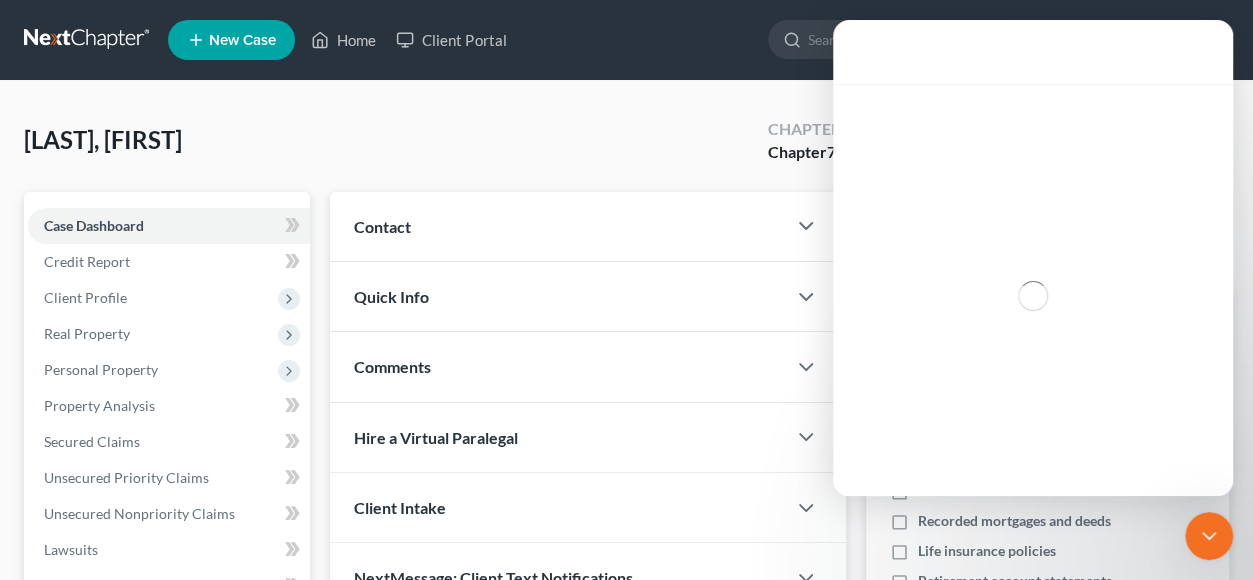 scroll, scrollTop: 0, scrollLeft: 0, axis: both 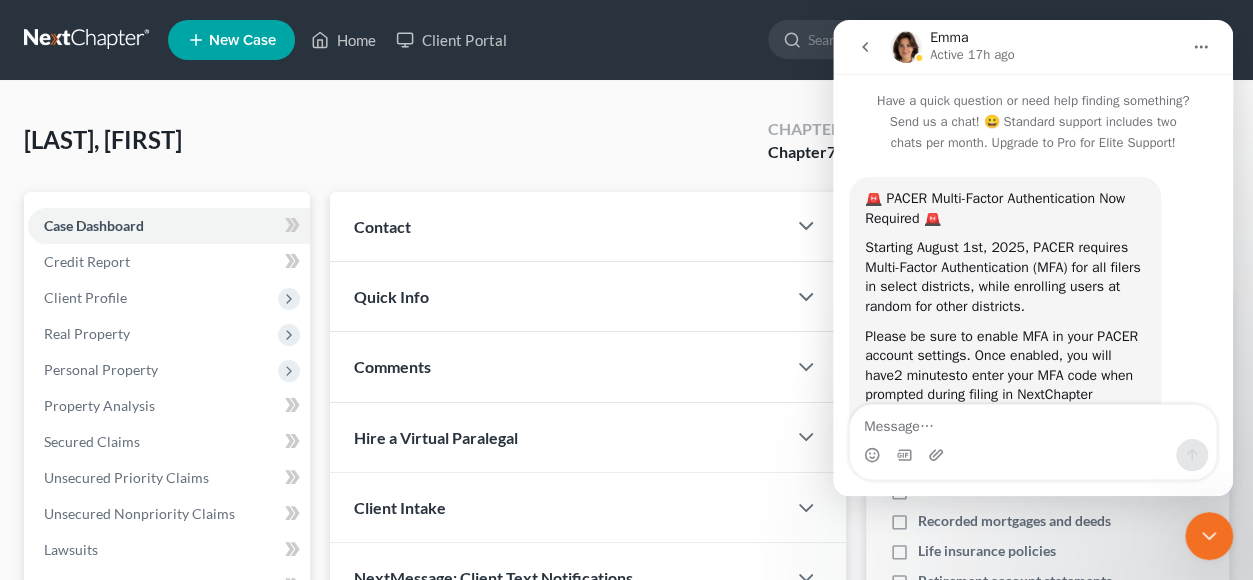 click 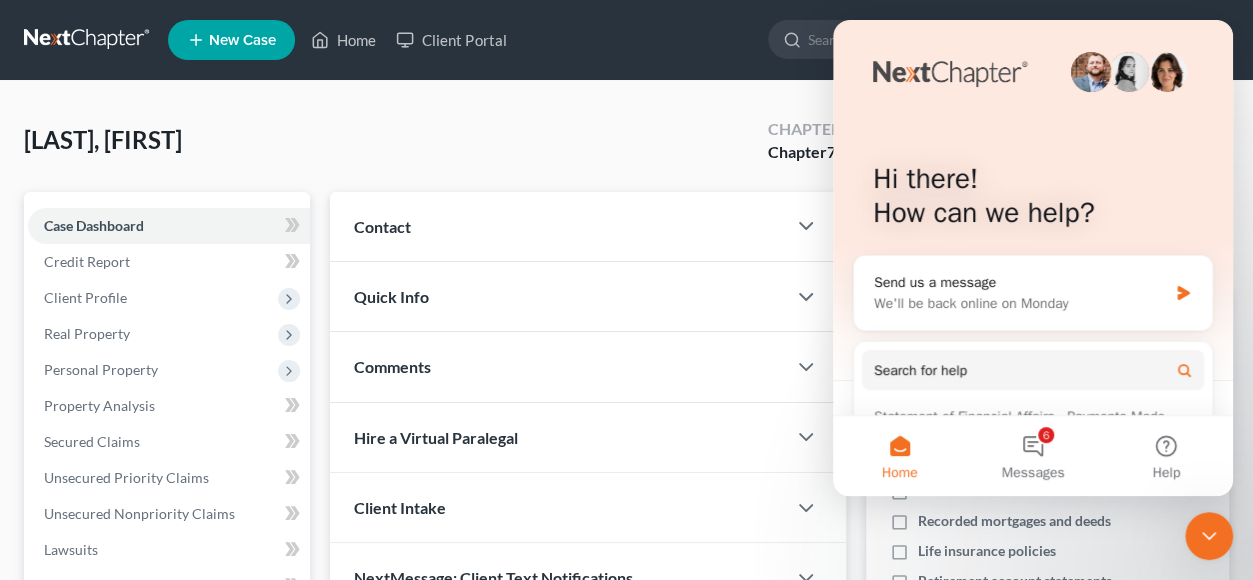 click 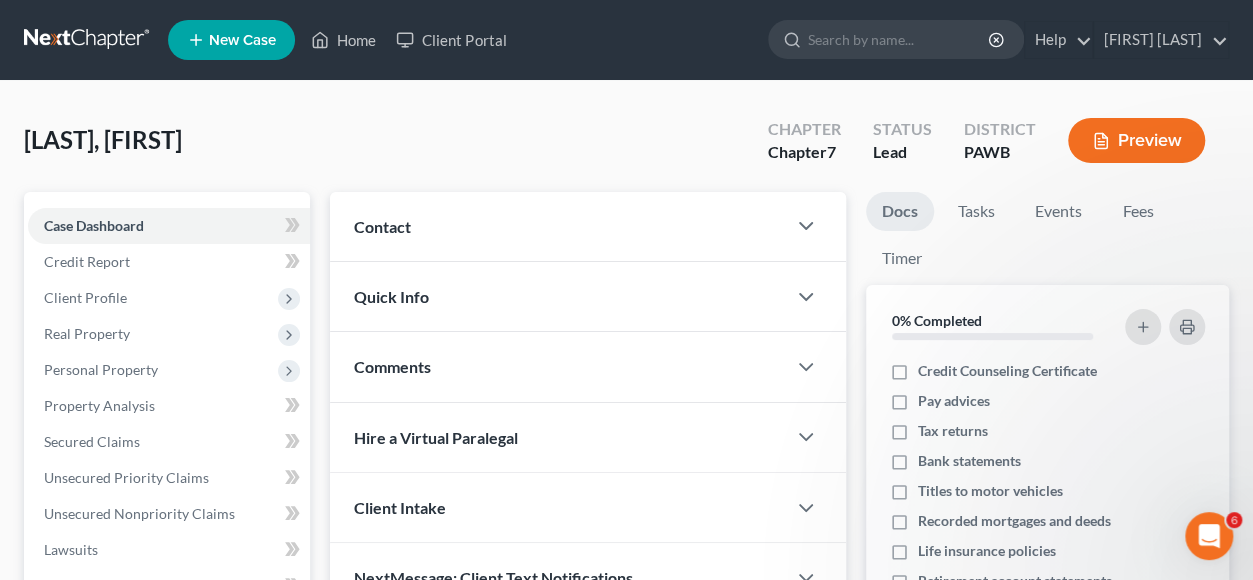 scroll, scrollTop: 0, scrollLeft: 0, axis: both 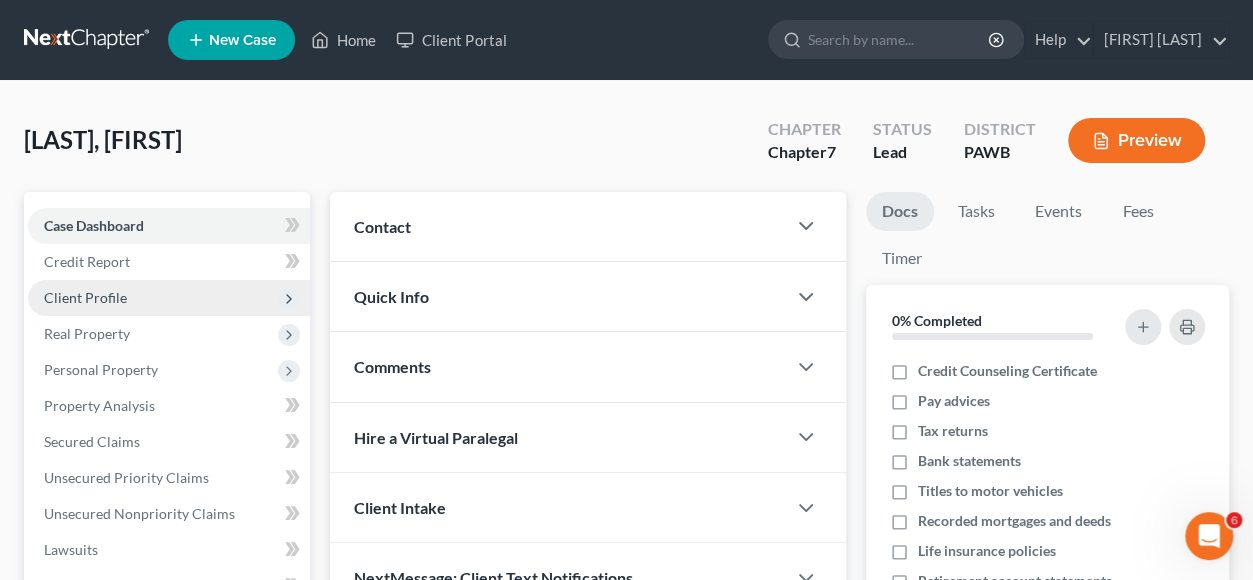 click on "Client Profile" at bounding box center (85, 297) 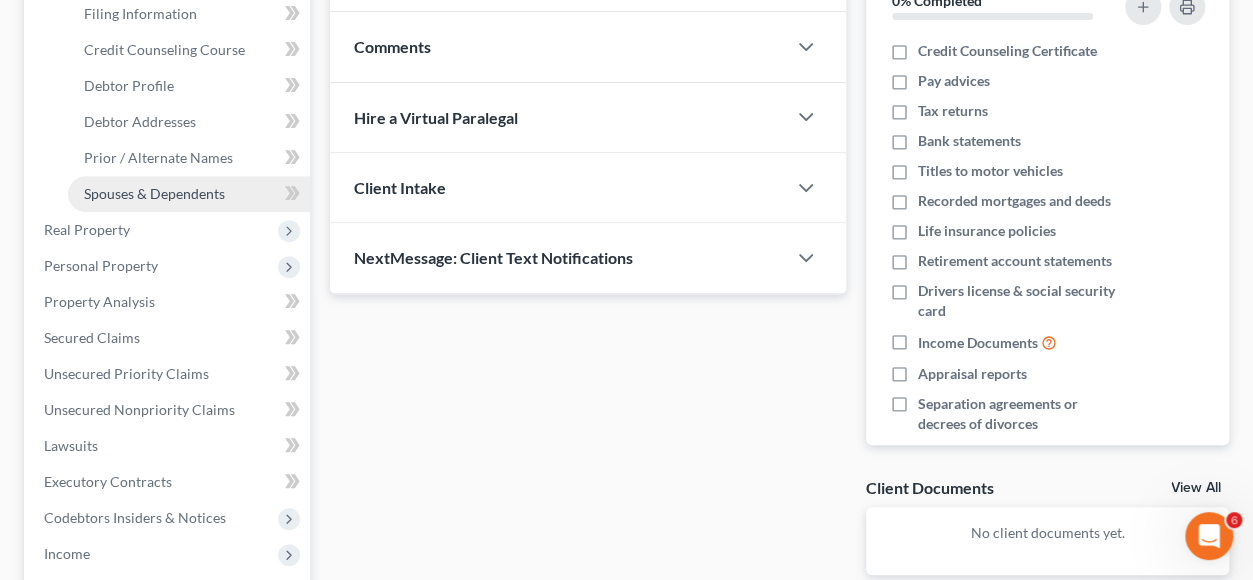 scroll, scrollTop: 360, scrollLeft: 0, axis: vertical 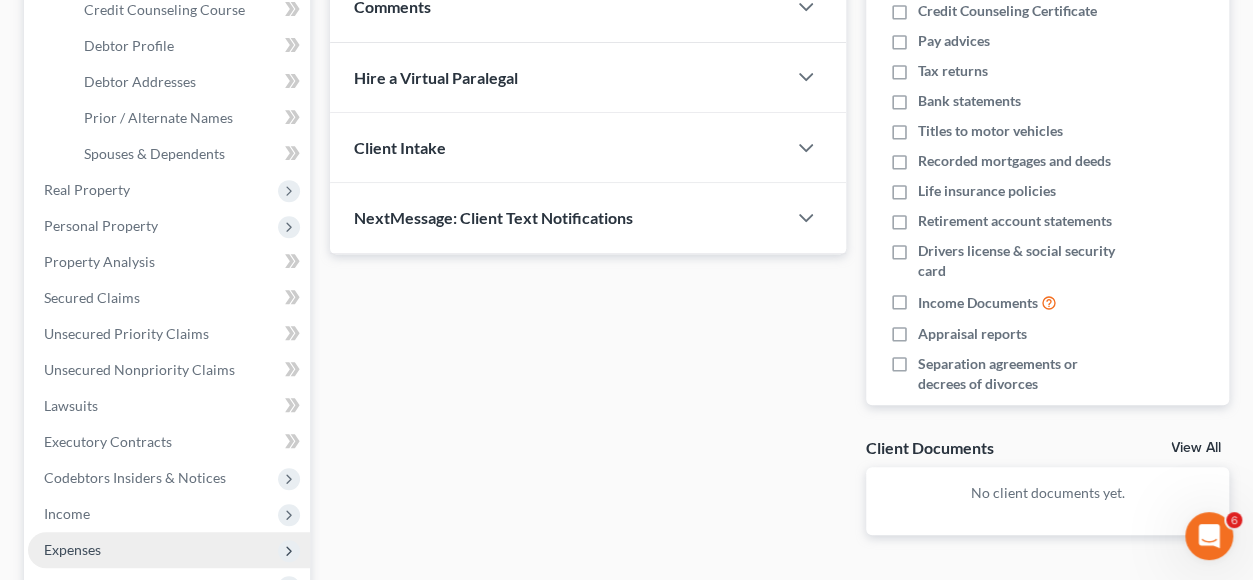 click on "Expenses" at bounding box center [169, 550] 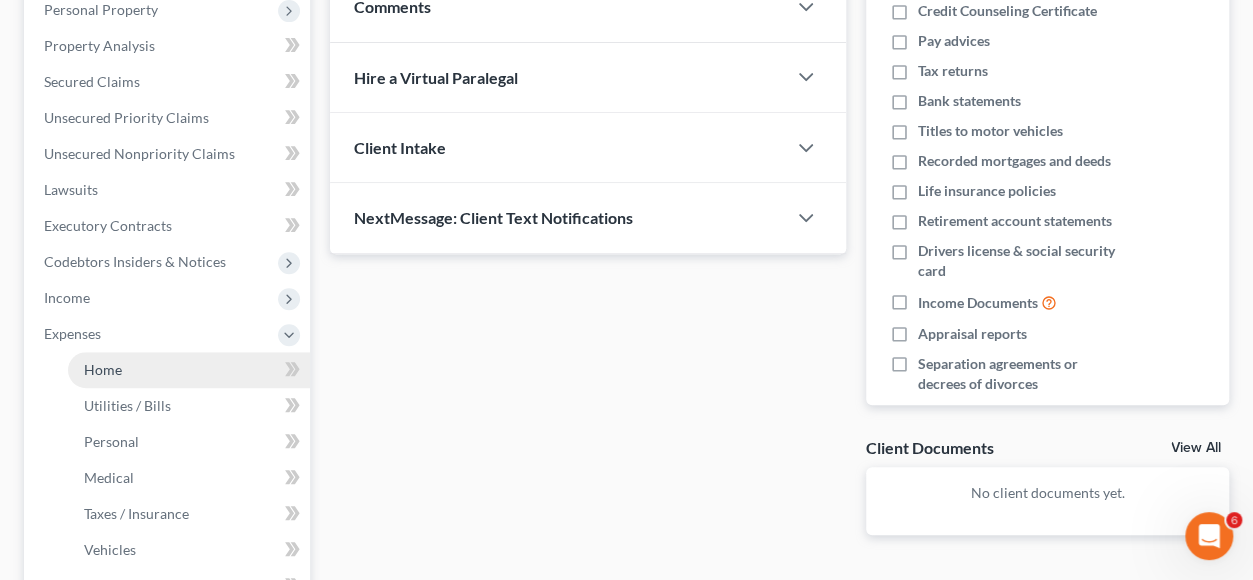 click on "Home" at bounding box center (189, 370) 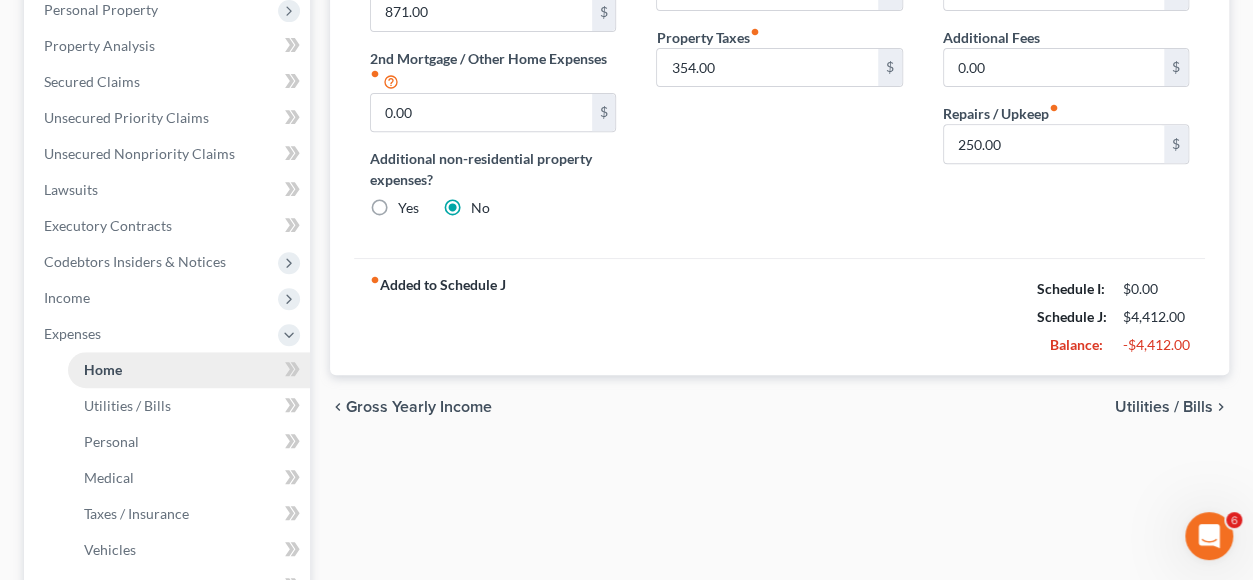 scroll, scrollTop: 0, scrollLeft: 0, axis: both 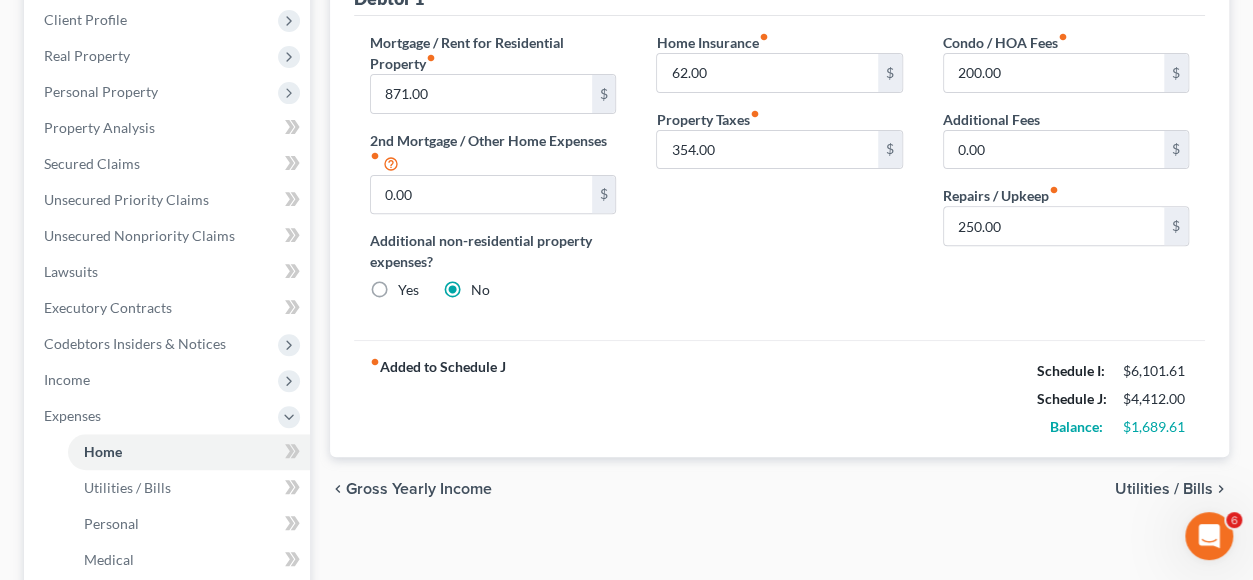 click on "Utilities / Bills" at bounding box center [1164, 489] 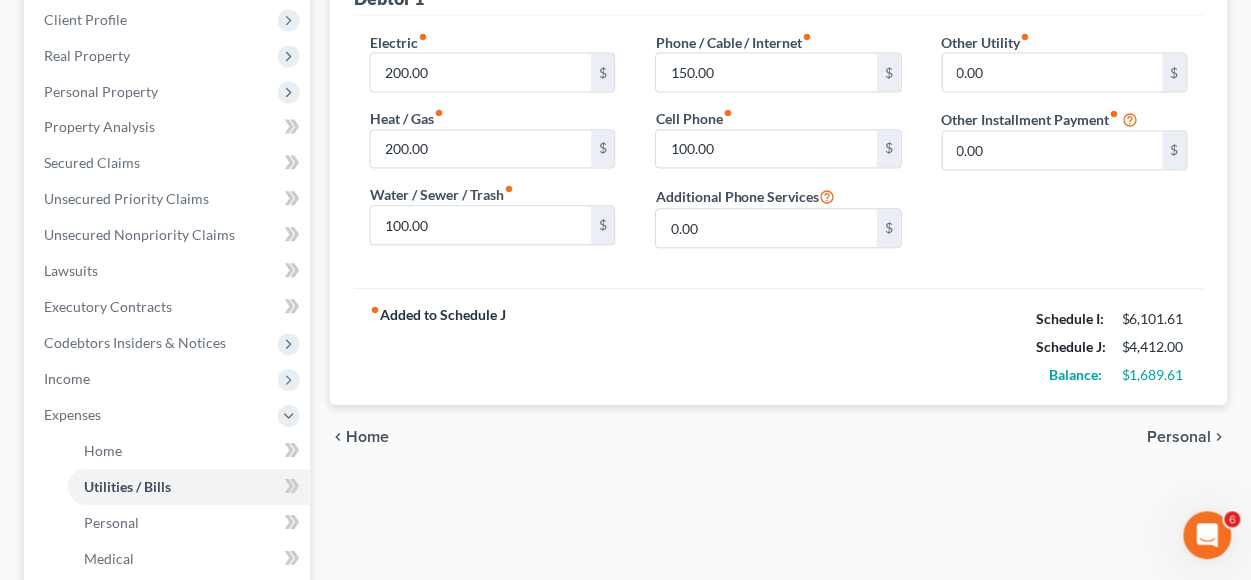 scroll, scrollTop: 0, scrollLeft: 0, axis: both 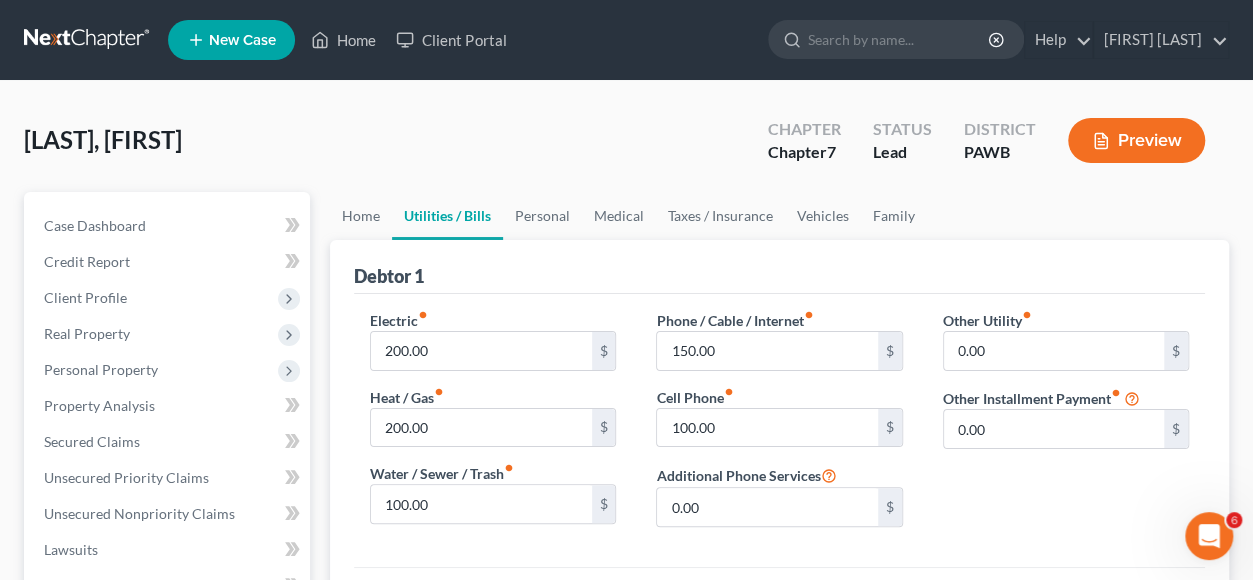 click on "Electric  fiber_manual_record 200.00 $" at bounding box center (493, 340) 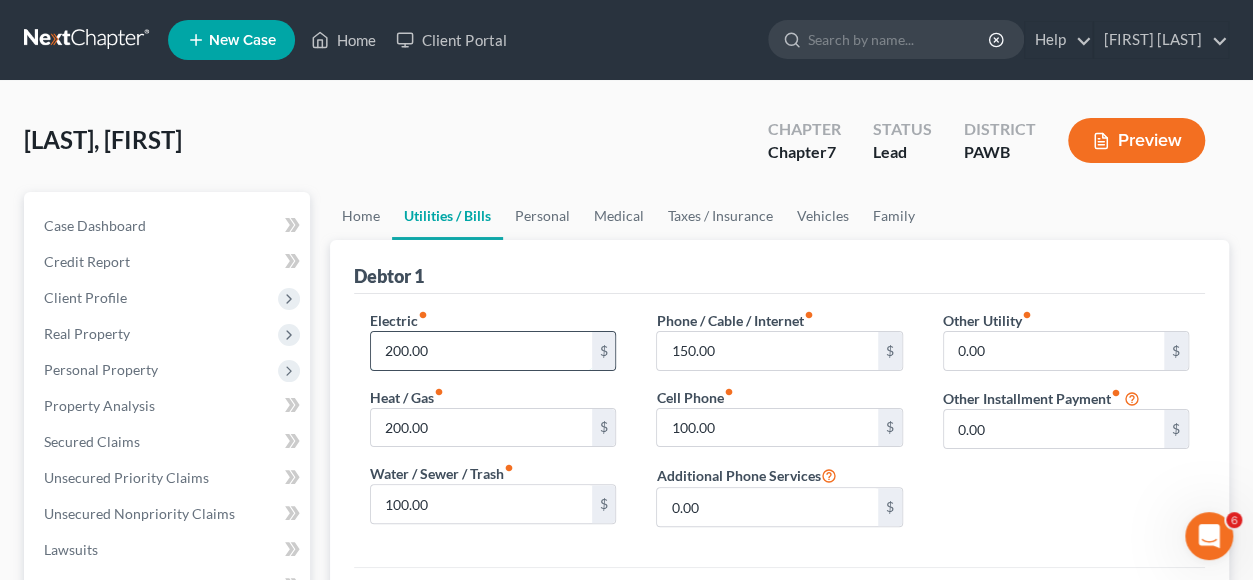 click on "200.00" at bounding box center (481, 351) 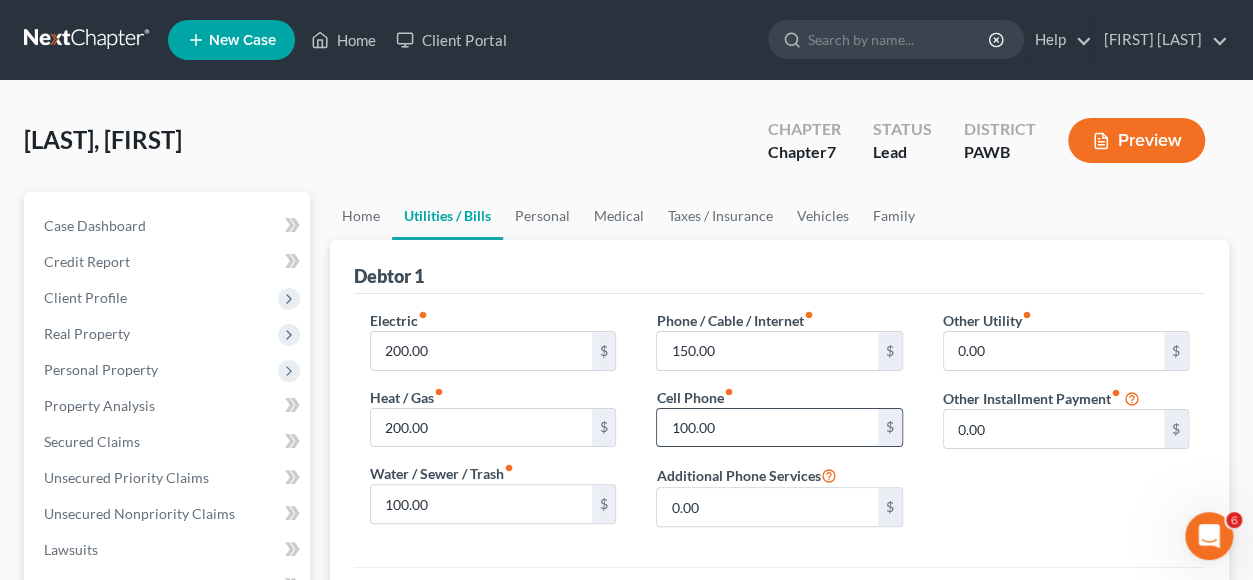 click on "100.00" at bounding box center (767, 428) 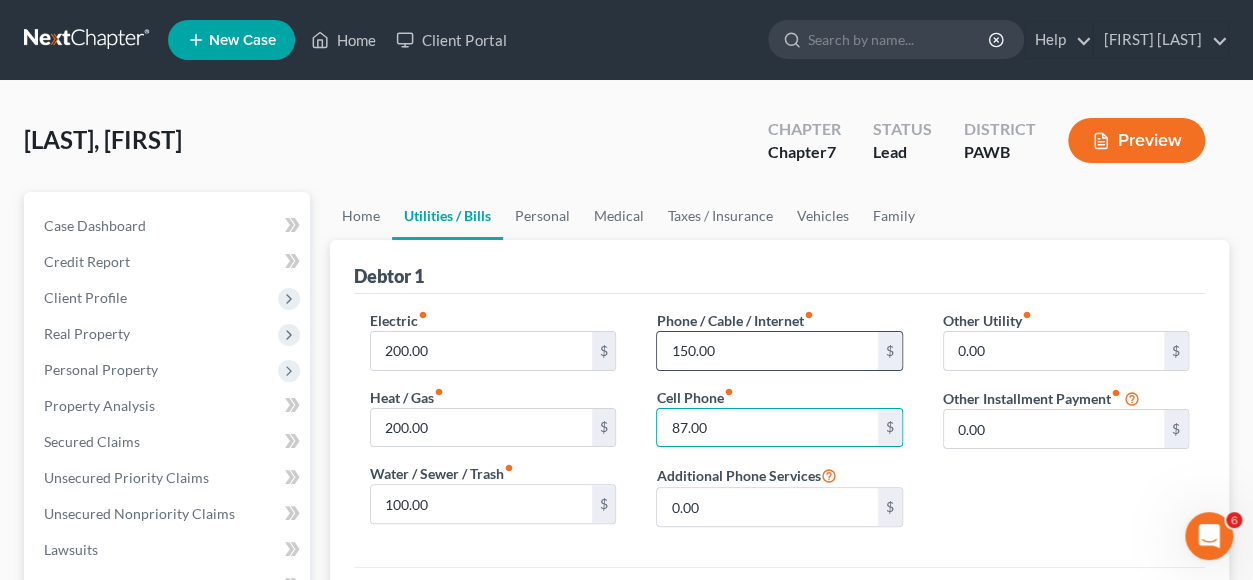 type on "87.00" 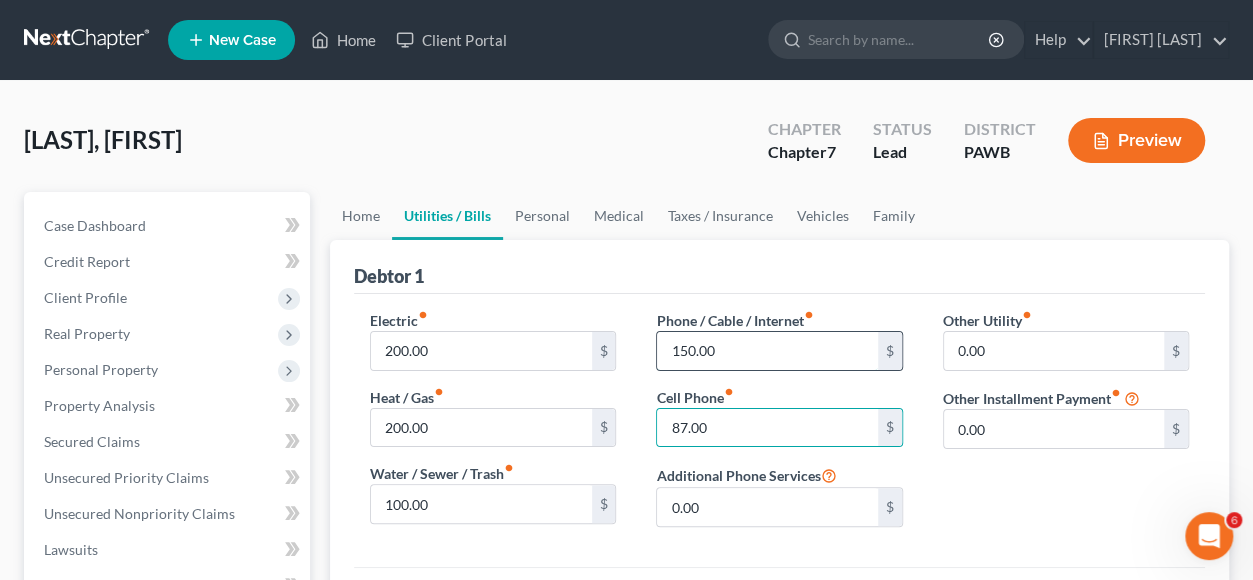 click on "150.00" at bounding box center [767, 351] 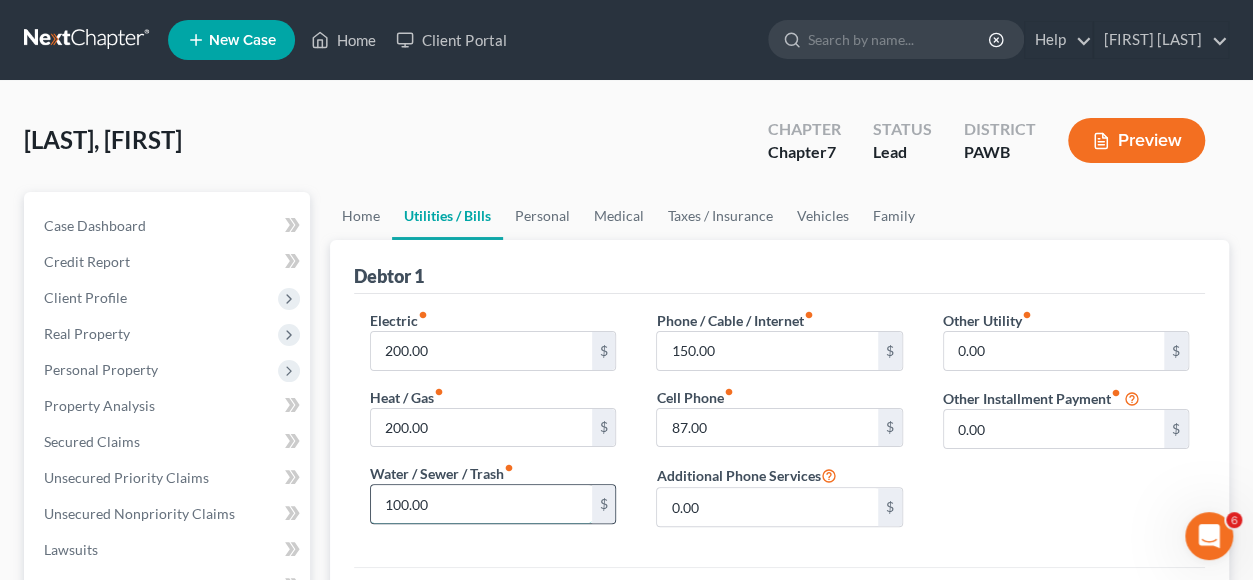 click on "100.00" at bounding box center (481, 504) 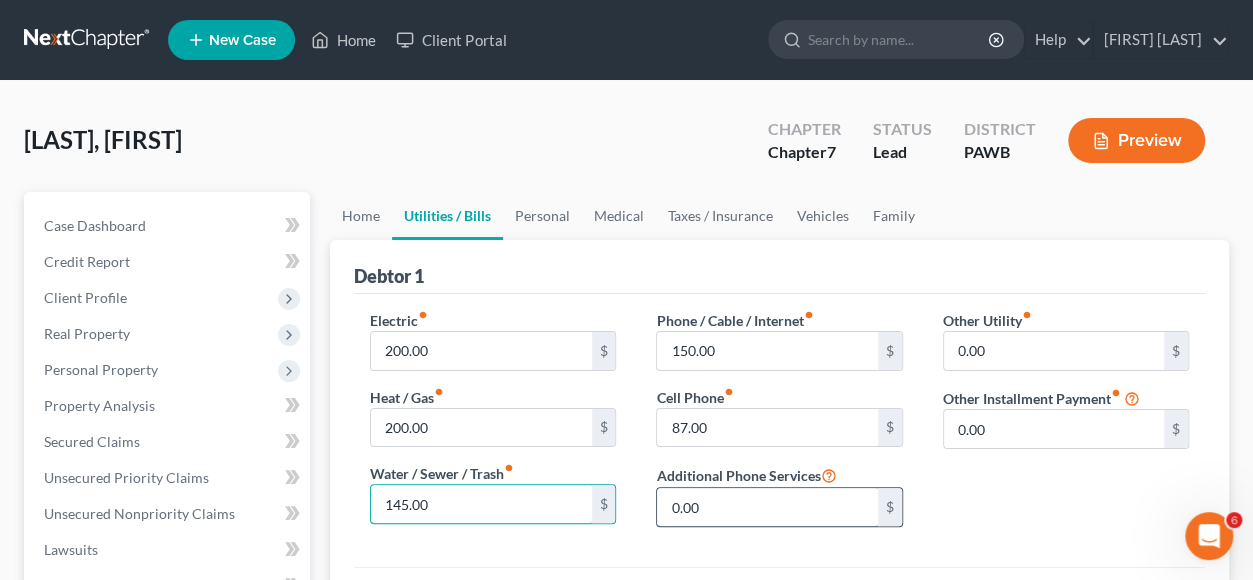 type on "145.00" 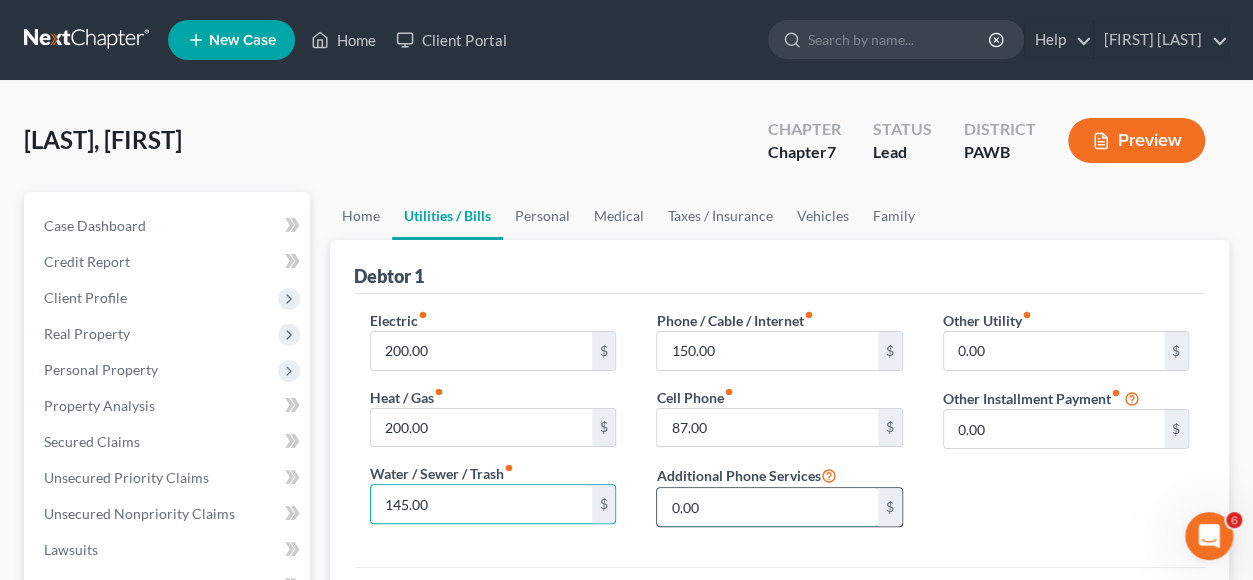 click on "0.00" at bounding box center [767, 507] 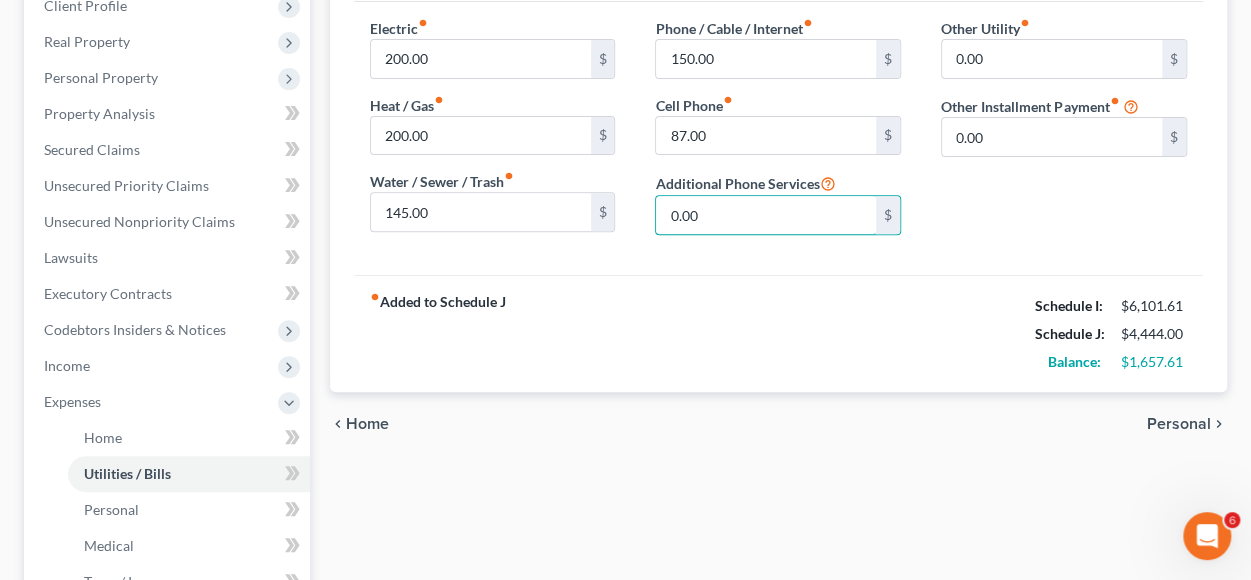 scroll, scrollTop: 294, scrollLeft: 0, axis: vertical 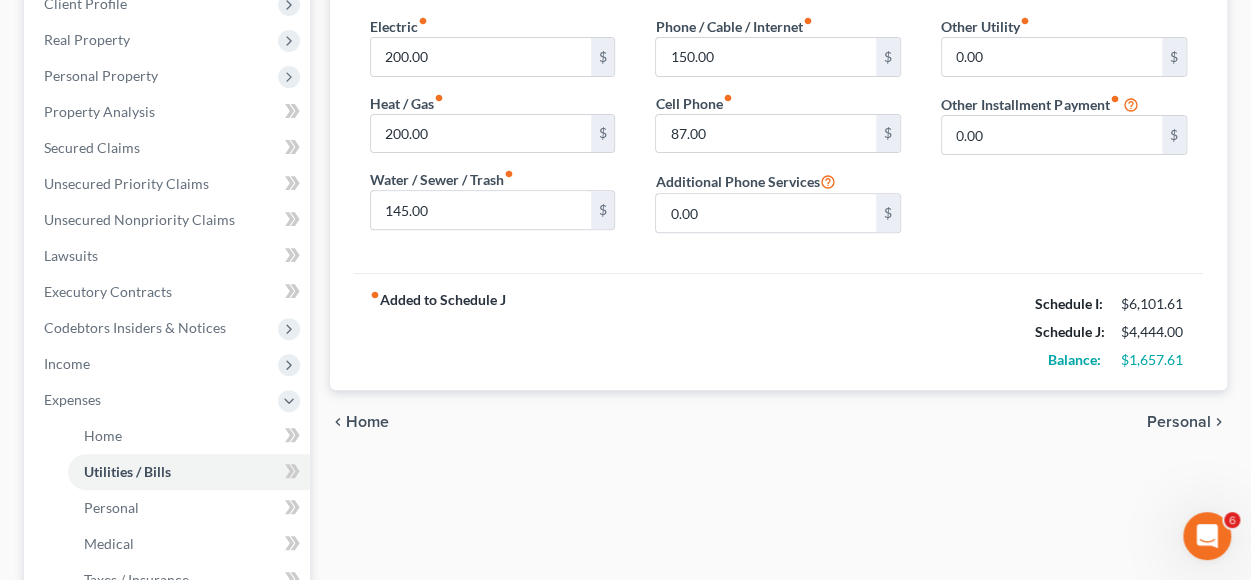 click on "Personal" at bounding box center [1179, 422] 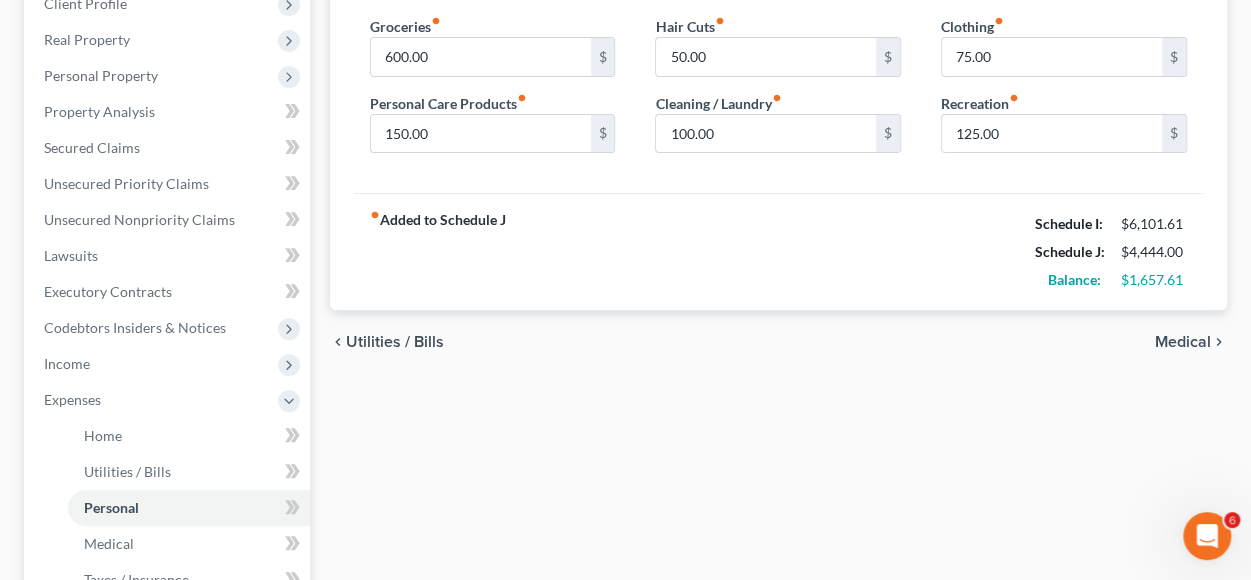 scroll, scrollTop: 0, scrollLeft: 0, axis: both 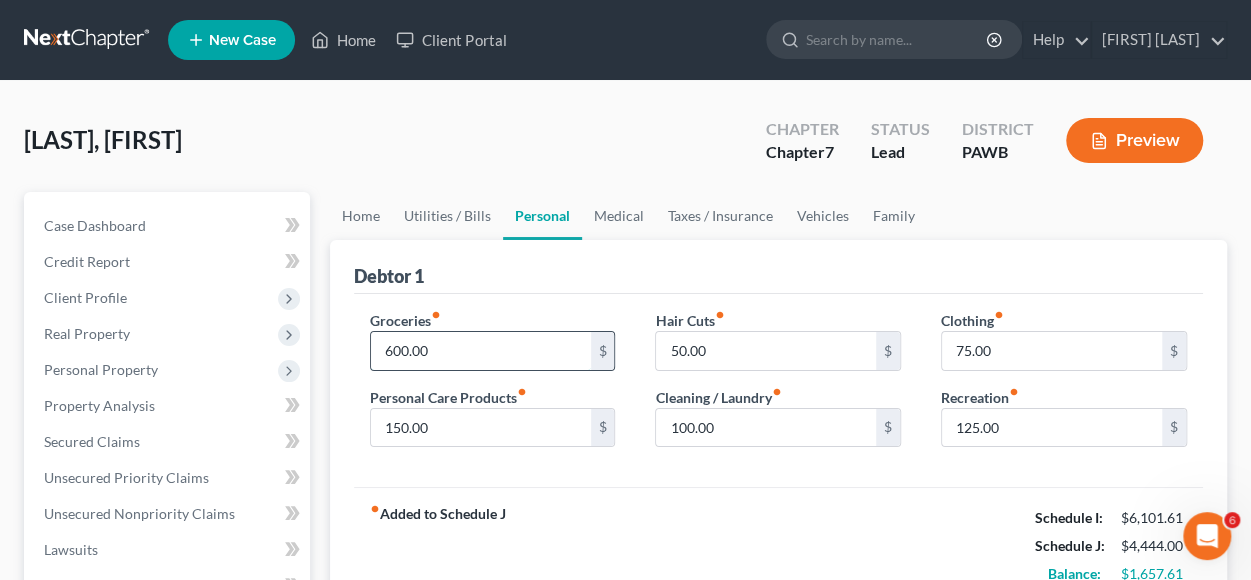 click on "600.00" at bounding box center (481, 351) 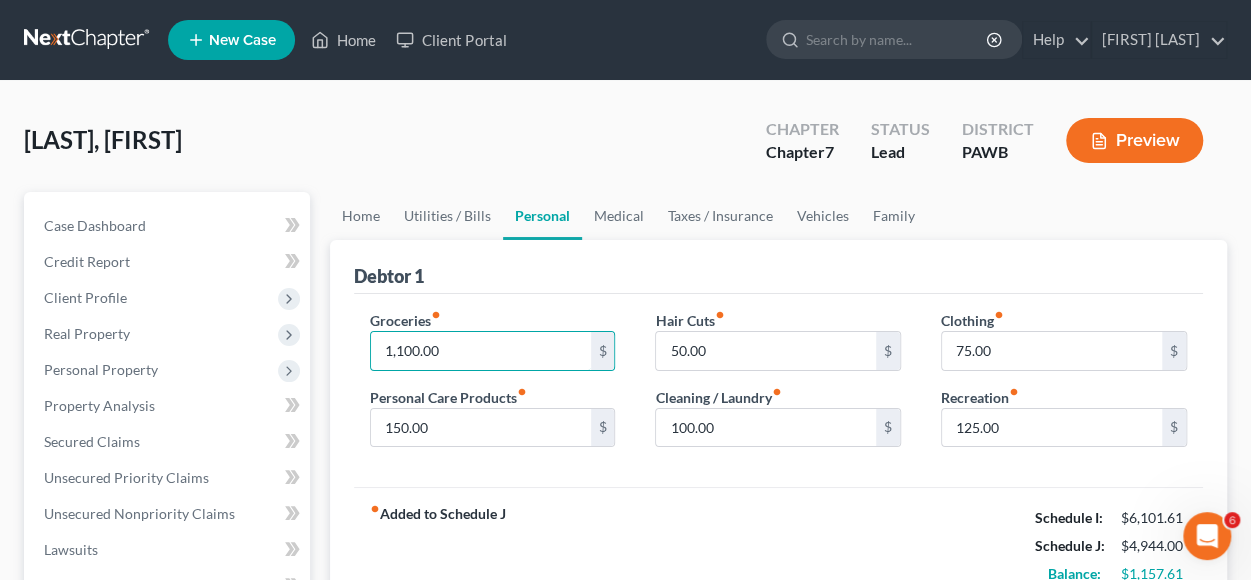 type on "1,100.00" 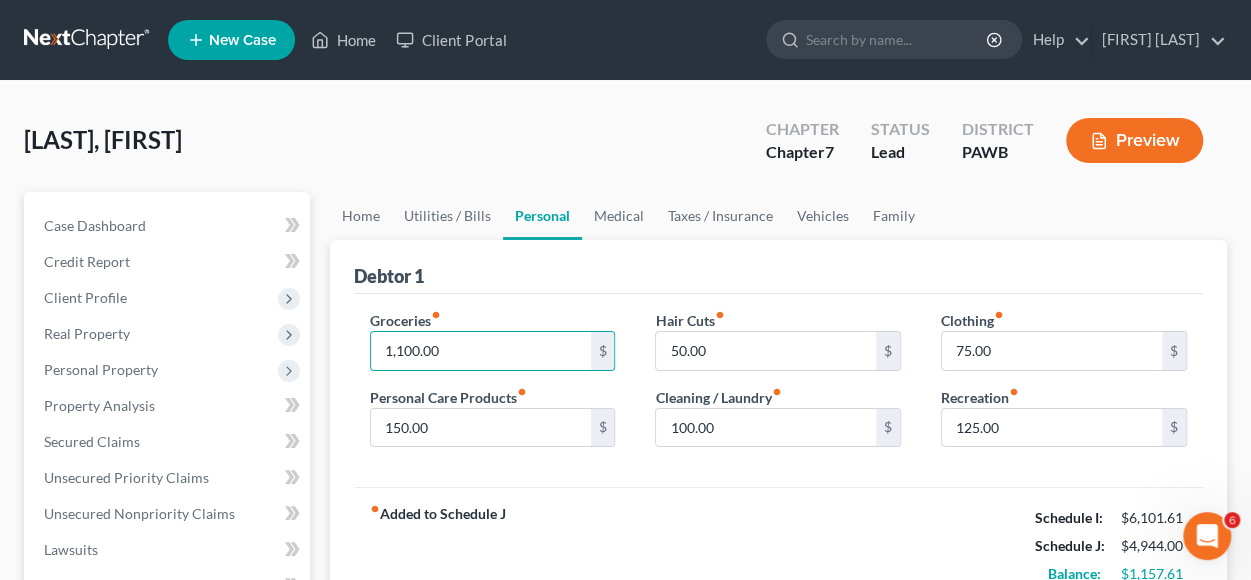 click on "Personal Care Products  fiber_manual_record" at bounding box center [448, 397] 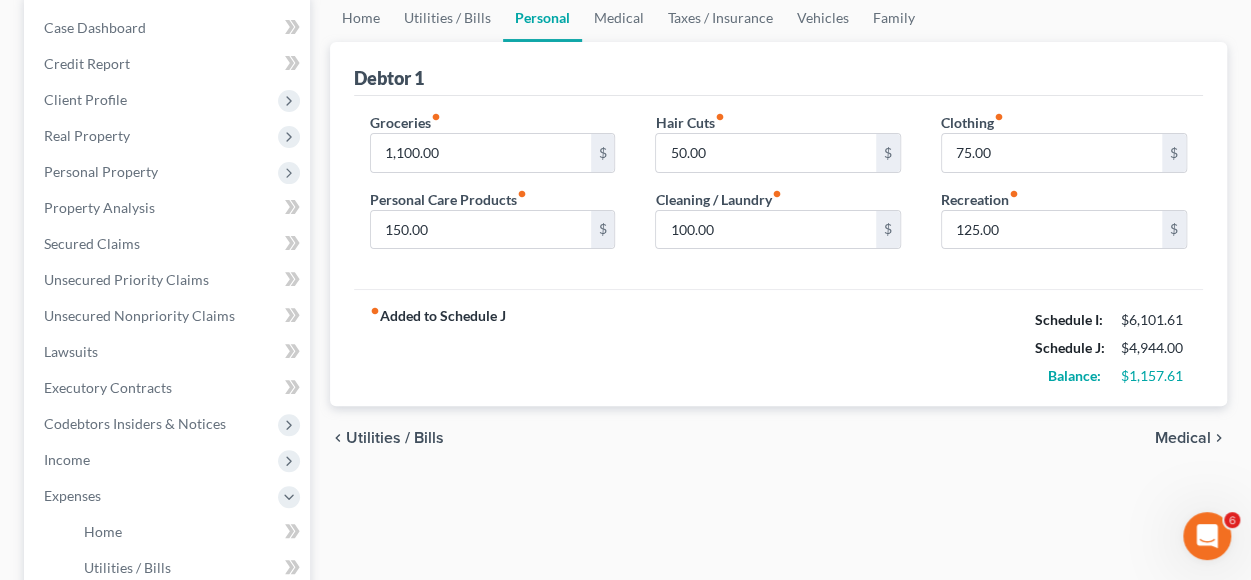 scroll, scrollTop: 240, scrollLeft: 0, axis: vertical 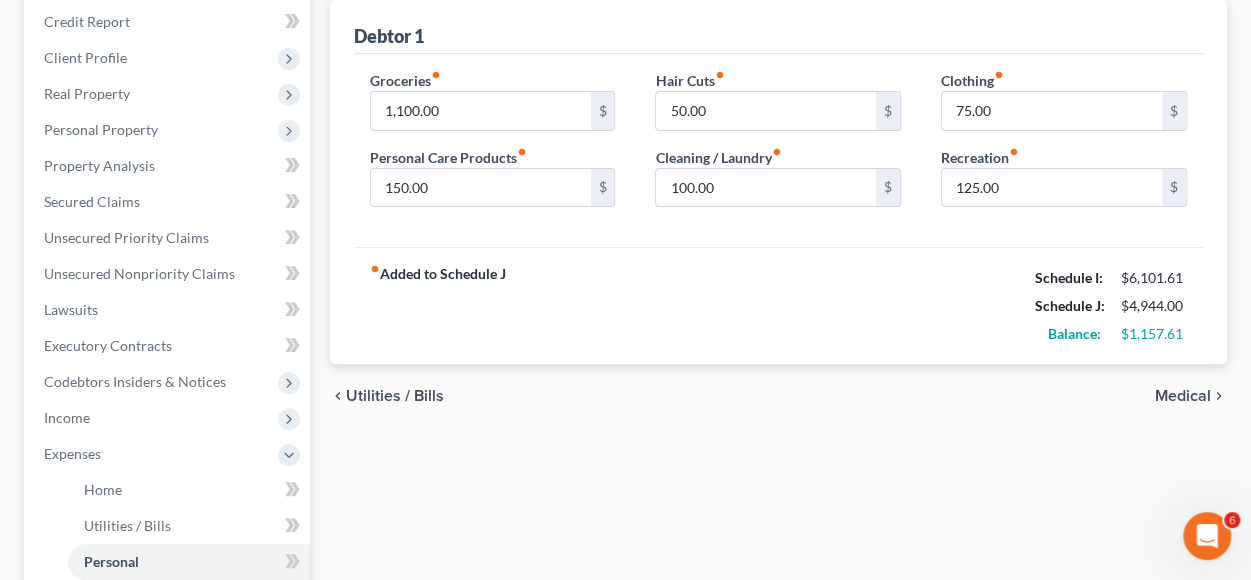 click on "Medical" at bounding box center (1183, 396) 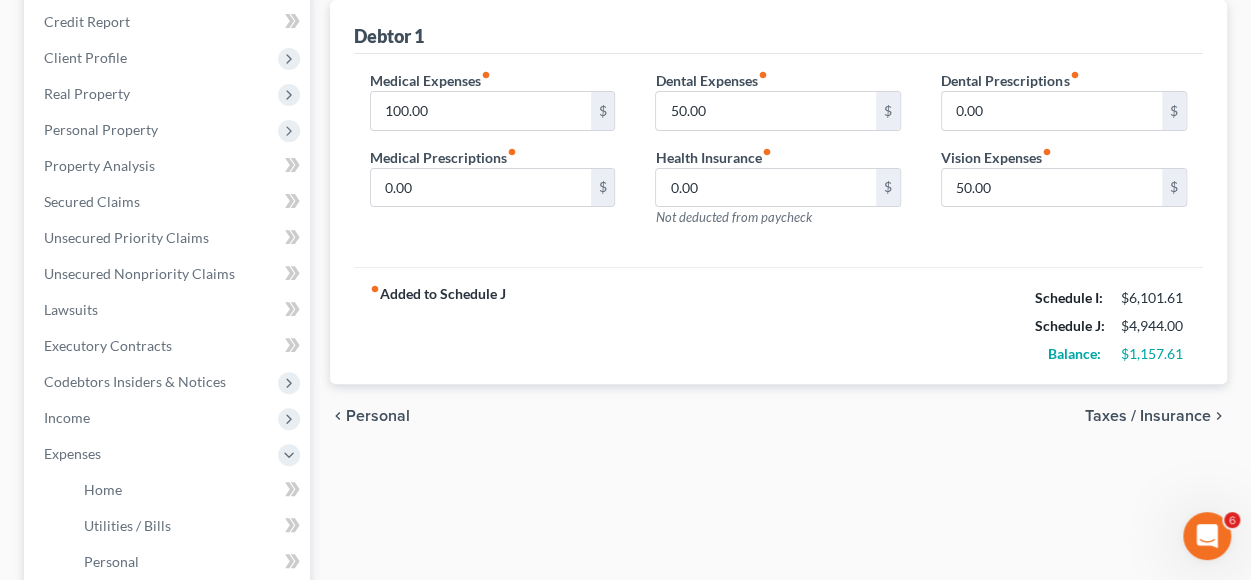 scroll, scrollTop: 0, scrollLeft: 0, axis: both 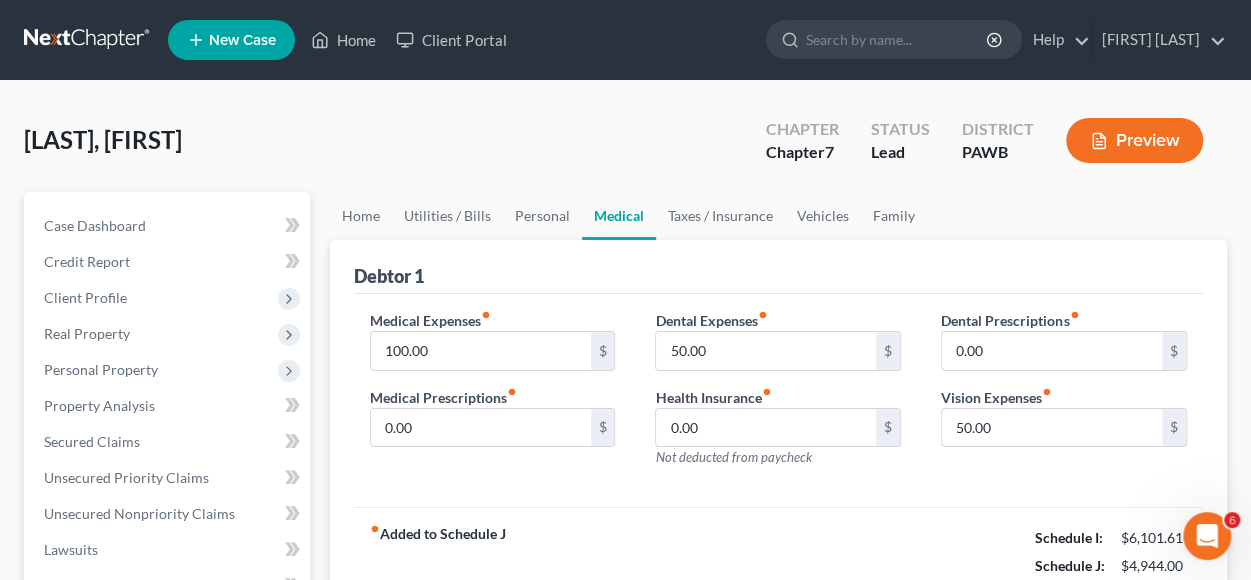 click on "Dental Prescriptions  fiber_manual_record 0.00 $ Vision Expenses  fiber_manual_record 50.00 $" at bounding box center (1064, 397) 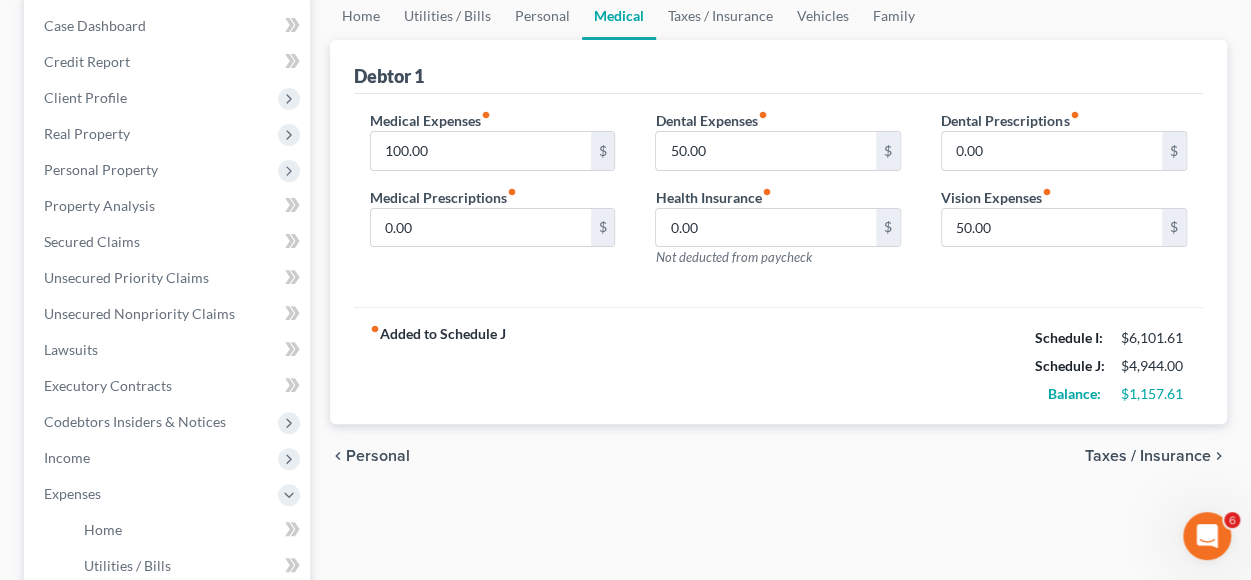 scroll, scrollTop: 240, scrollLeft: 0, axis: vertical 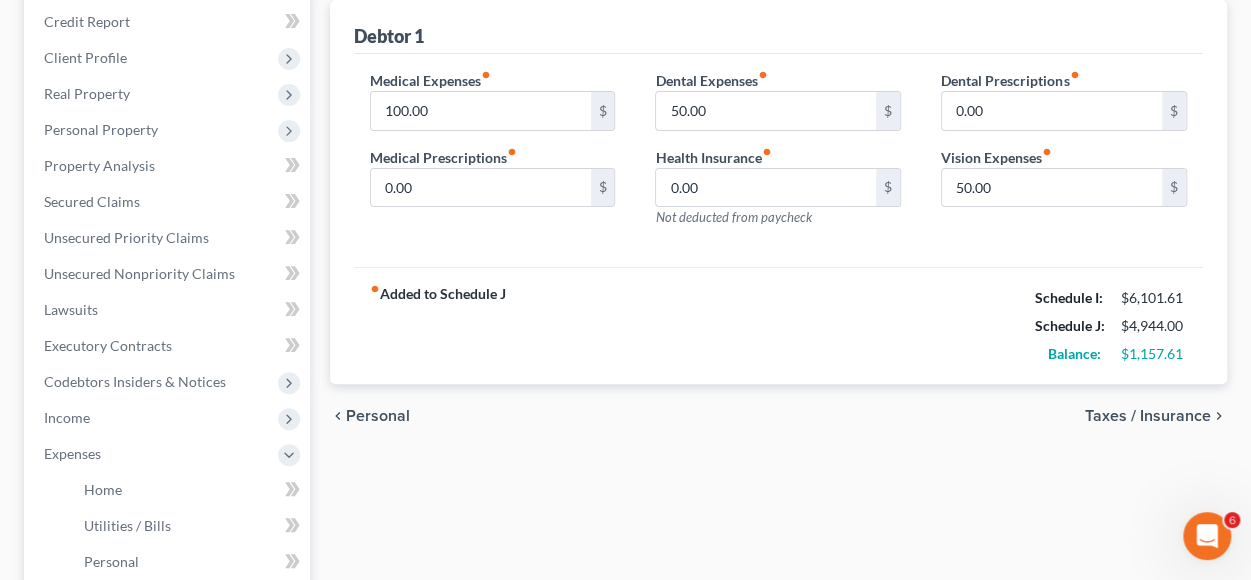 click on "Taxes / Insurance" at bounding box center [1148, 416] 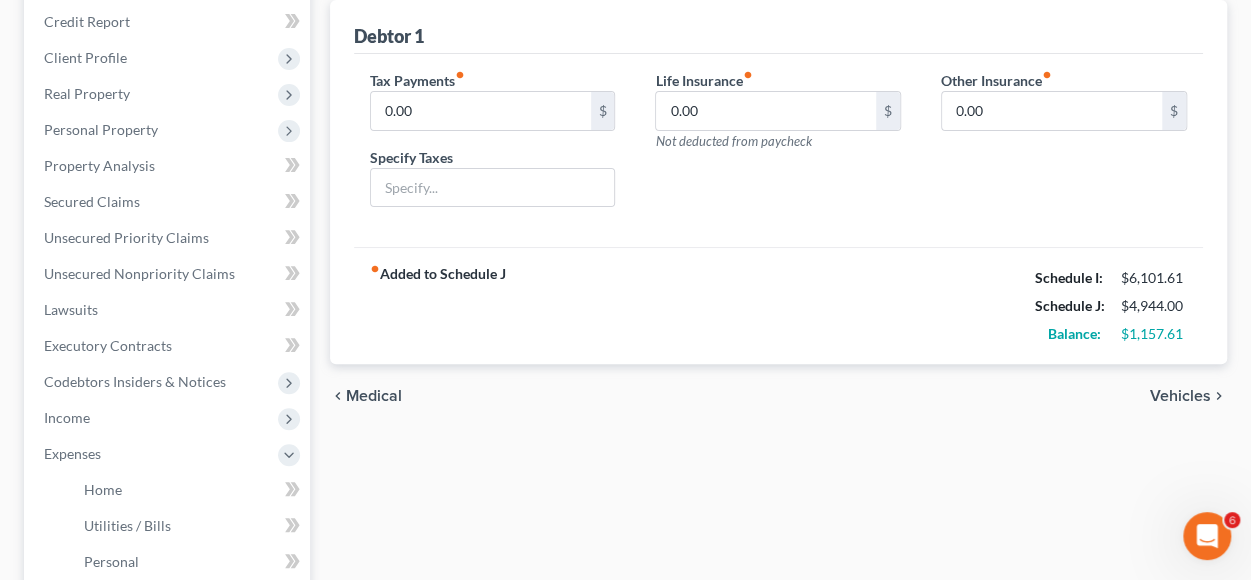 scroll, scrollTop: 0, scrollLeft: 0, axis: both 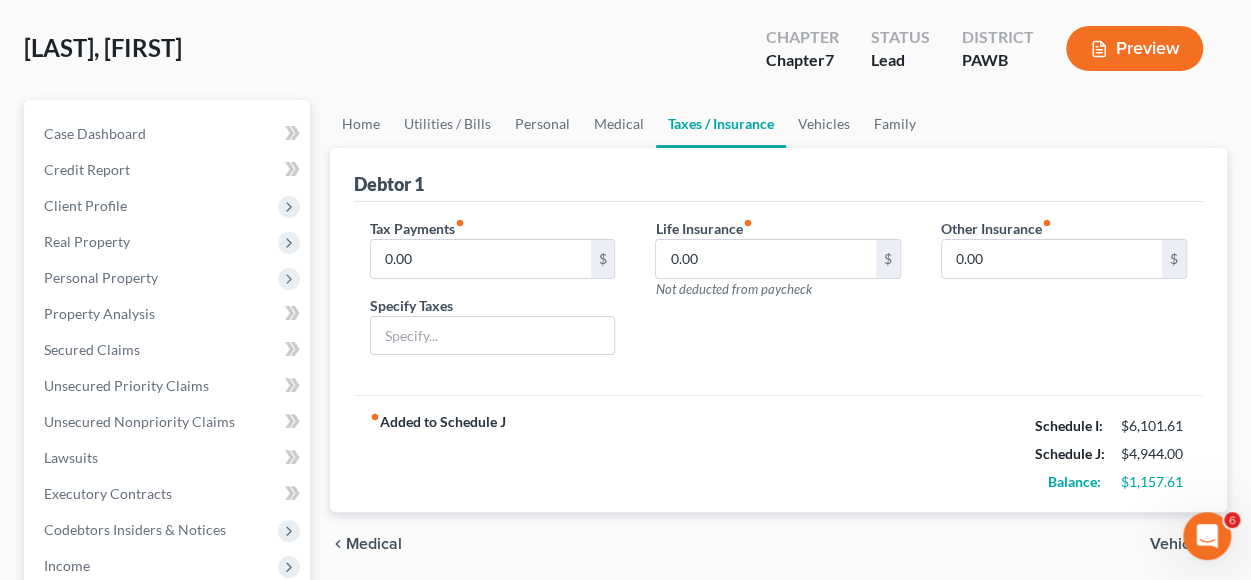 type 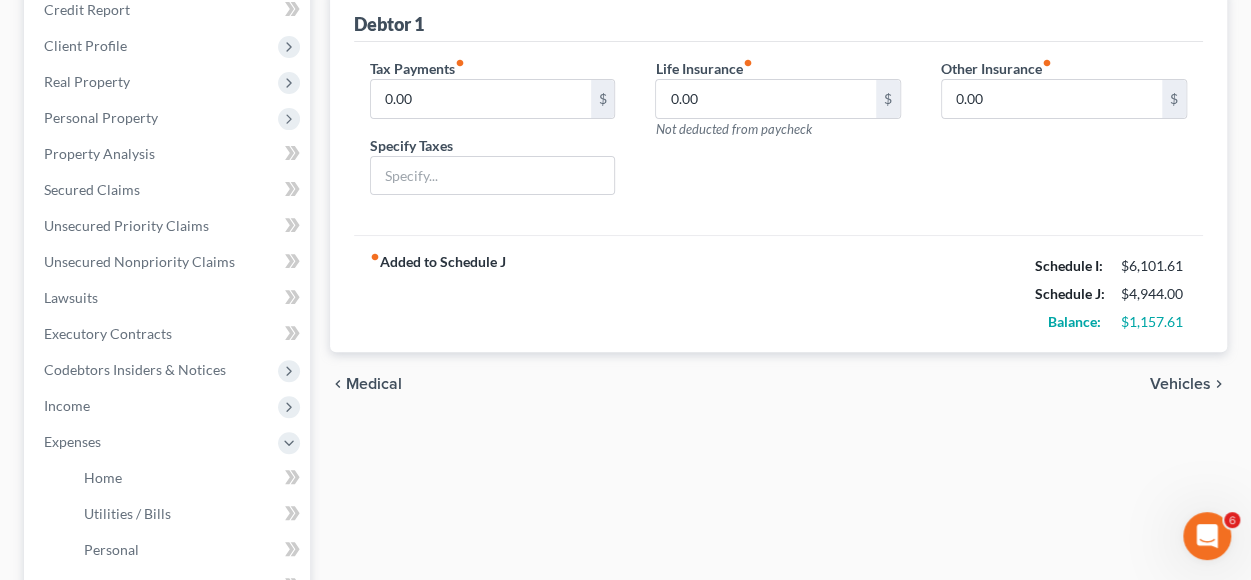 scroll, scrollTop: 292, scrollLeft: 0, axis: vertical 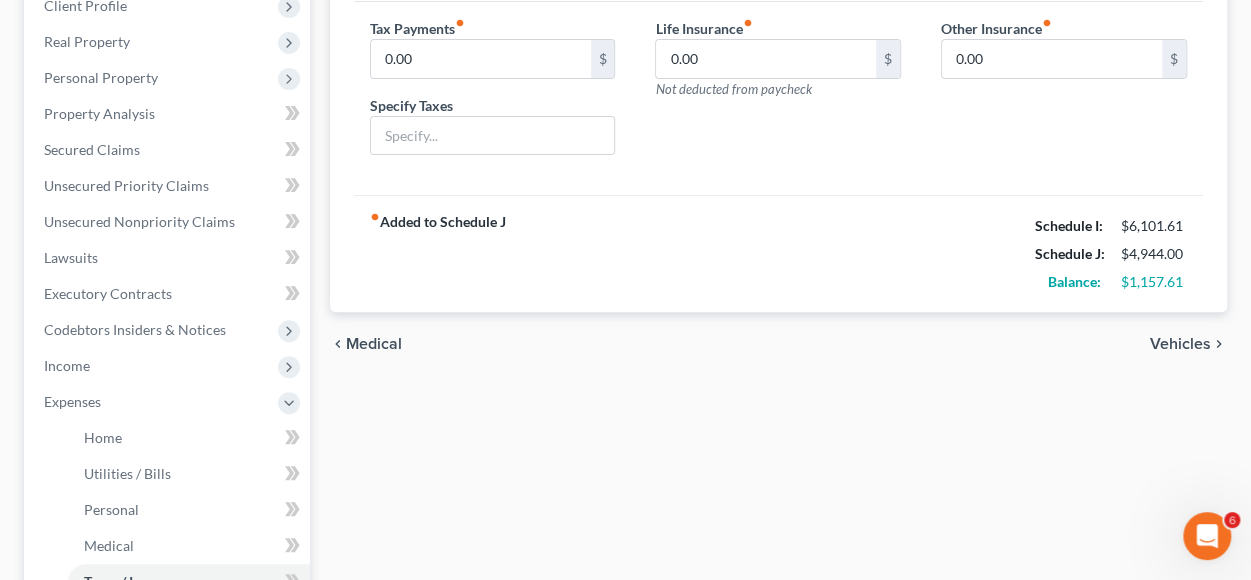 click on "Vehicles" at bounding box center [1180, 344] 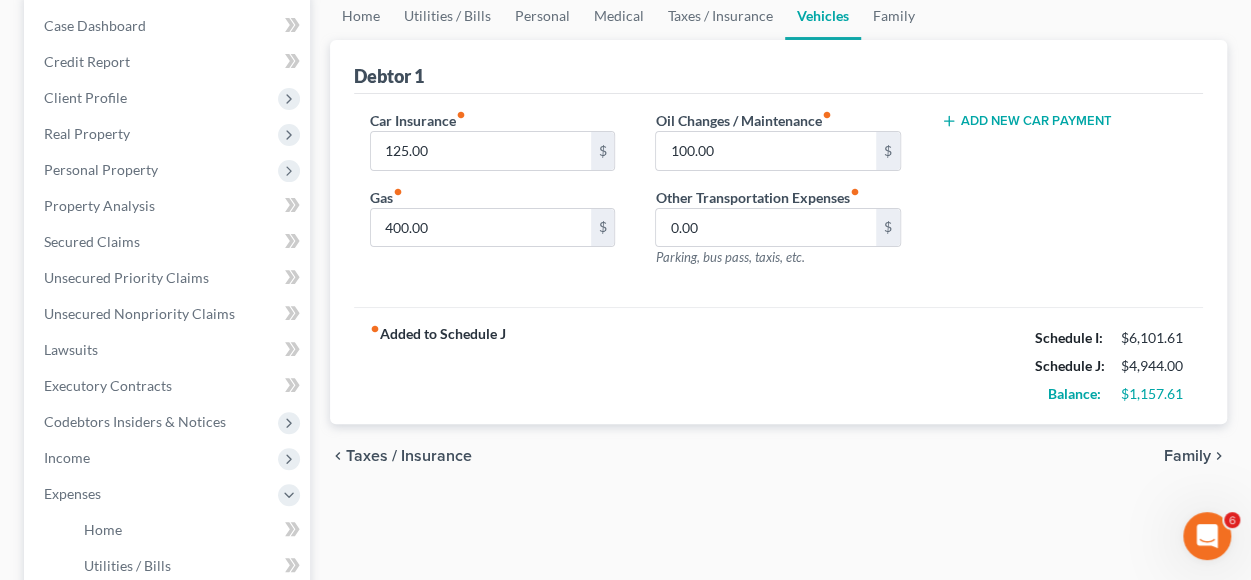 scroll, scrollTop: 240, scrollLeft: 0, axis: vertical 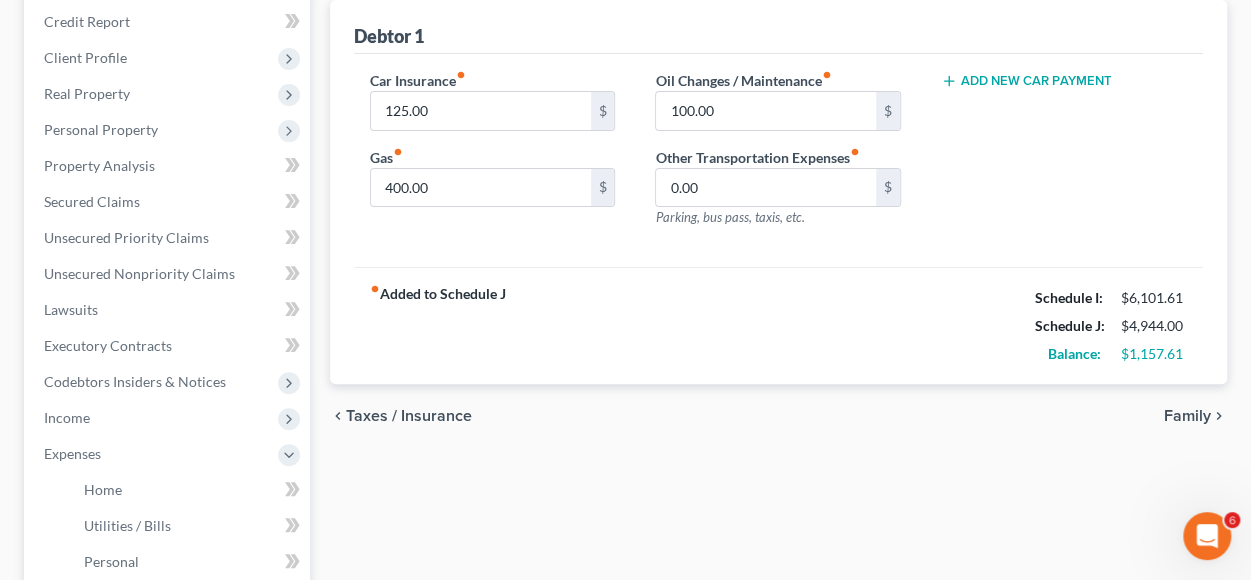 click on "Family" at bounding box center (1187, 416) 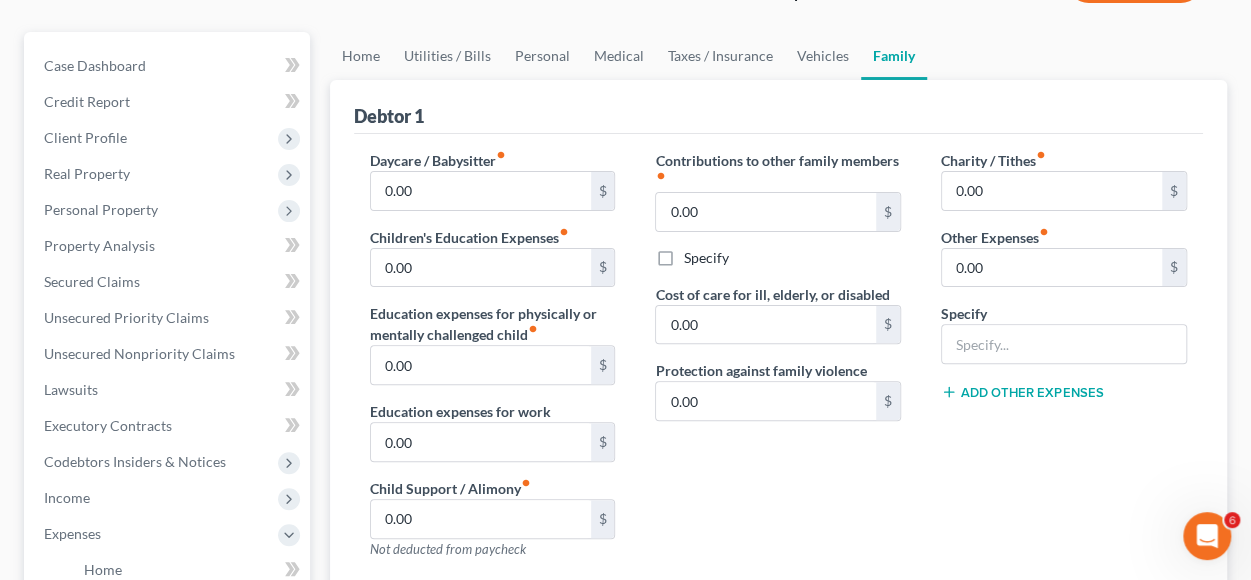 scroll, scrollTop: 200, scrollLeft: 0, axis: vertical 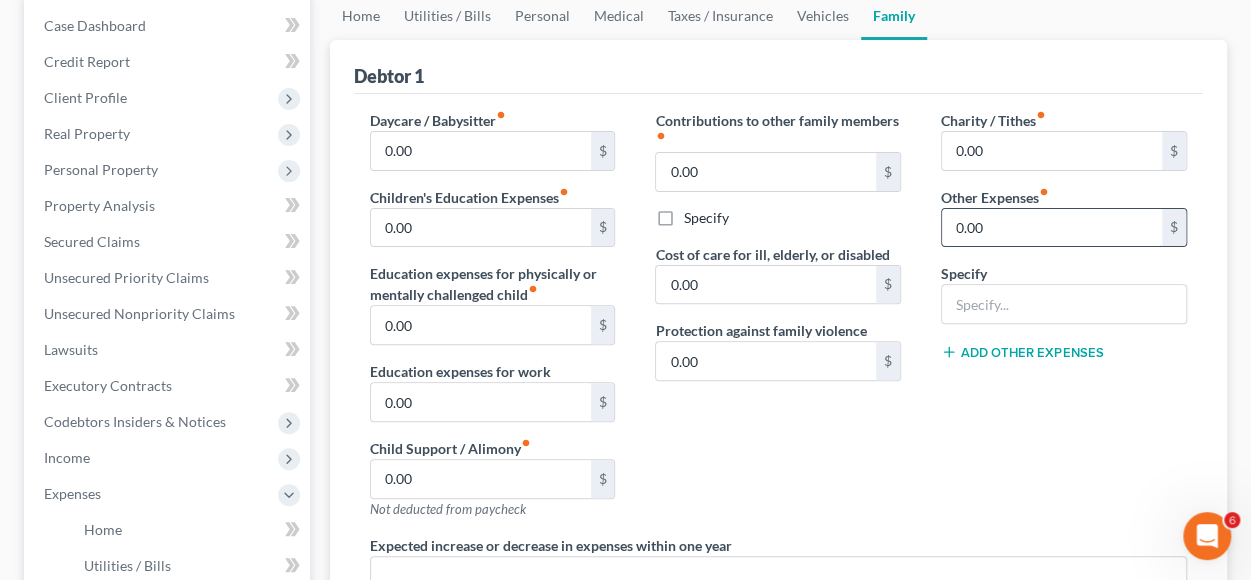 click on "0.00" at bounding box center [1052, 228] 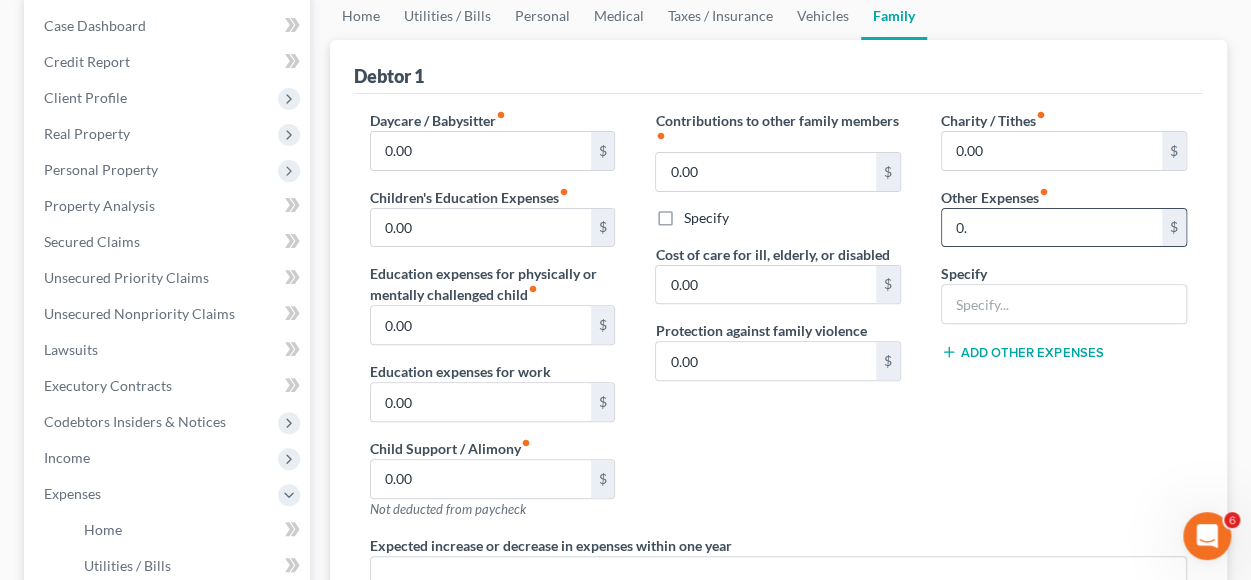 type on "0" 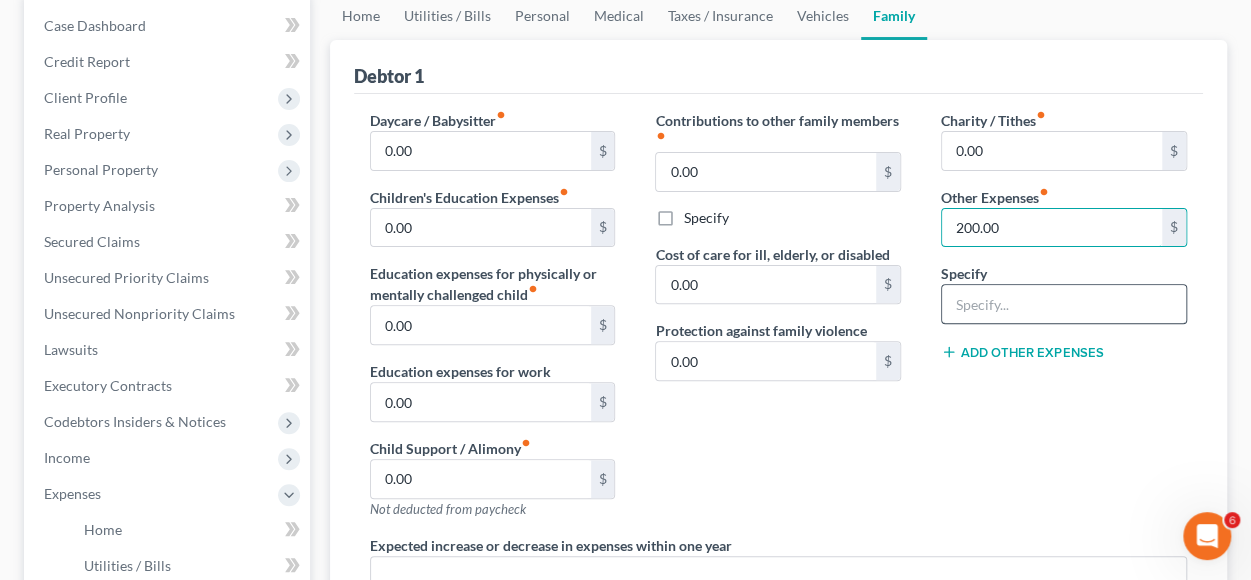 type on "200.00" 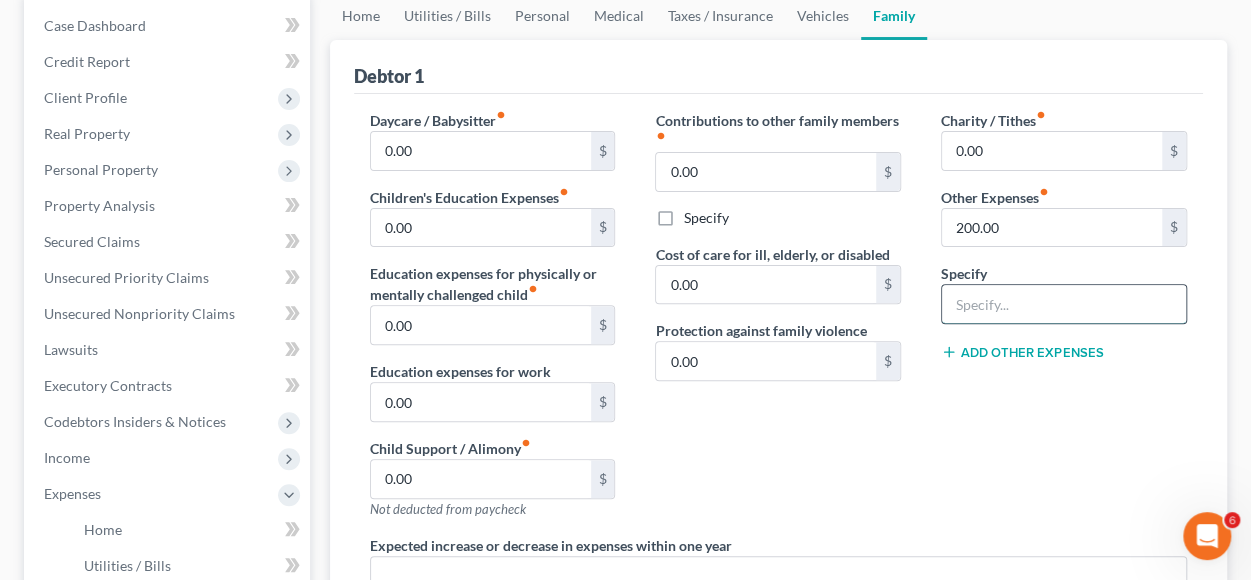 click at bounding box center (1064, 304) 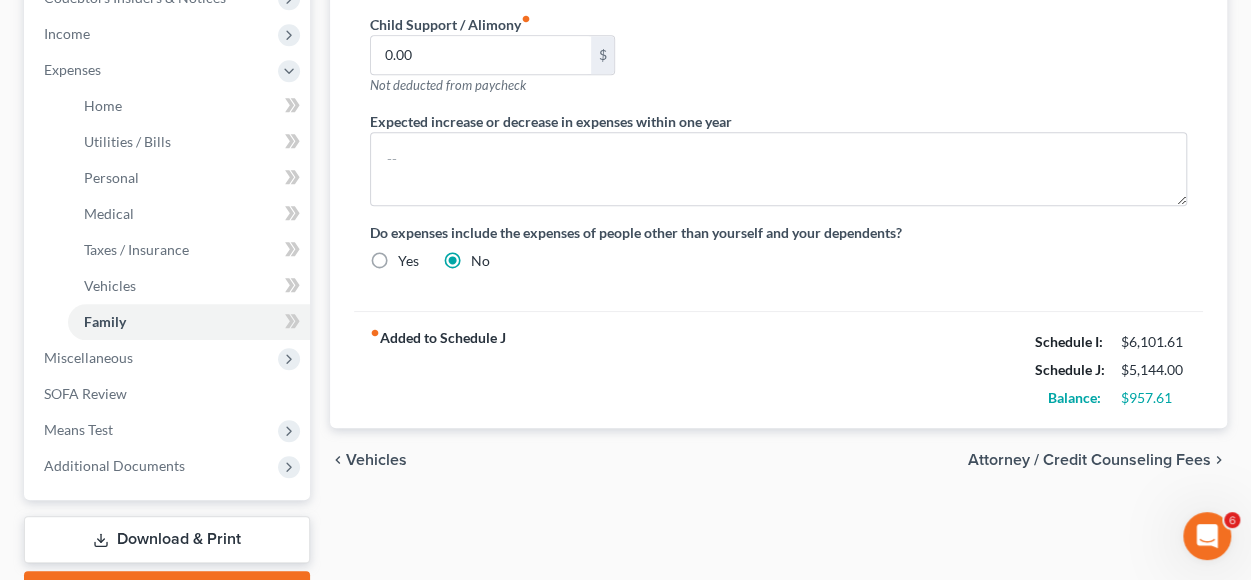 scroll, scrollTop: 627, scrollLeft: 0, axis: vertical 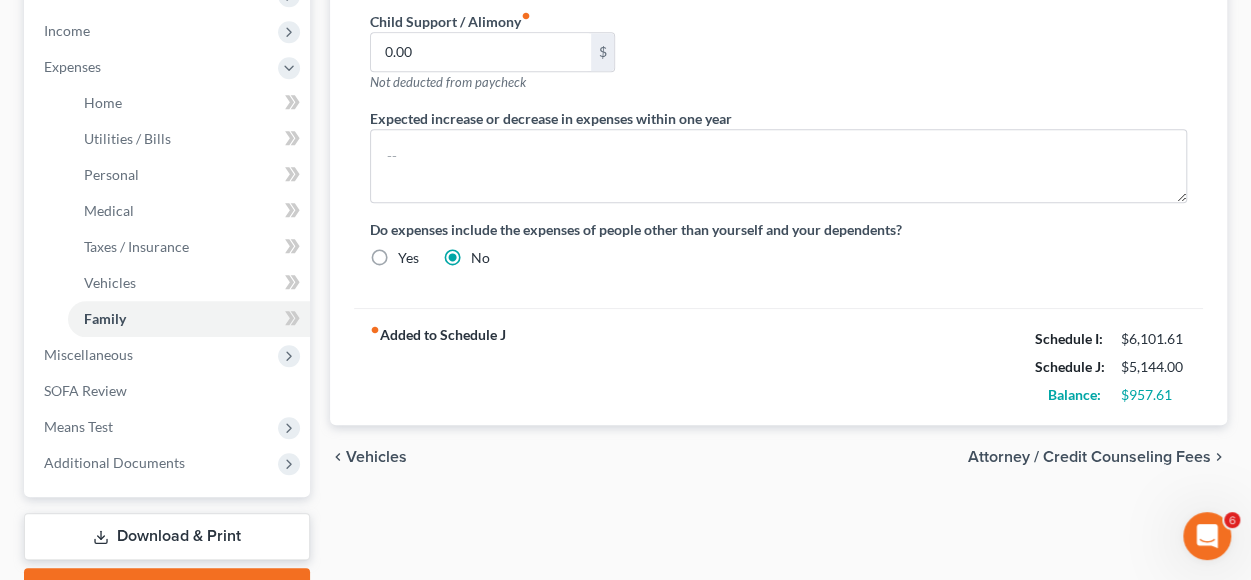 type on "Veterinary expenses" 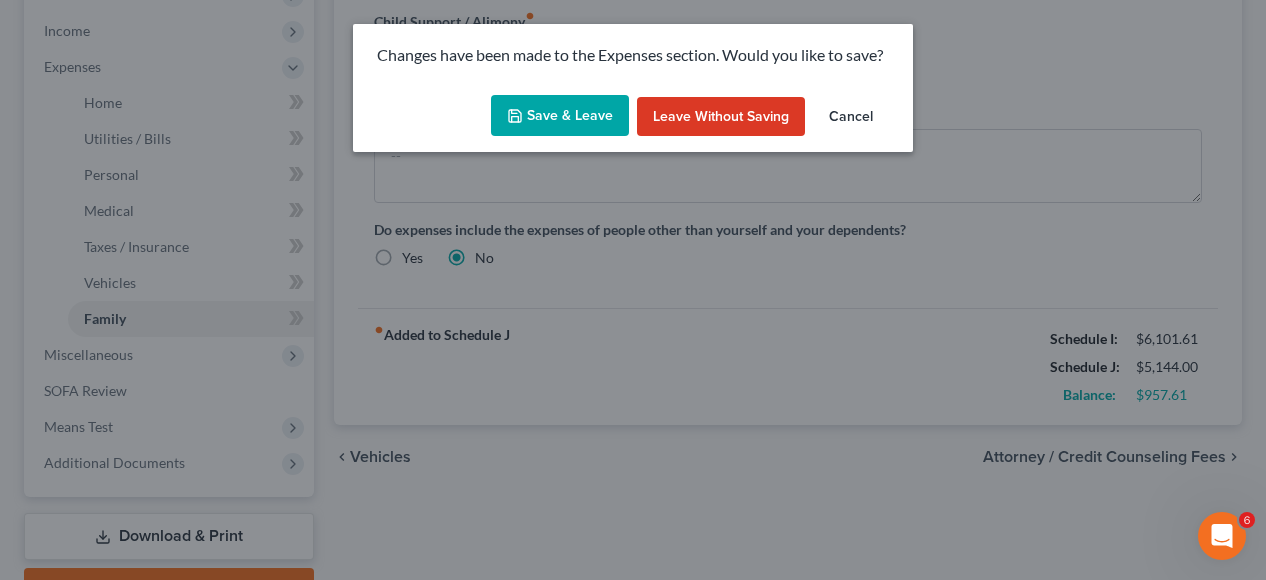 click on "Cancel" at bounding box center [851, 117] 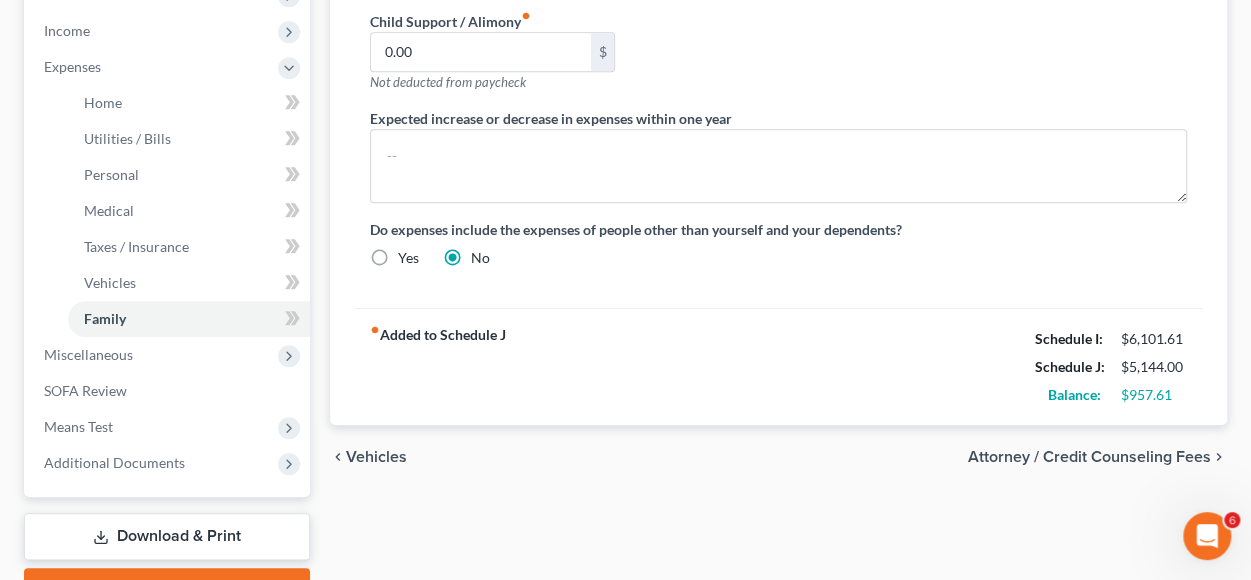 click on "Vehicles" at bounding box center (376, 457) 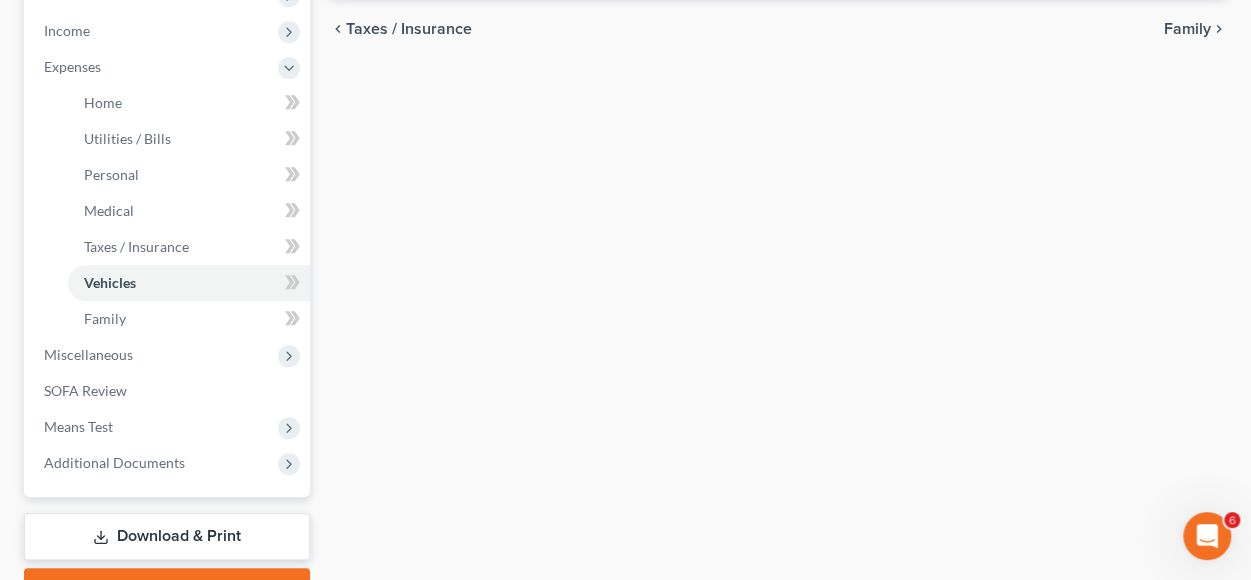 scroll, scrollTop: 0, scrollLeft: 0, axis: both 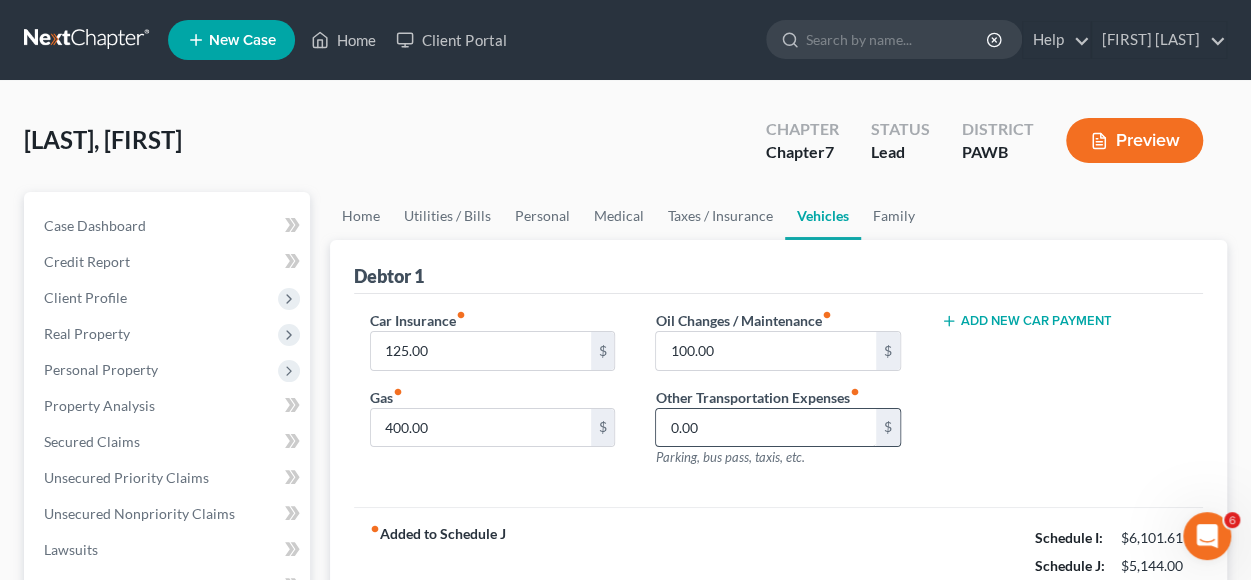 type 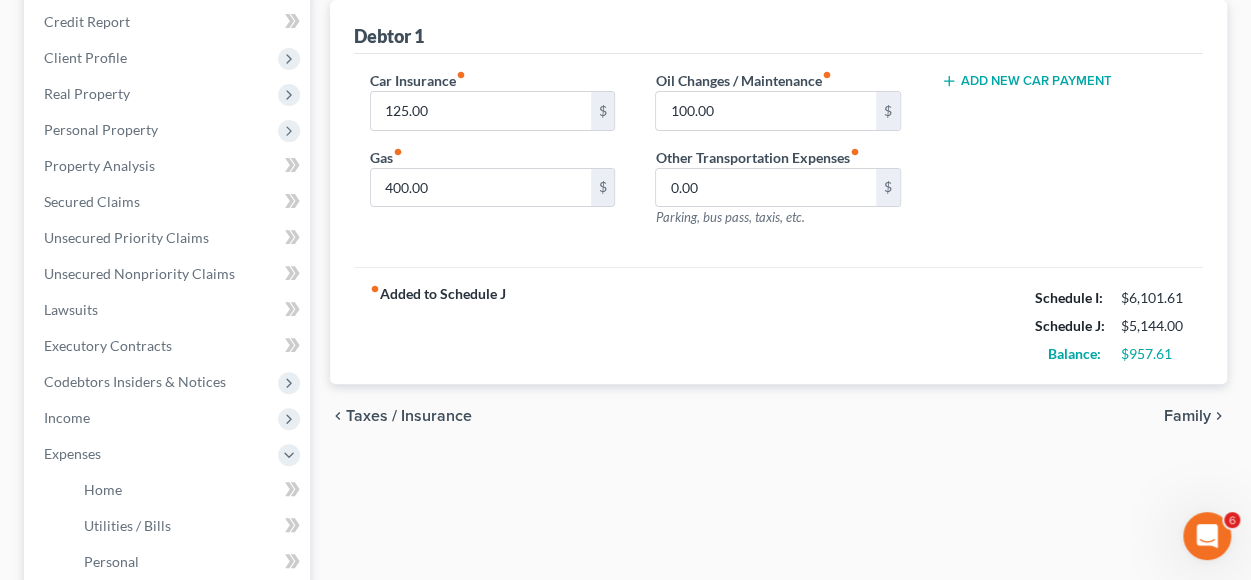 scroll, scrollTop: 280, scrollLeft: 0, axis: vertical 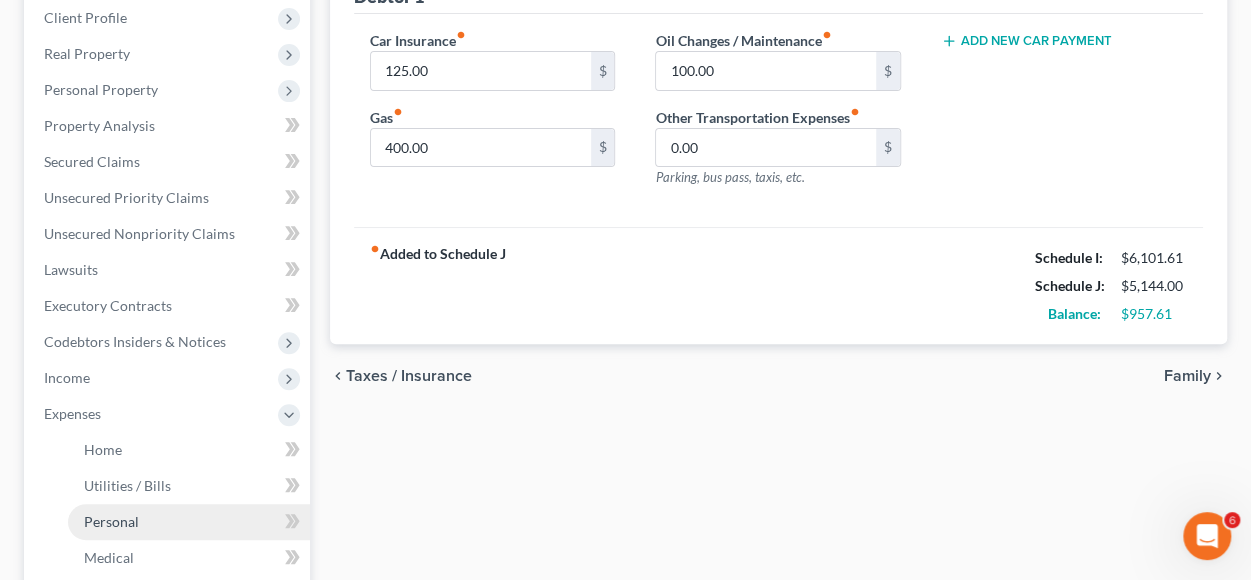 click on "Personal" at bounding box center (111, 521) 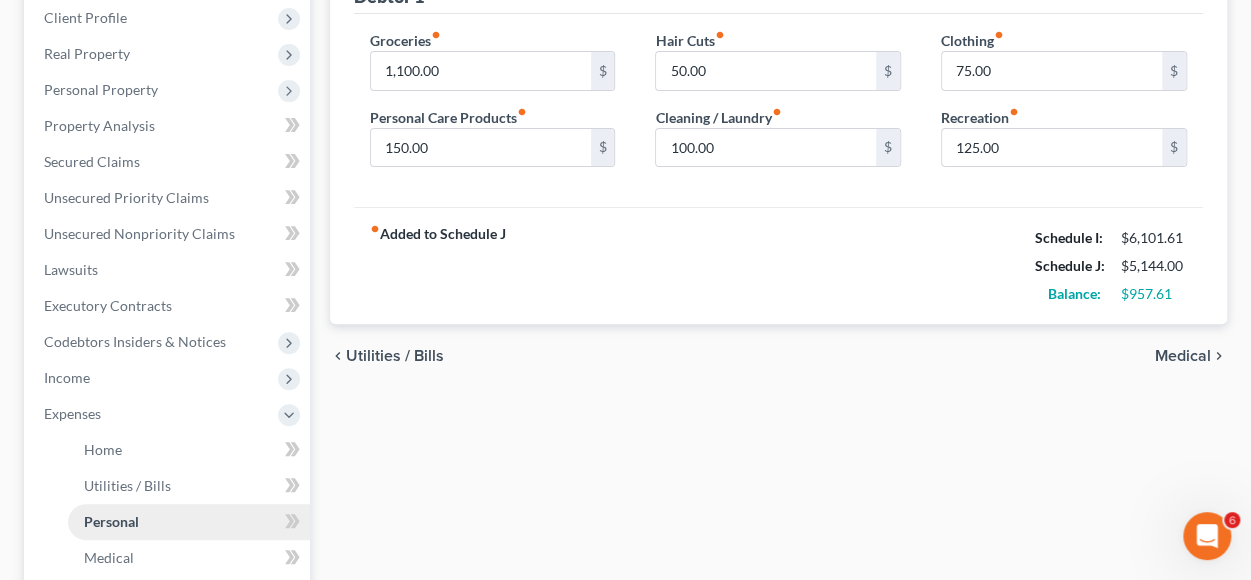 scroll, scrollTop: 0, scrollLeft: 0, axis: both 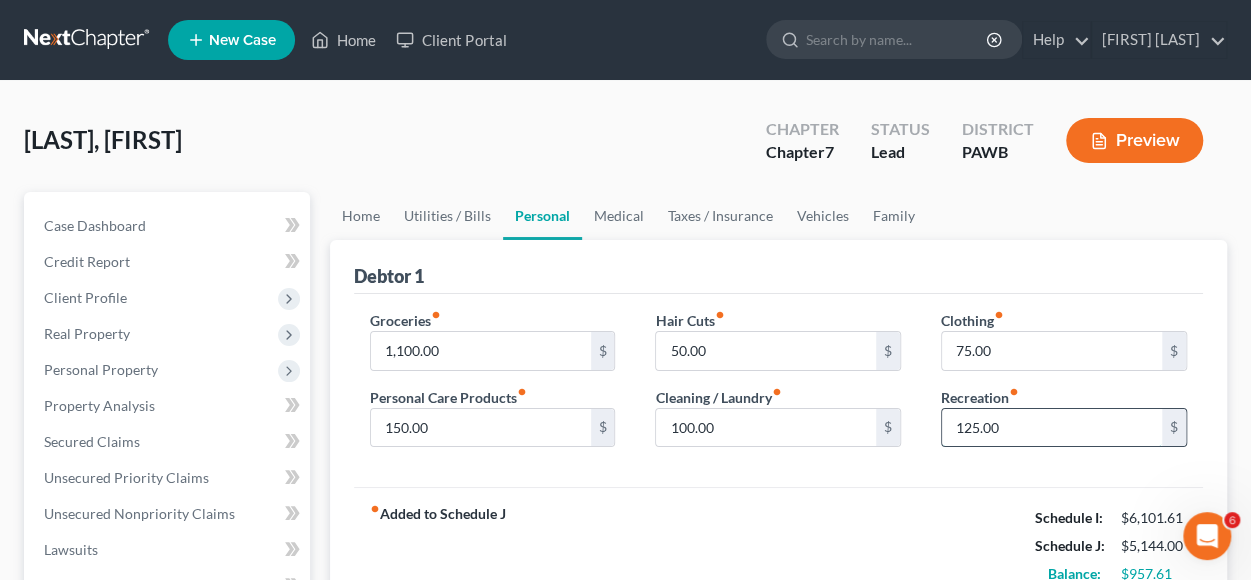 click on "125.00" at bounding box center (1052, 428) 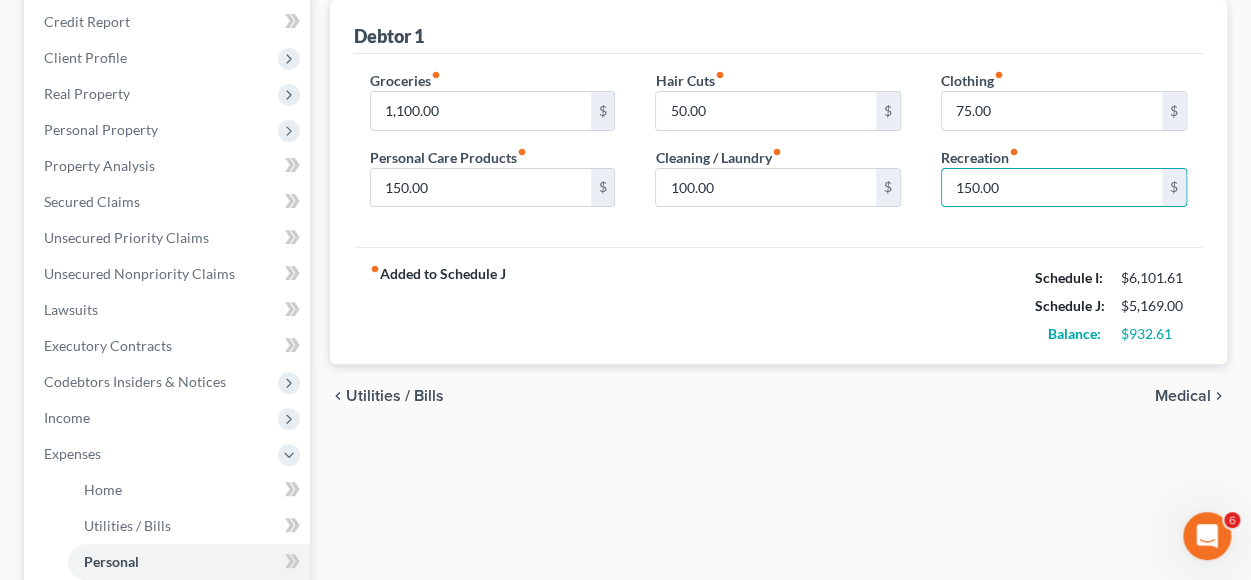scroll, scrollTop: 244, scrollLeft: 0, axis: vertical 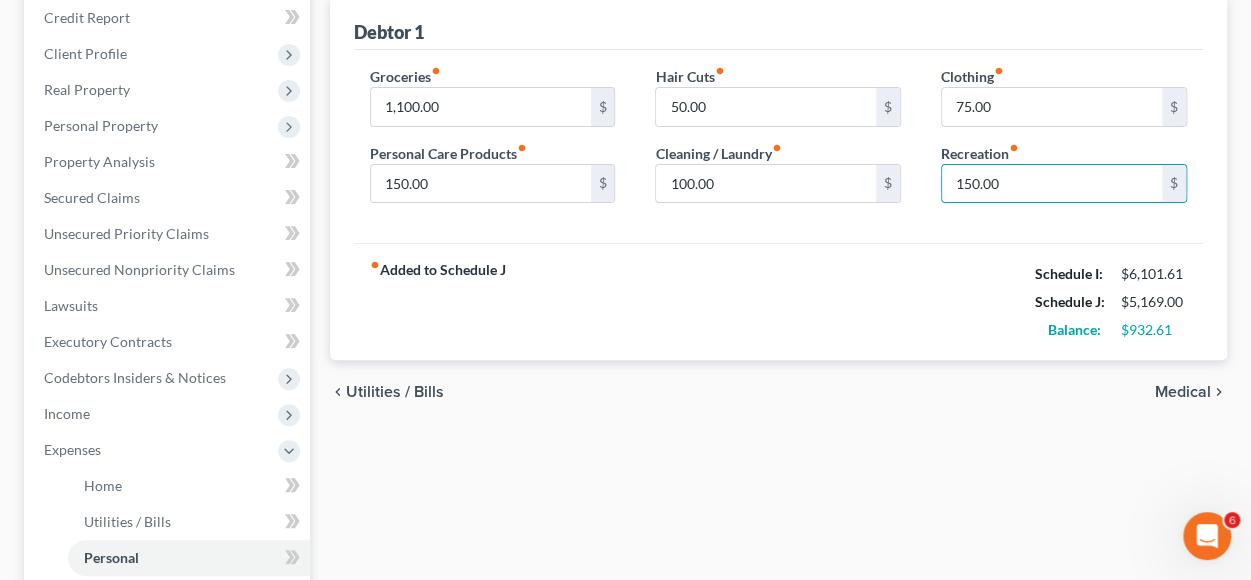 type on "150.00" 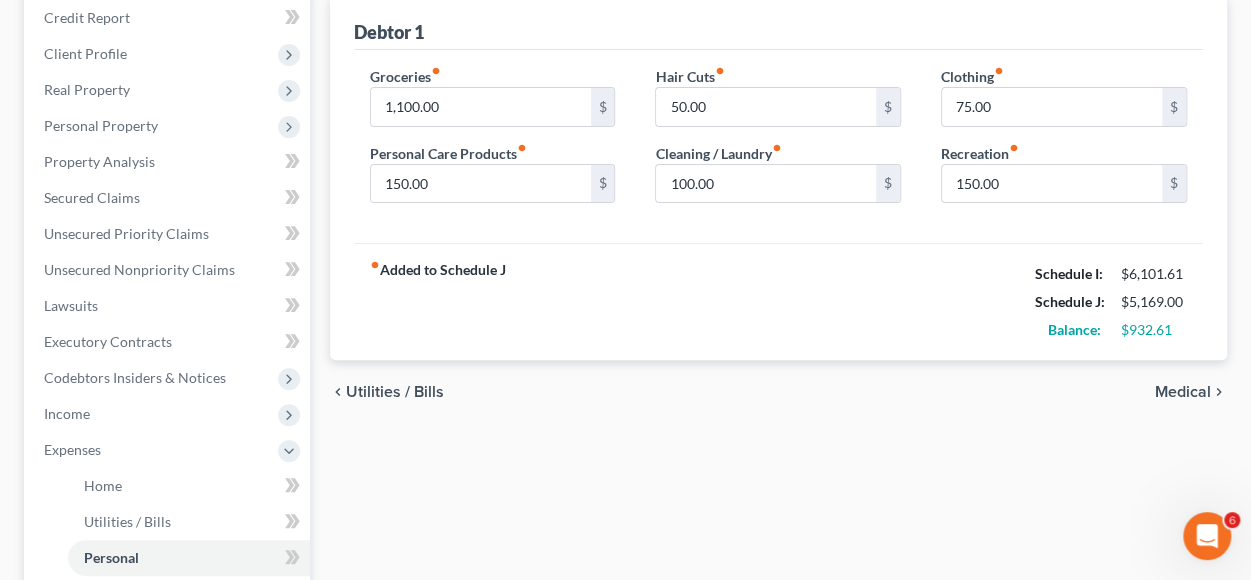 click on "Medical" at bounding box center [1183, 392] 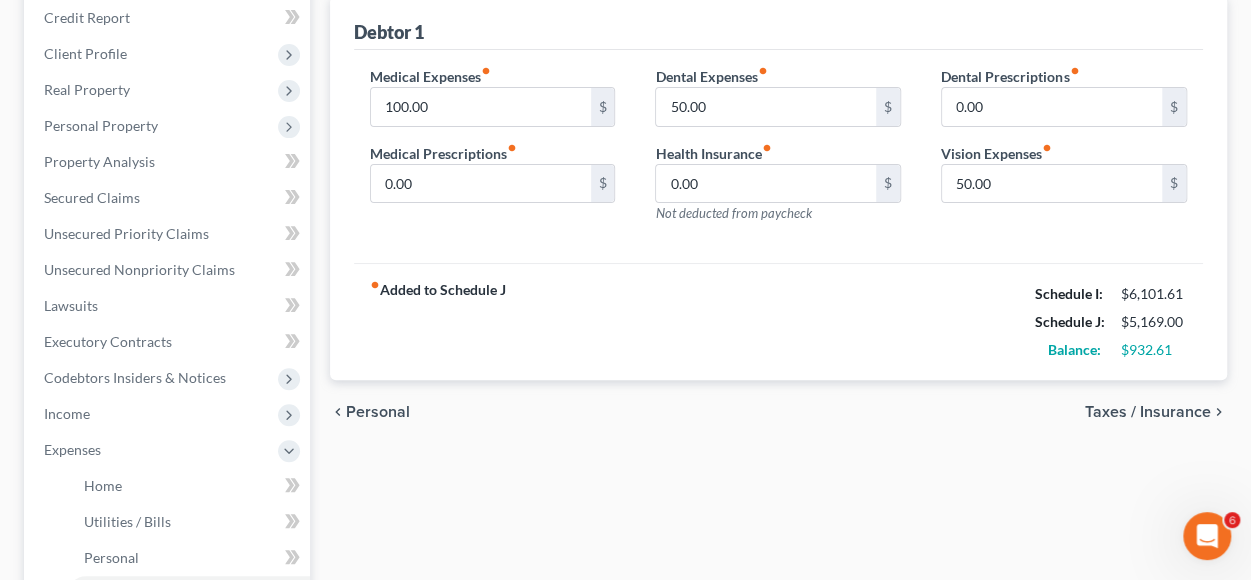 scroll, scrollTop: 0, scrollLeft: 0, axis: both 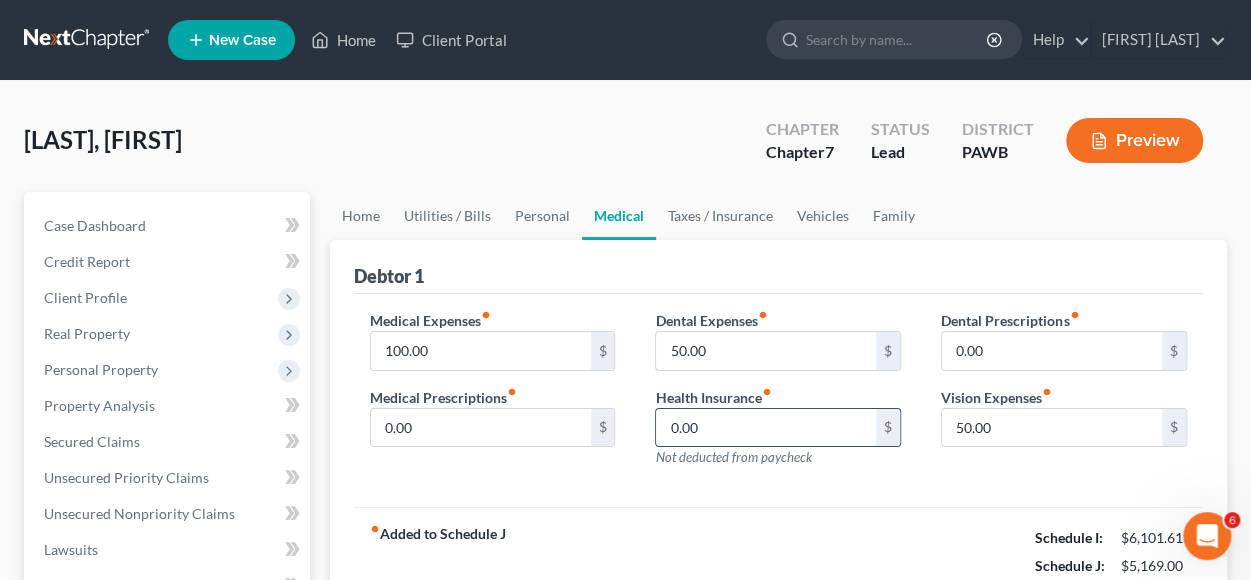 click on "0.00" at bounding box center (766, 428) 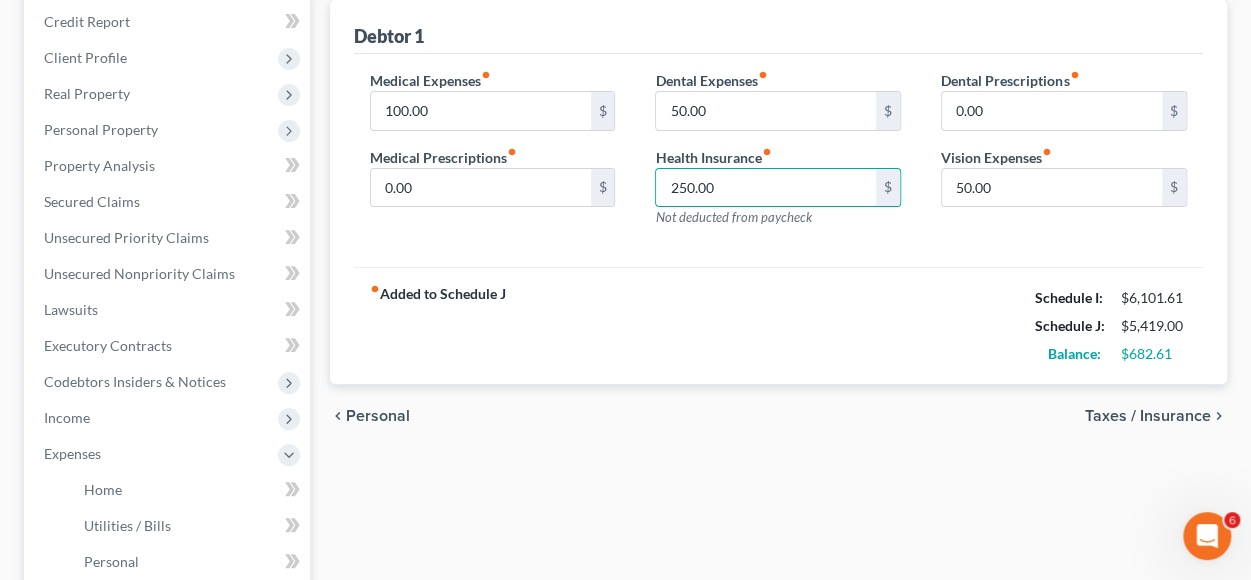 scroll, scrollTop: 242, scrollLeft: 0, axis: vertical 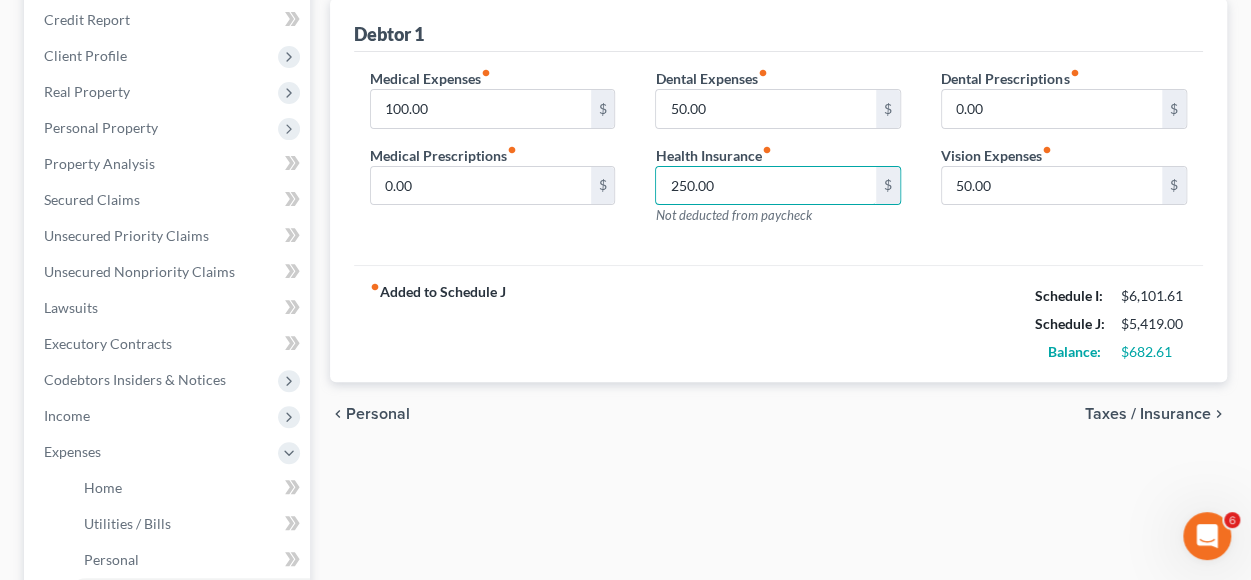 type on "250.00" 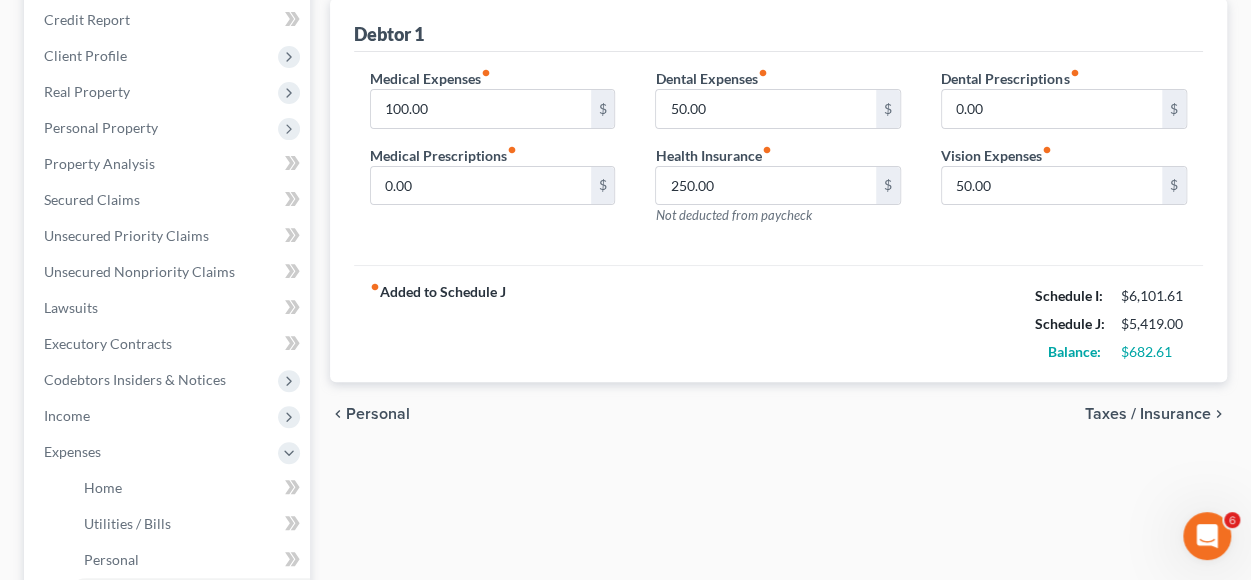 click on "Taxes / Insurance" at bounding box center (1148, 414) 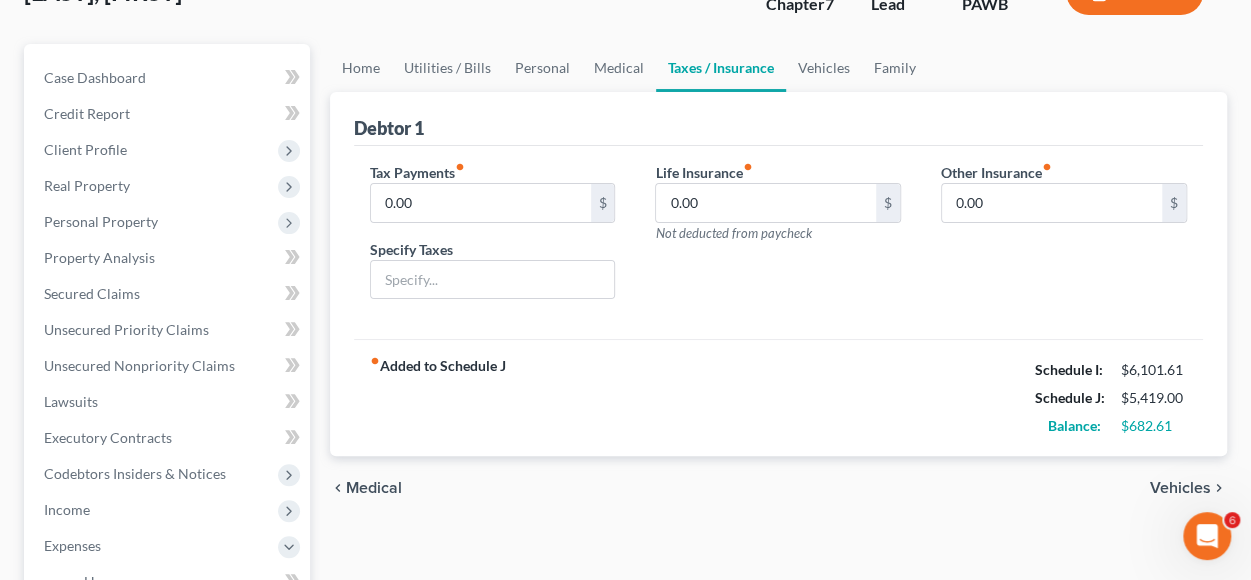 scroll, scrollTop: 163, scrollLeft: 0, axis: vertical 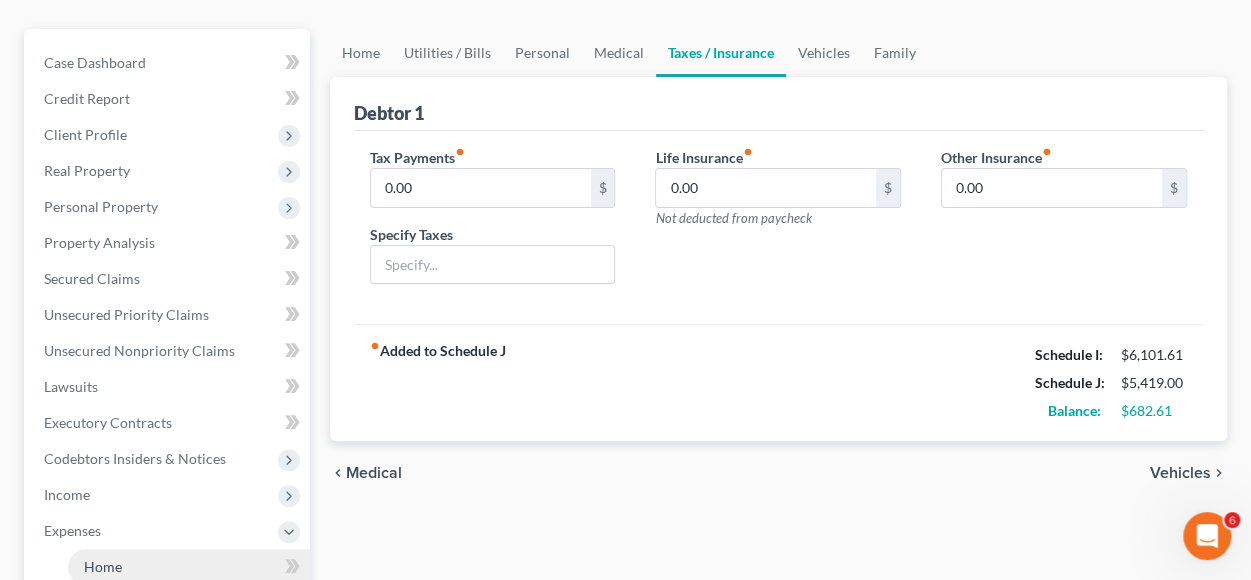 click on "Home" at bounding box center [103, 566] 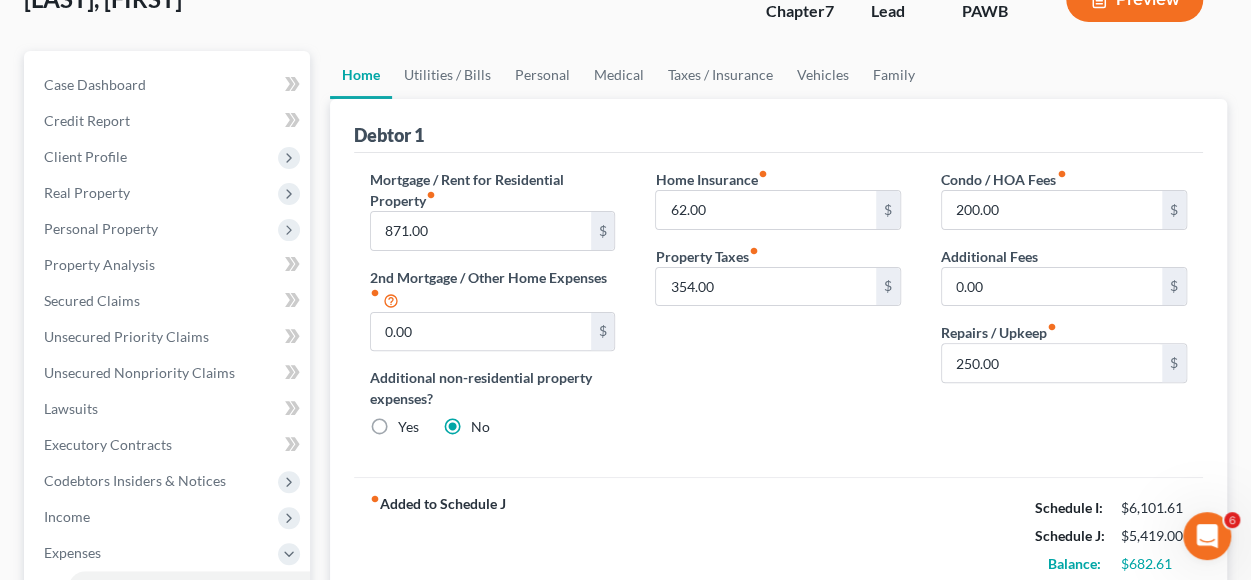 scroll, scrollTop: 147, scrollLeft: 0, axis: vertical 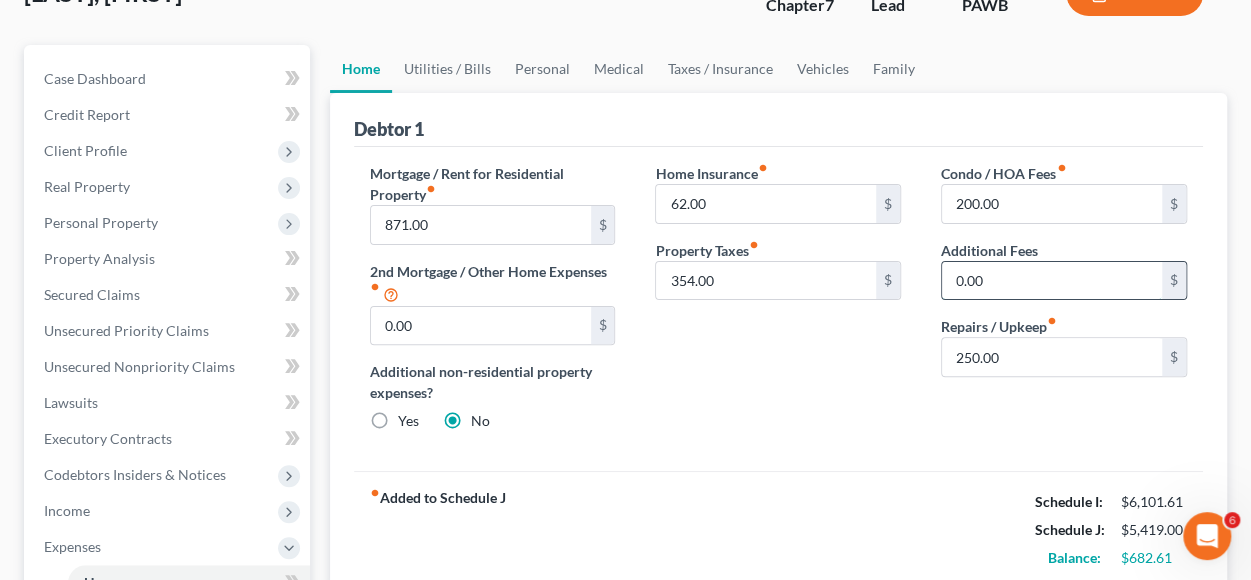 click on "0.00" at bounding box center (1052, 281) 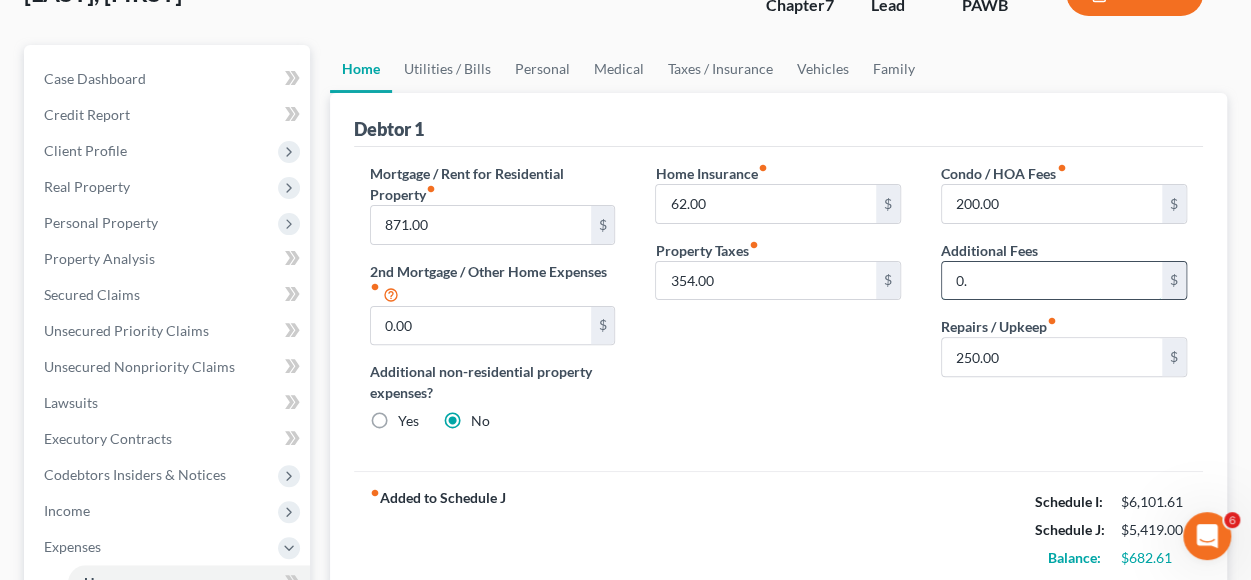 type on "0" 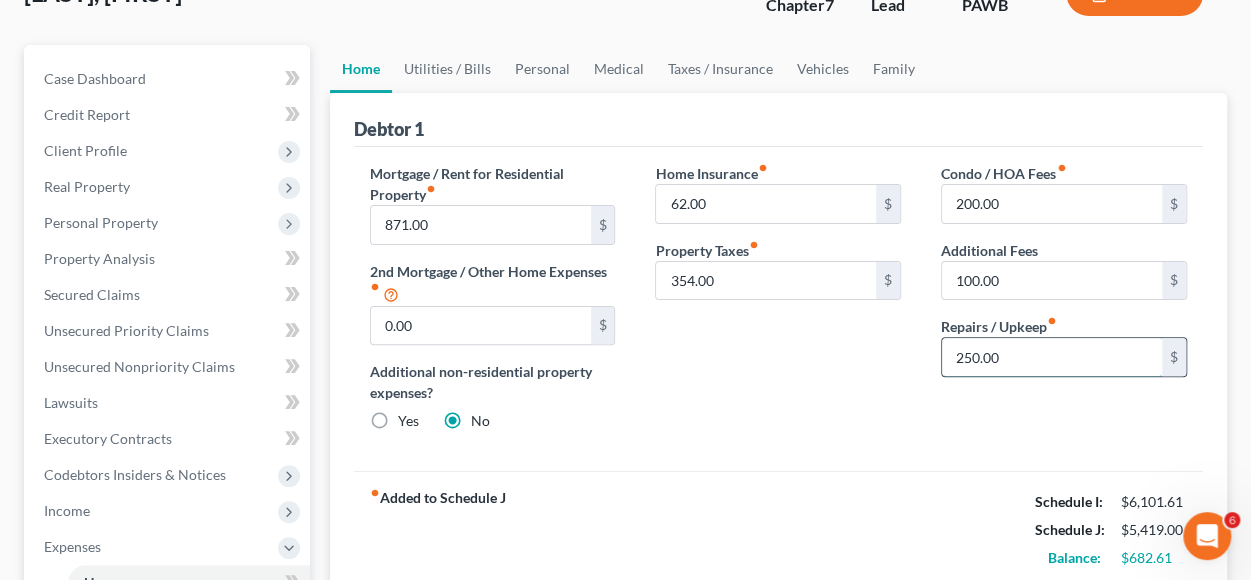 click on "250.00" at bounding box center [1052, 357] 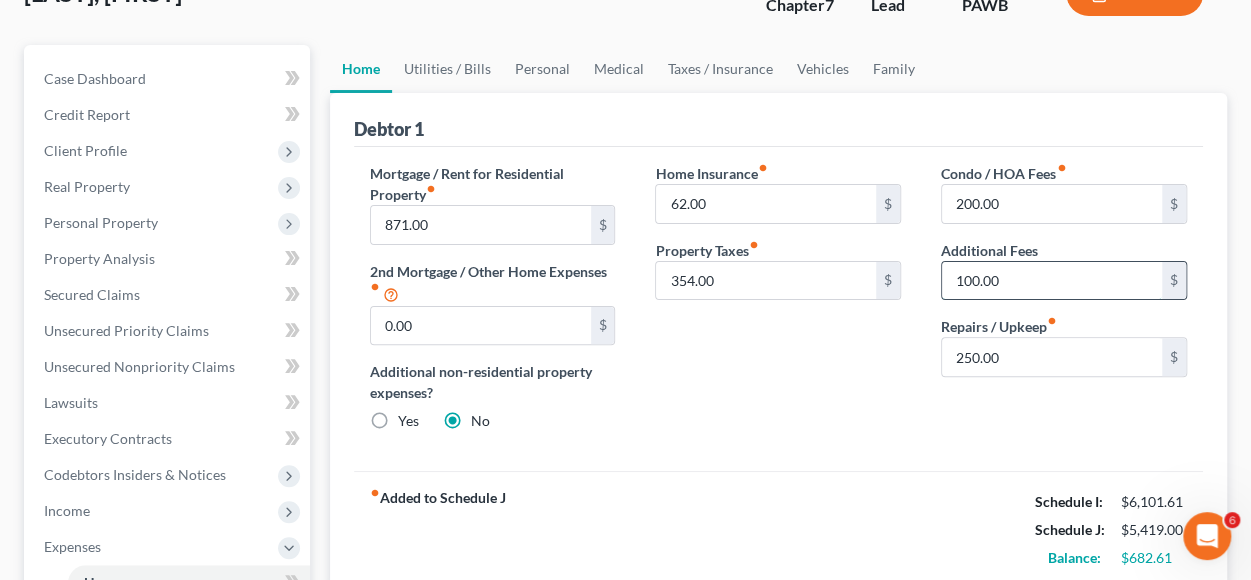 click on "100.00" at bounding box center (1052, 281) 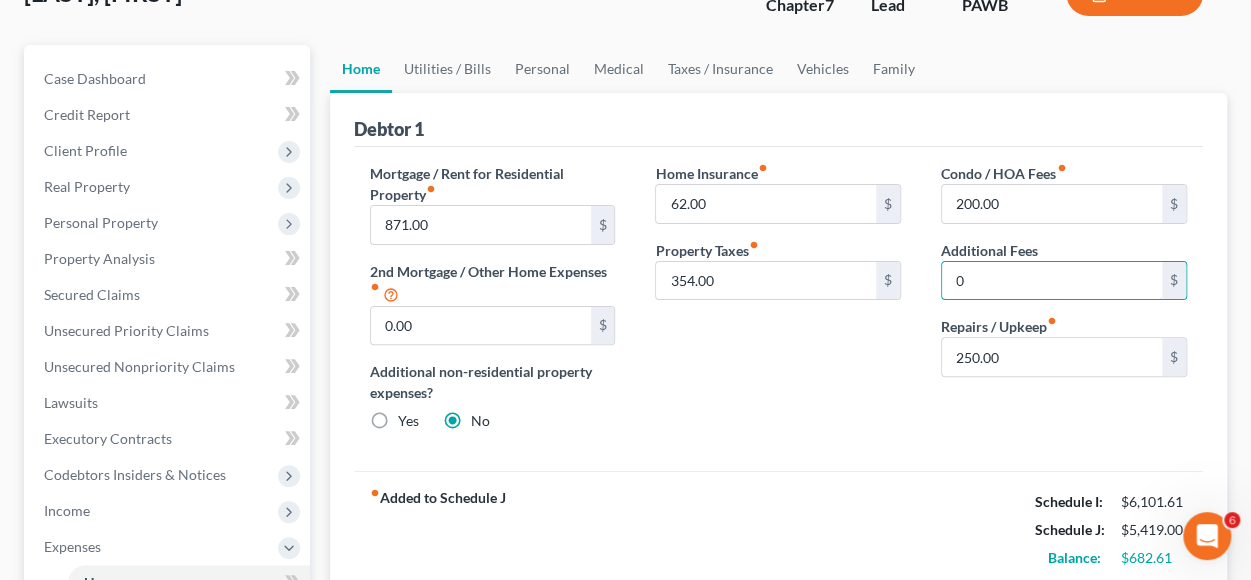 type on "0" 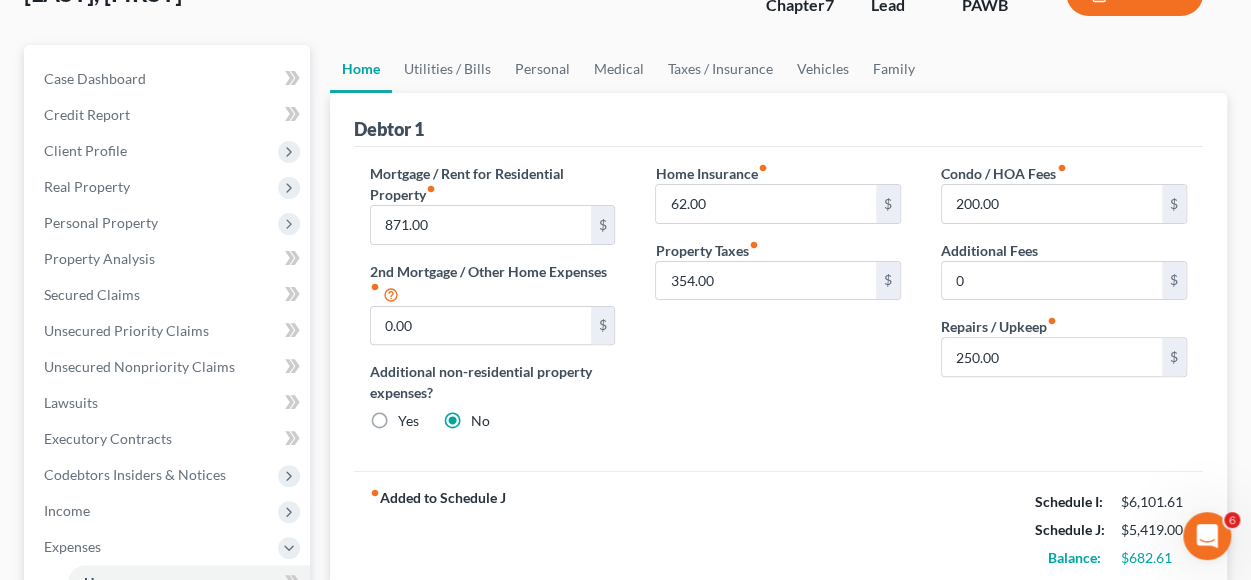 click on "Mortgage / Rent for Residential Property  fiber_manual_record 871.00 $ 2nd Mortgage / Other Home Expenses  fiber_manual_record   0.00 $ Additional non-residential property expenses? Yes No Home Insurance  fiber_manual_record 62.00 $ Property Taxes  fiber_manual_record 354.00 $ Condo / HOA Fees  fiber_manual_record 200.00 $ Additional Fees 0 $ Repairs / Upkeep  fiber_manual_record 250.00 $" at bounding box center (778, 309) 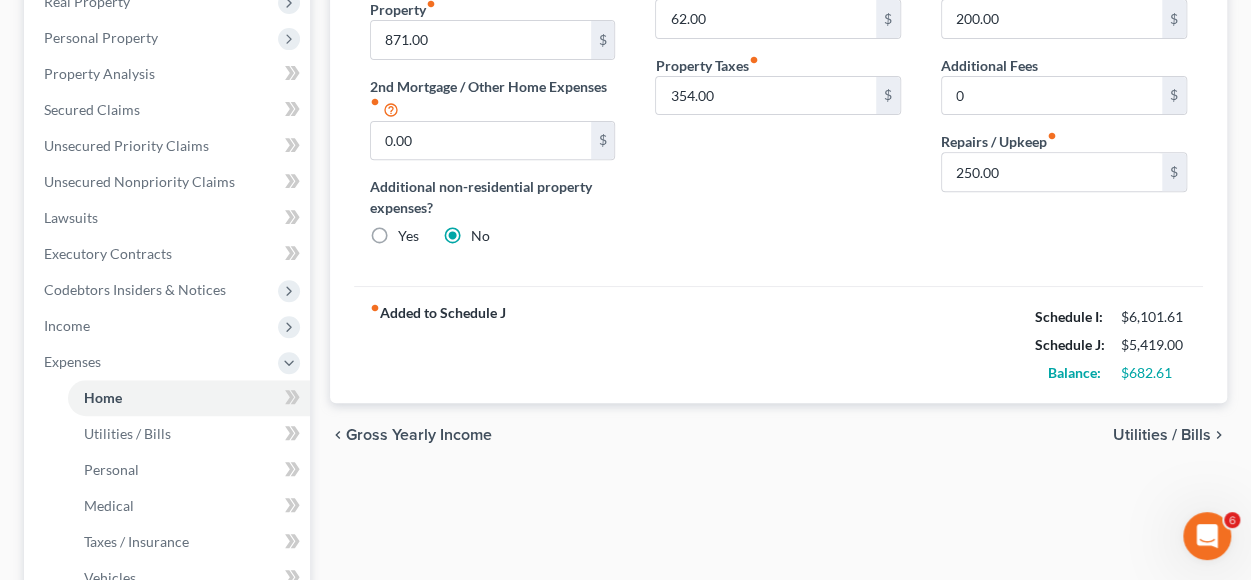 scroll, scrollTop: 335, scrollLeft: 0, axis: vertical 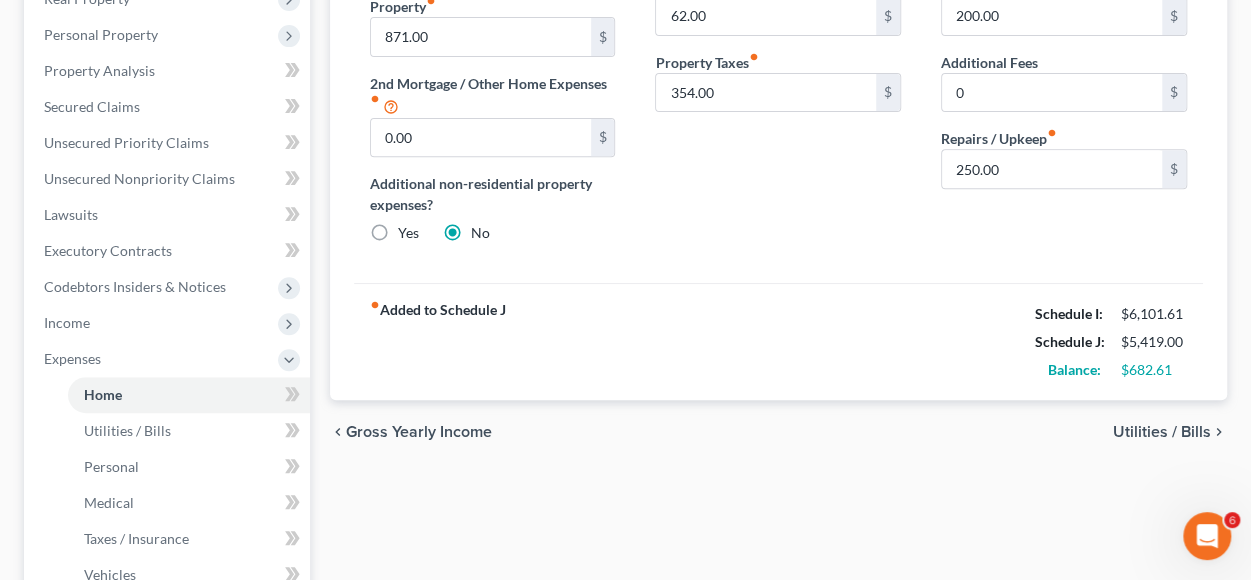 click on "Utilities / Bills" at bounding box center [1162, 432] 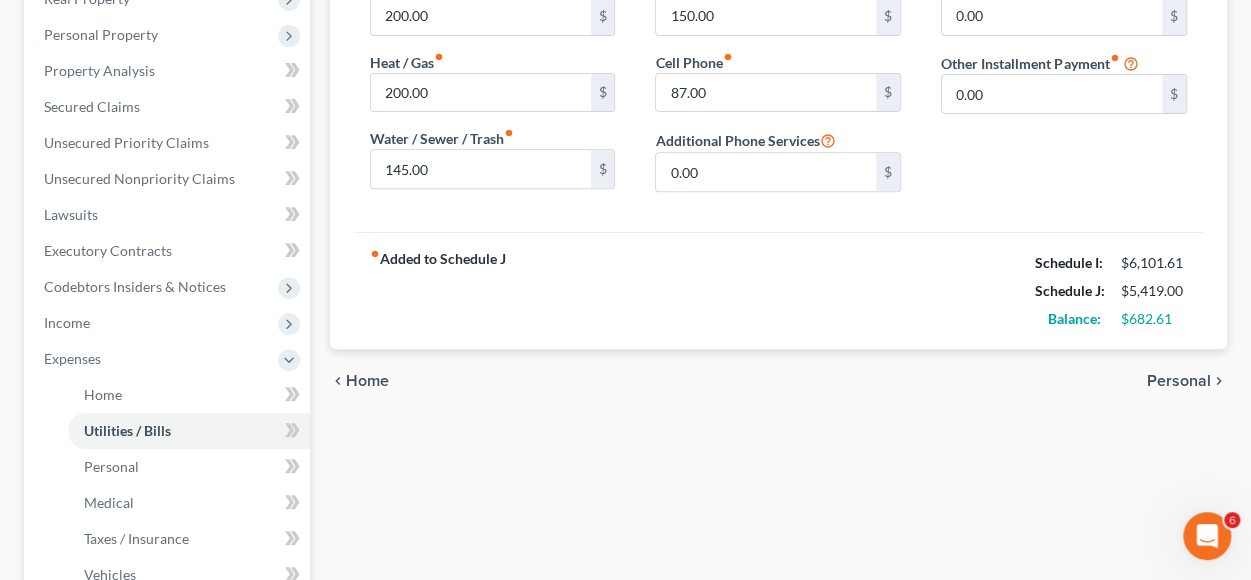 scroll, scrollTop: 0, scrollLeft: 0, axis: both 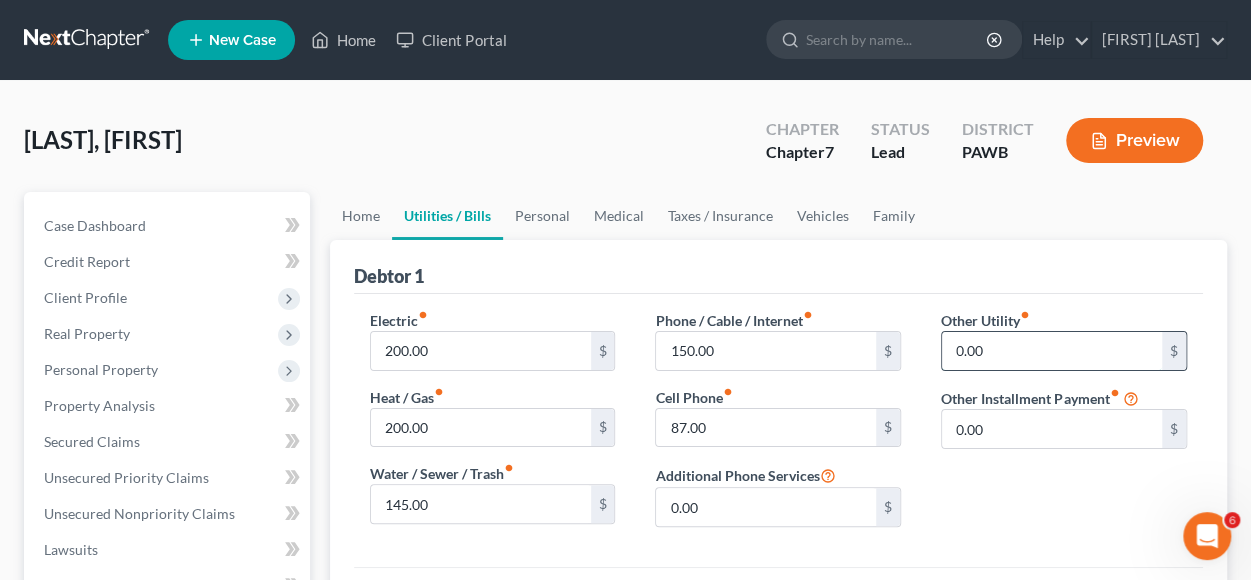 click on "0.00" at bounding box center [1052, 351] 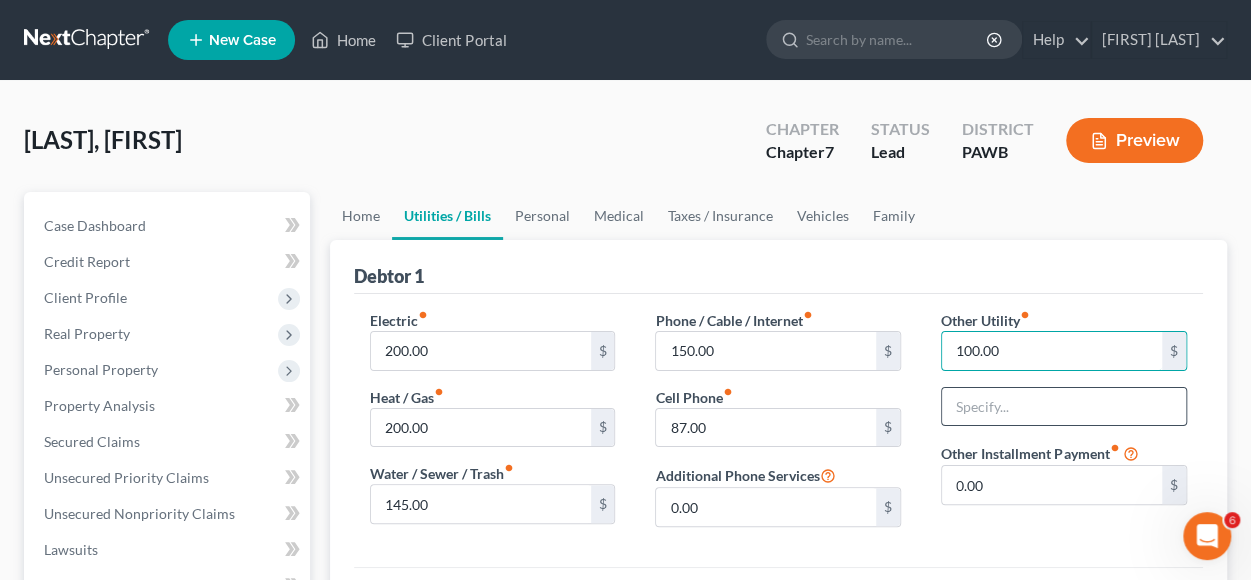 type on "100.00" 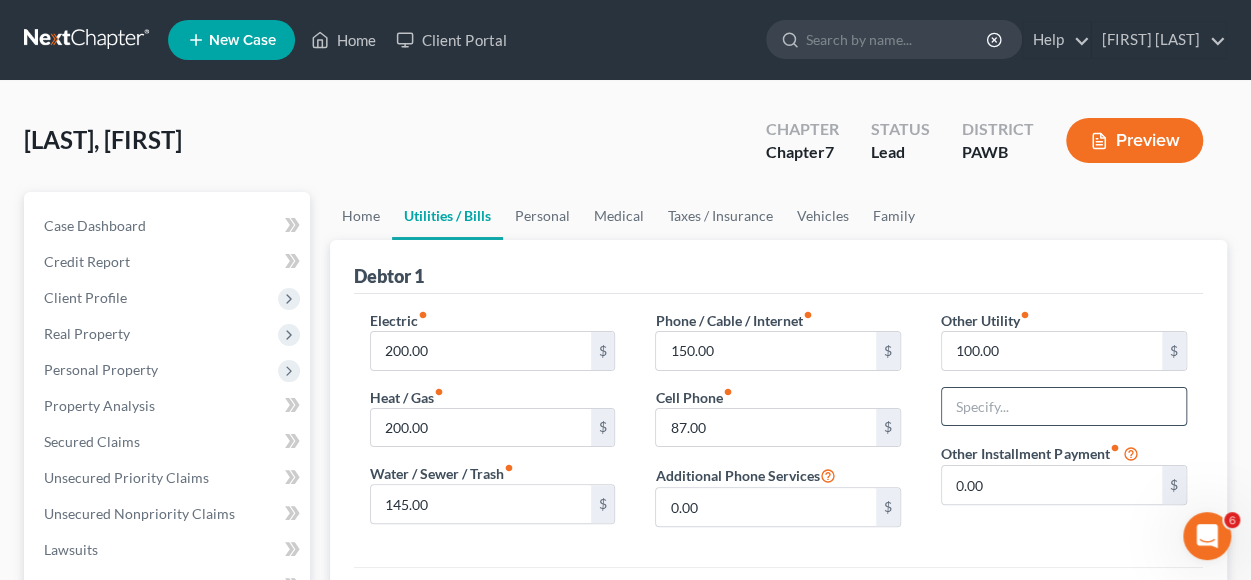 click at bounding box center [1064, 407] 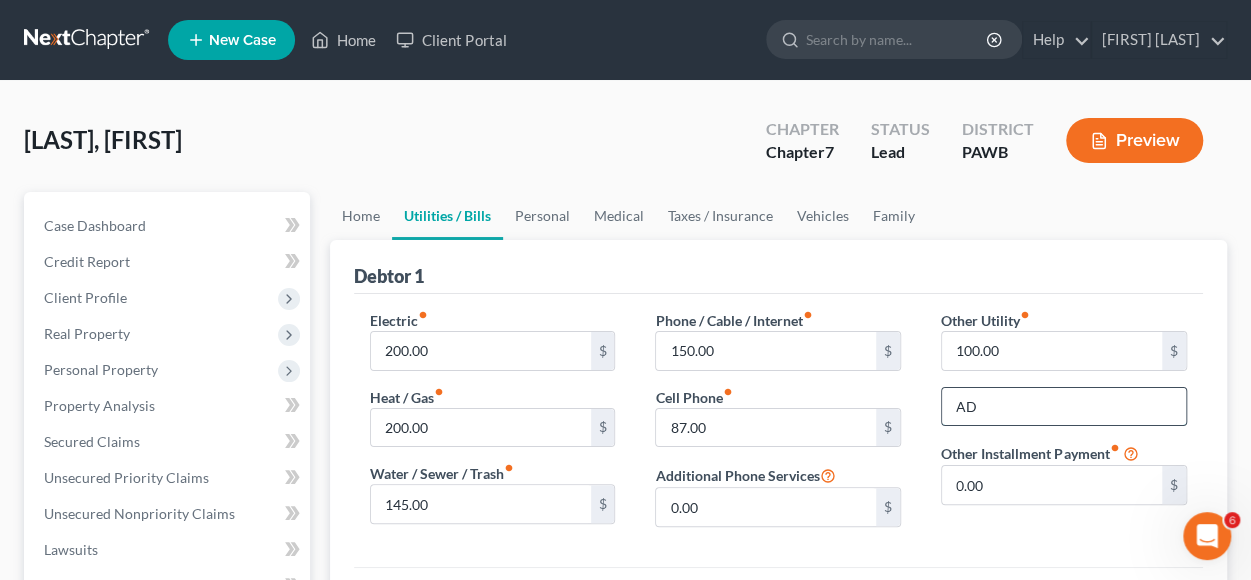 type on "A" 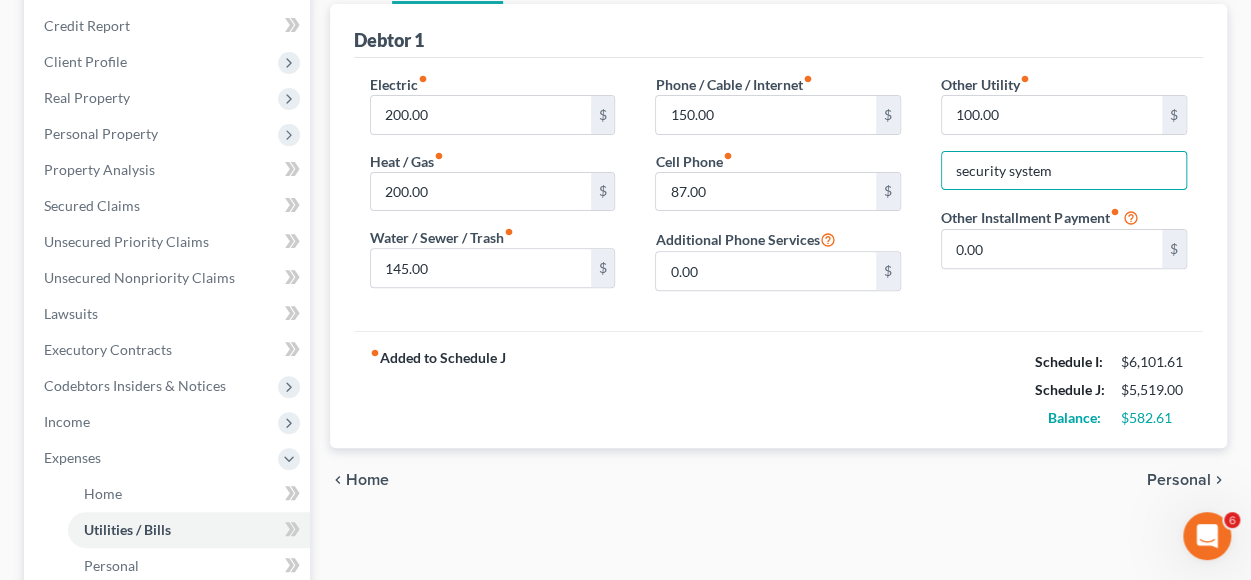 scroll, scrollTop: 263, scrollLeft: 0, axis: vertical 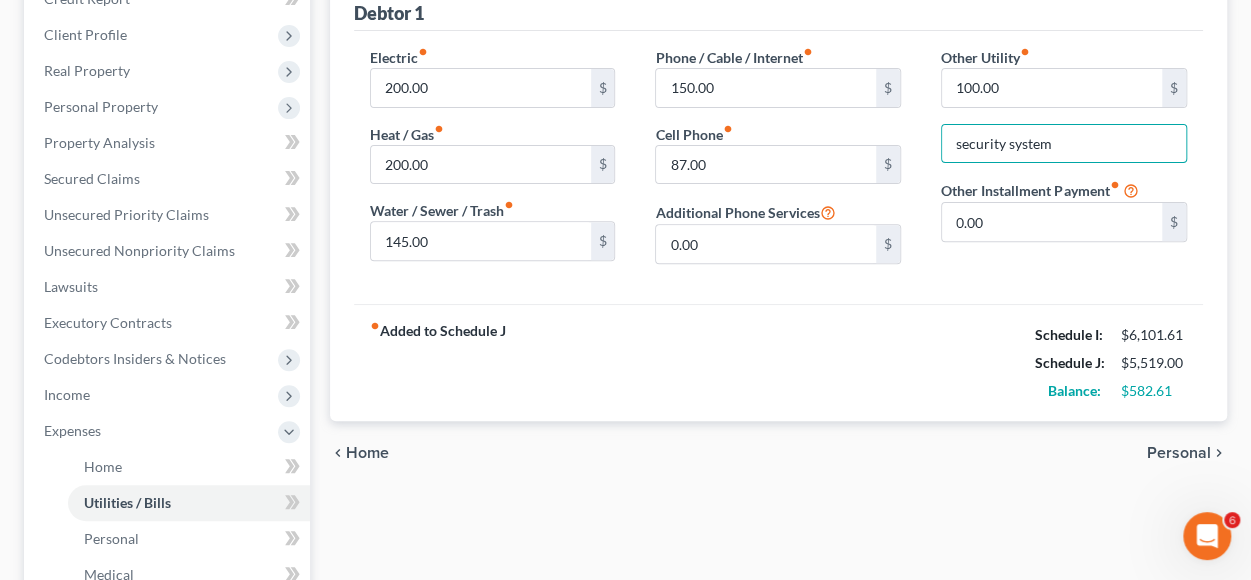 type on "security system" 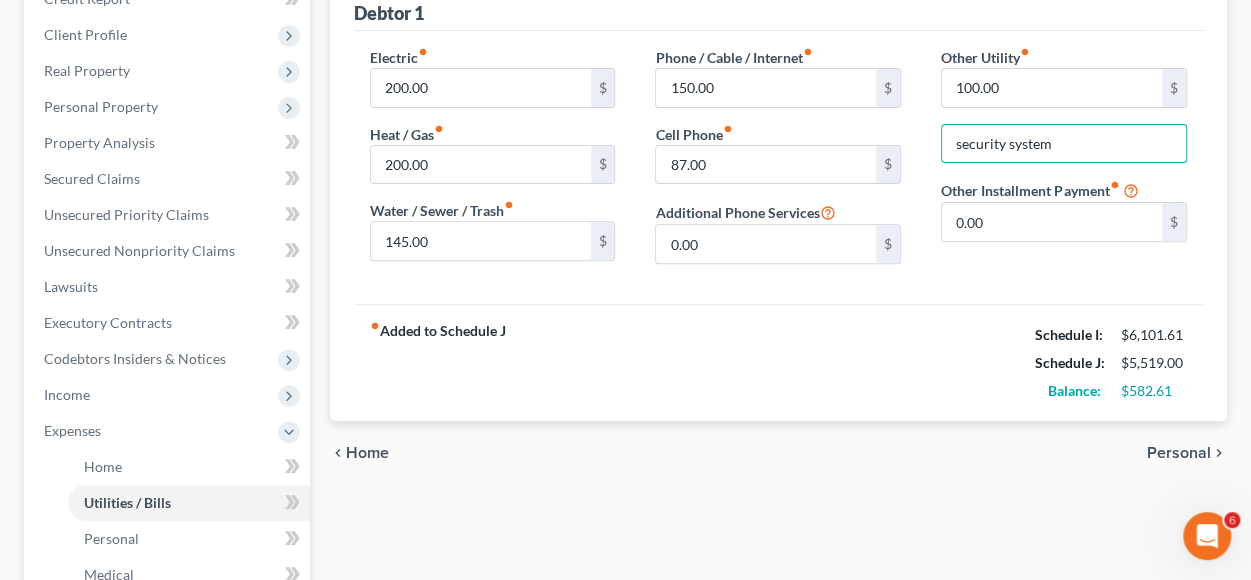 click on "Personal" at bounding box center (1179, 453) 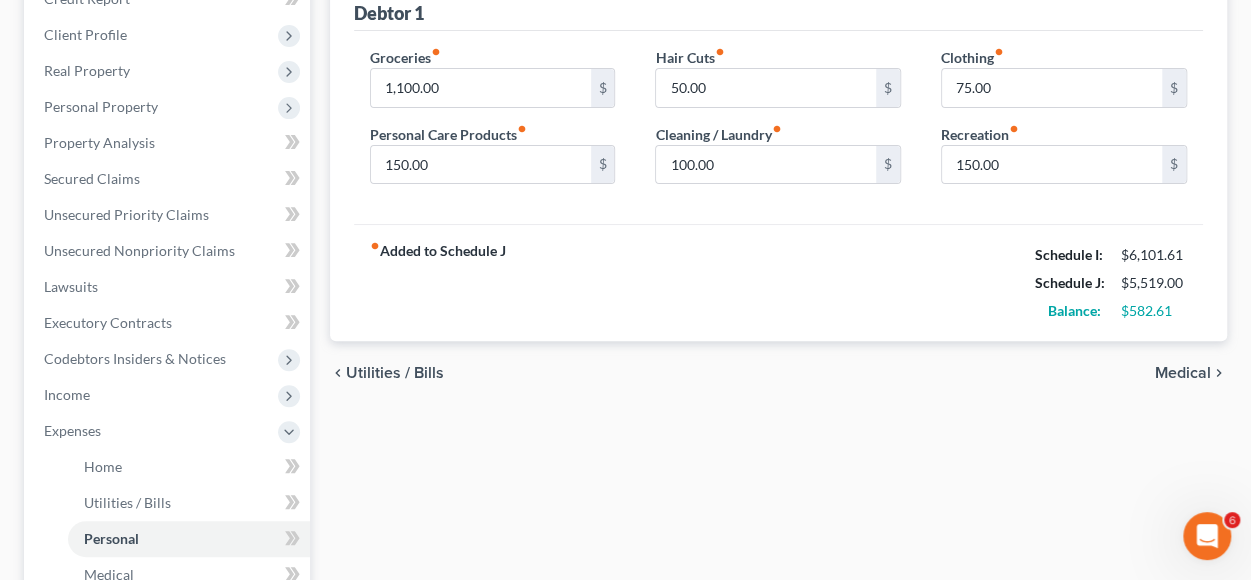 scroll, scrollTop: 0, scrollLeft: 0, axis: both 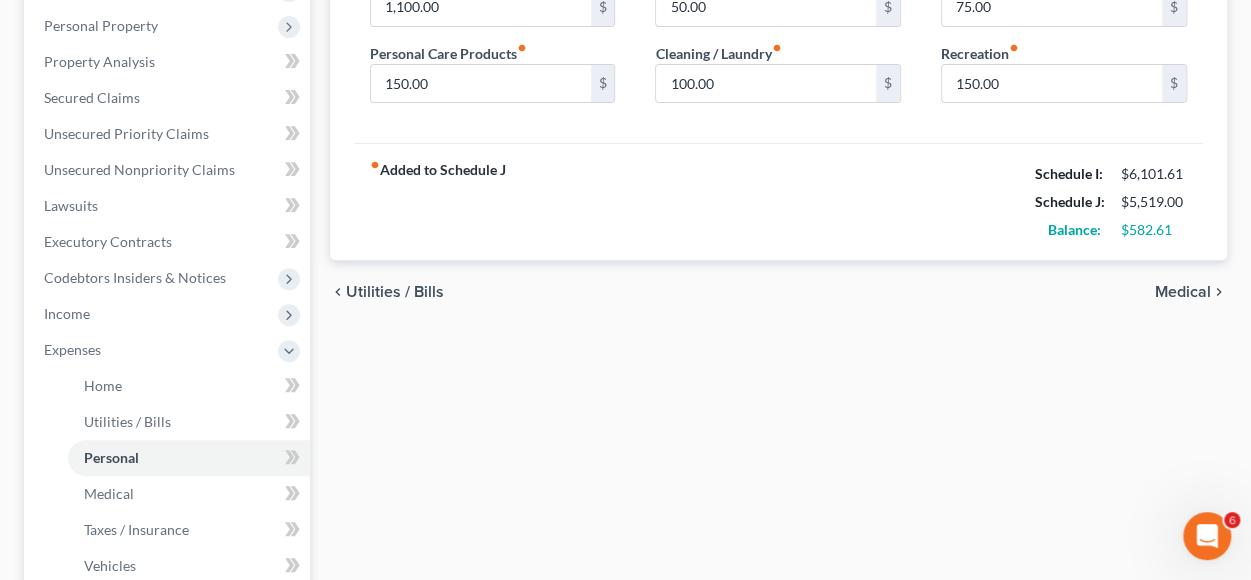 click on "Medical" at bounding box center (1183, 292) 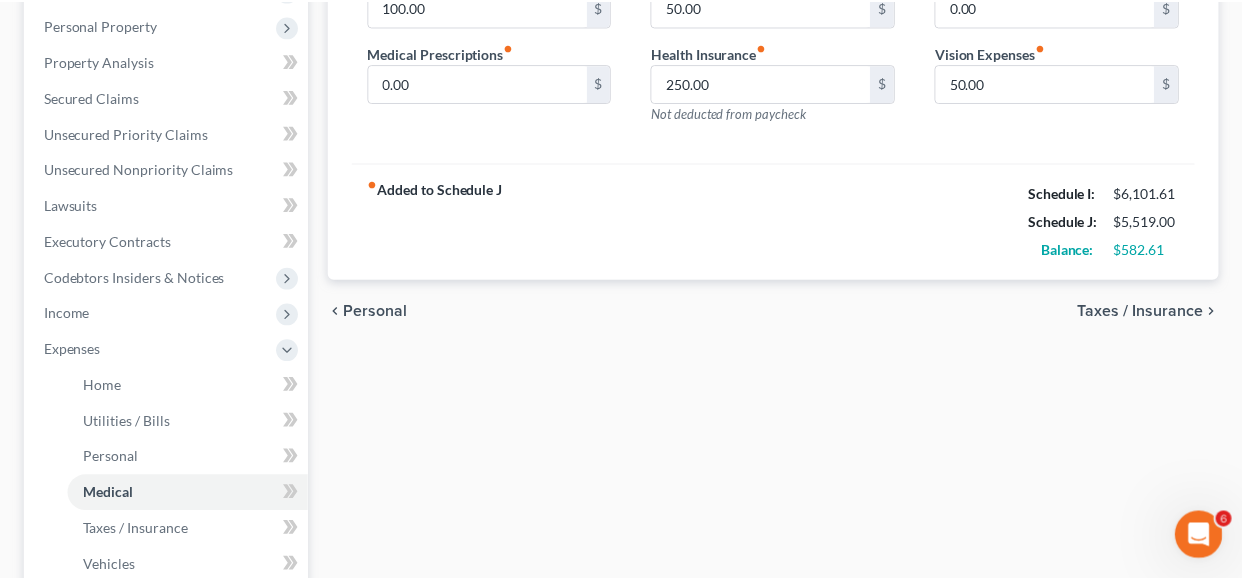 scroll, scrollTop: 0, scrollLeft: 0, axis: both 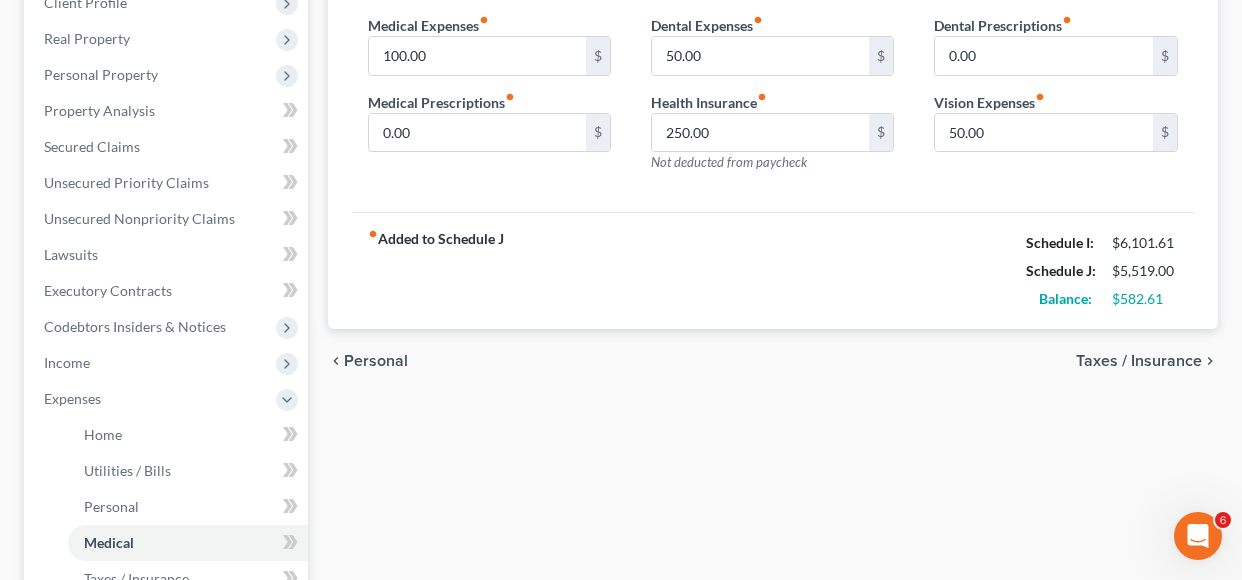 click on "Taxes / Insurance" at bounding box center (1139, 361) 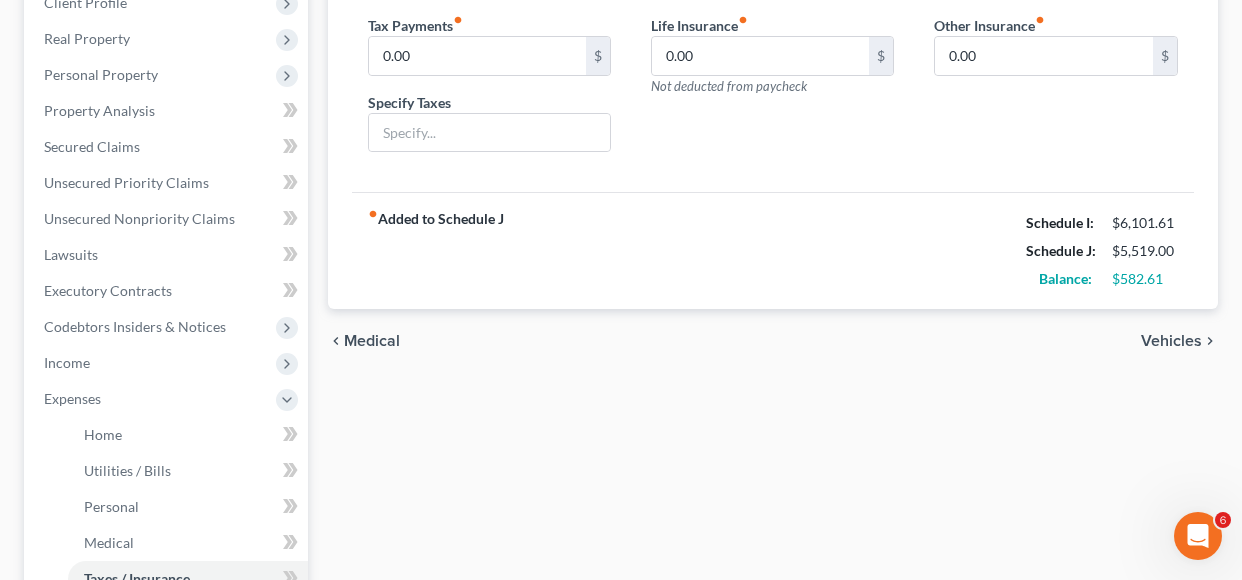 scroll, scrollTop: 0, scrollLeft: 0, axis: both 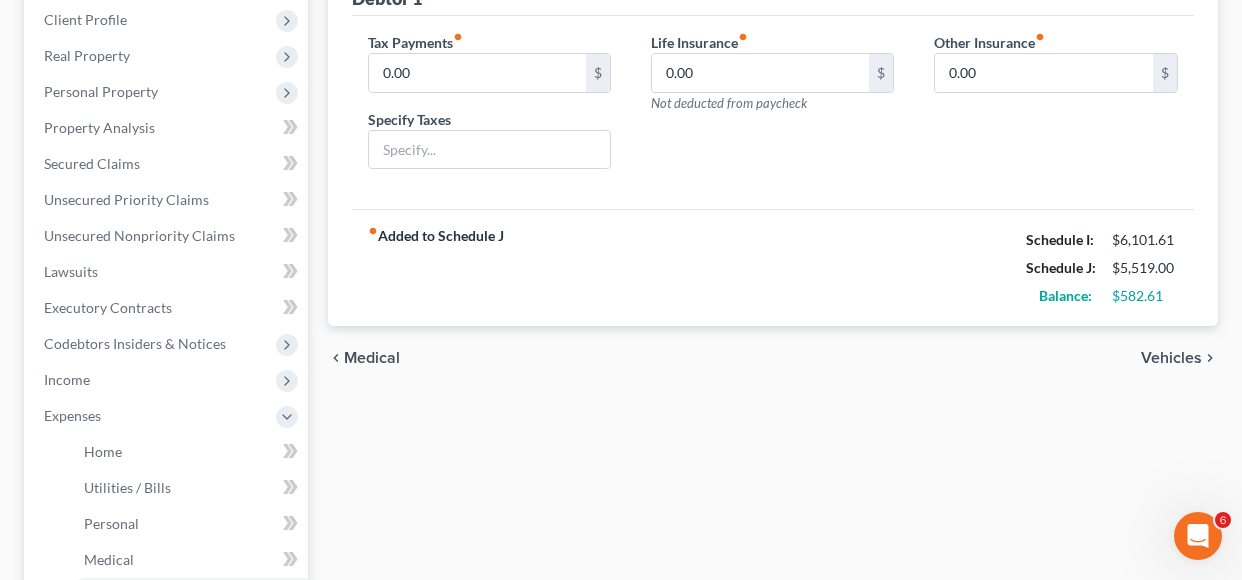 click on "Vehicles" at bounding box center [1171, 358] 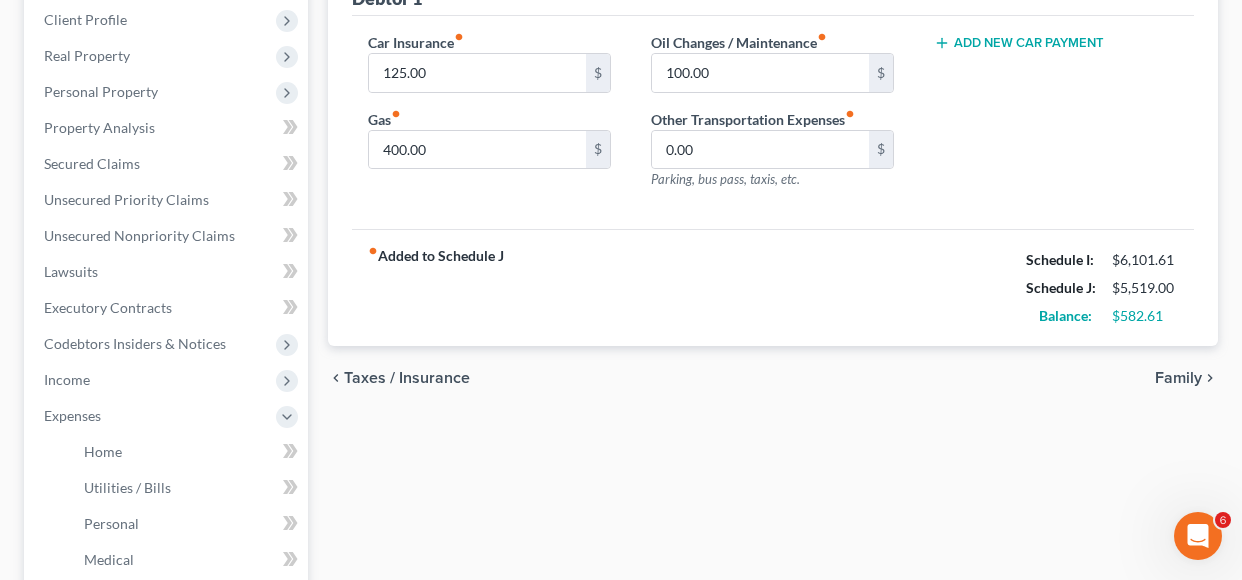 scroll, scrollTop: 0, scrollLeft: 0, axis: both 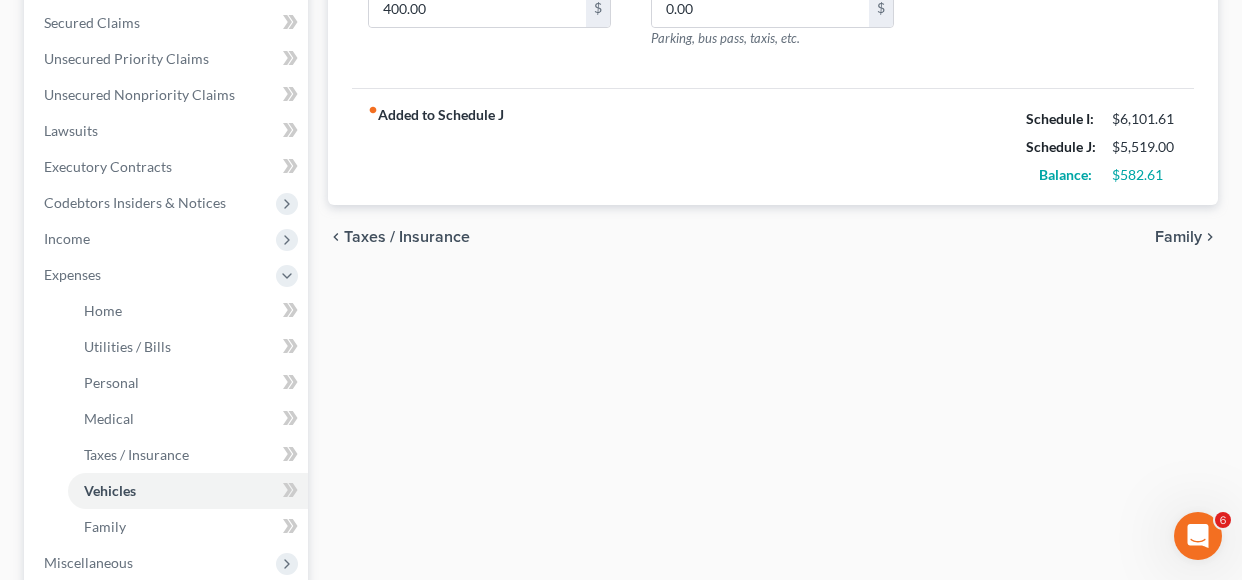 click on "Family" at bounding box center [1178, 237] 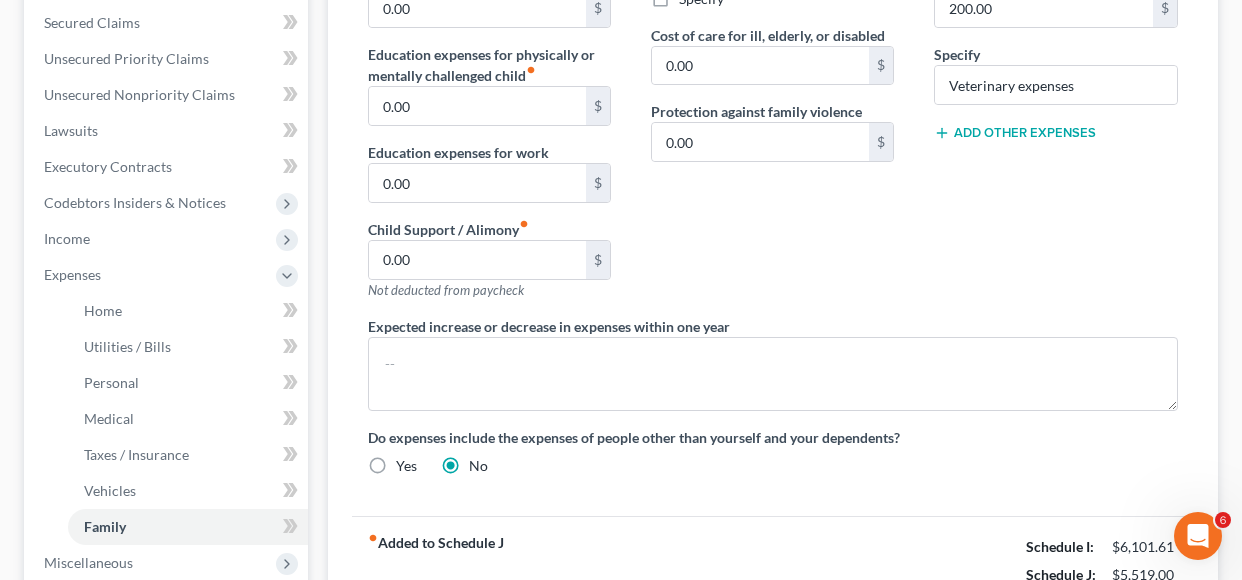 scroll, scrollTop: 0, scrollLeft: 0, axis: both 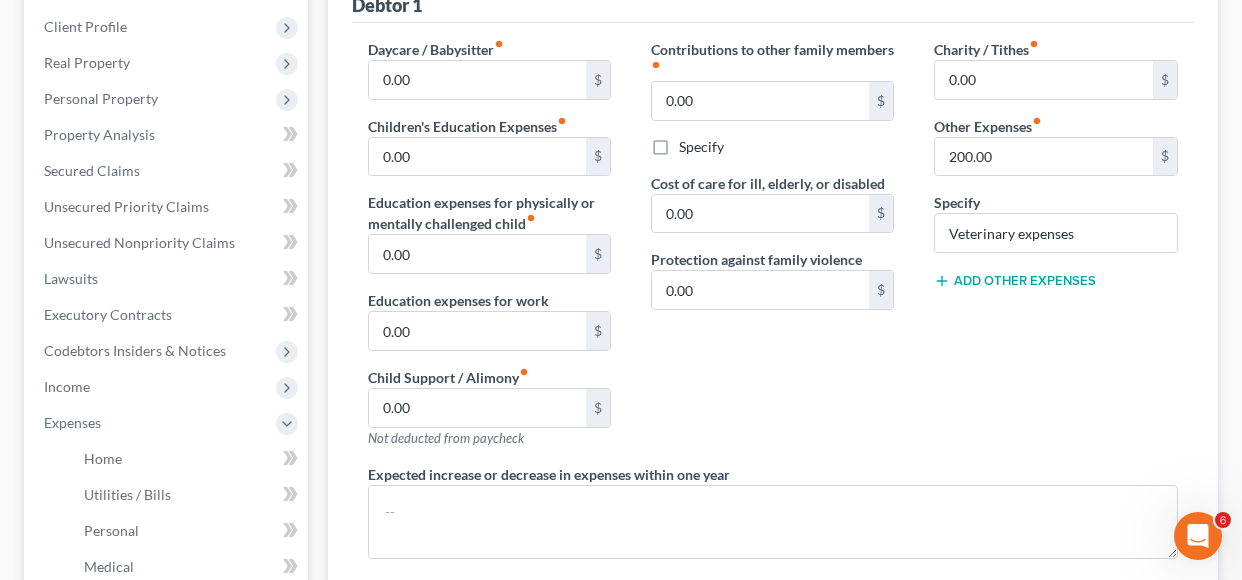 click on "Add Other Expenses" at bounding box center (1015, 281) 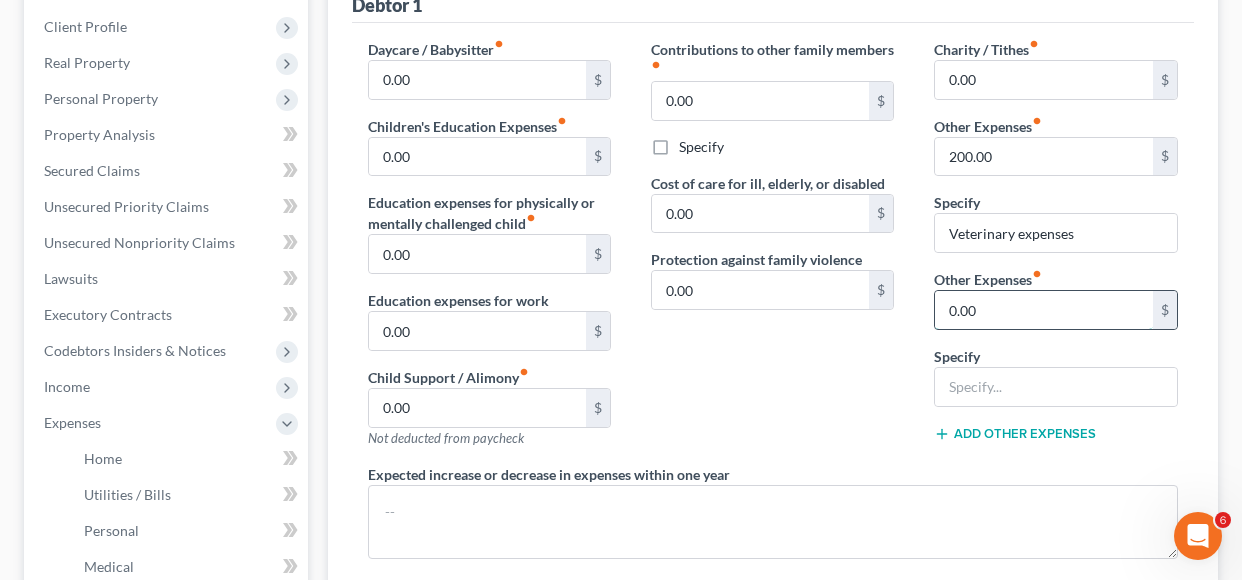 click on "0.00" at bounding box center [1044, 310] 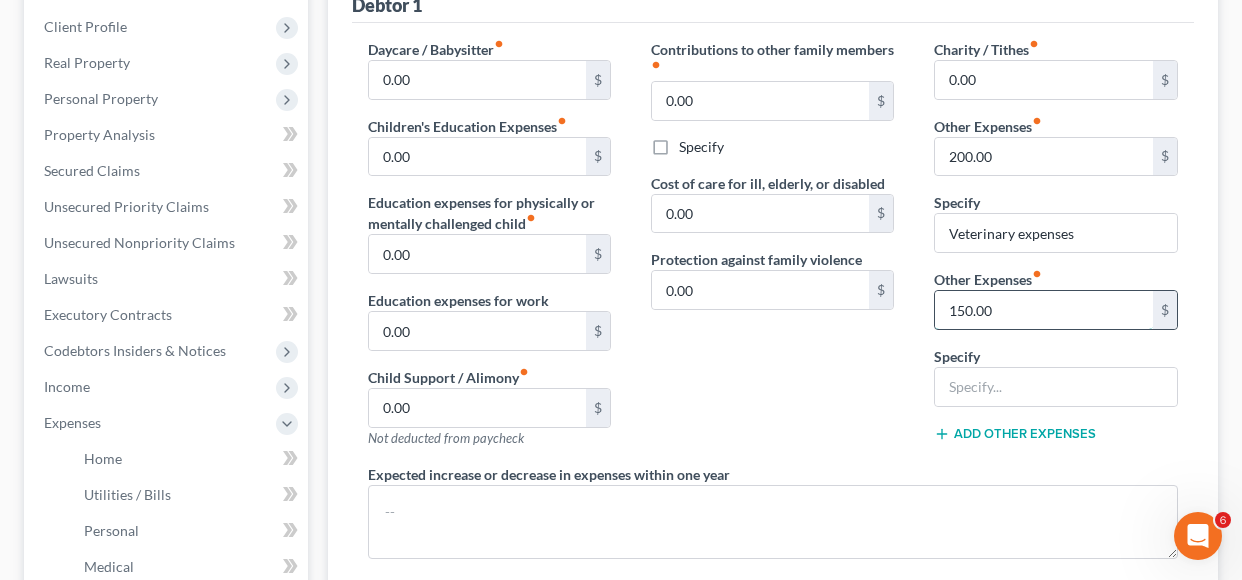 click on "150.00" at bounding box center [1044, 310] 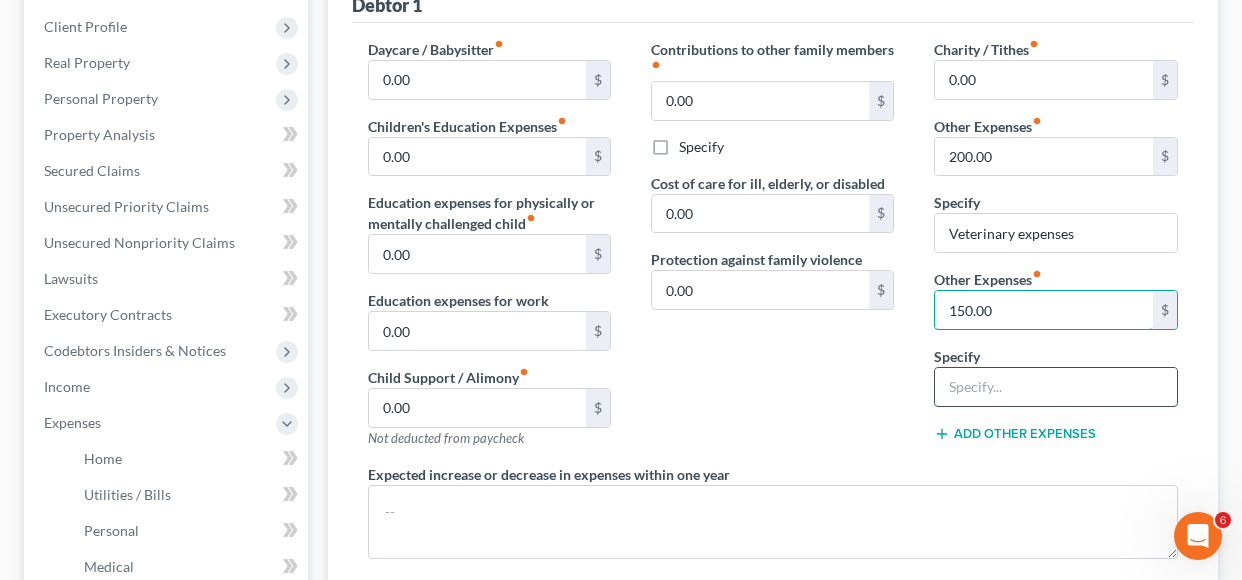 type on "150.00" 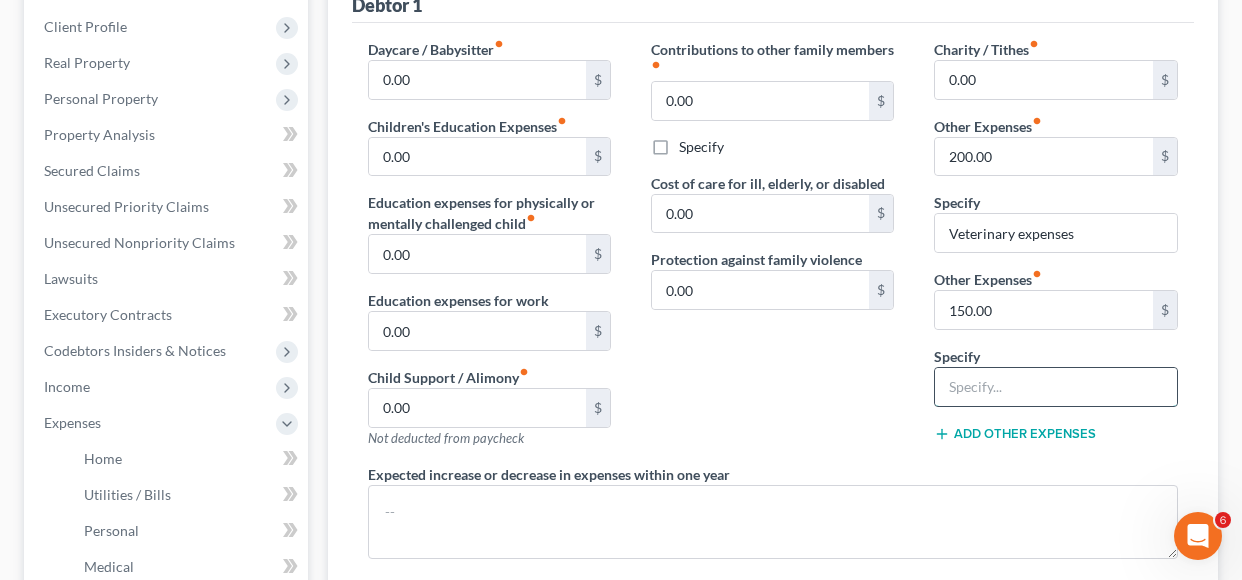 click at bounding box center (1055, 387) 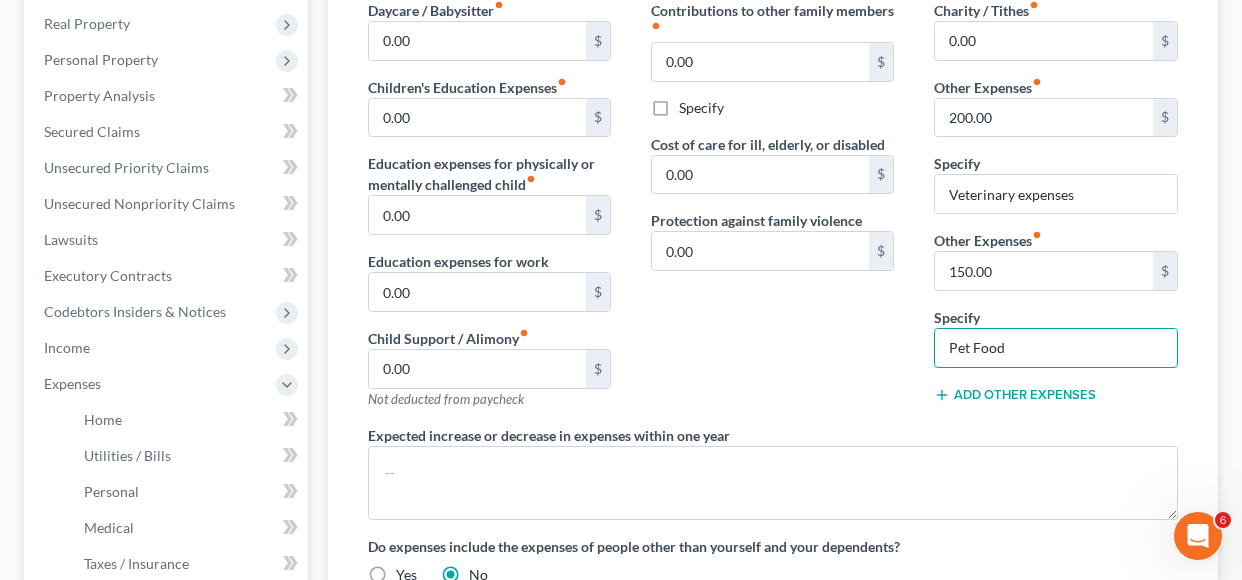 scroll, scrollTop: 359, scrollLeft: 0, axis: vertical 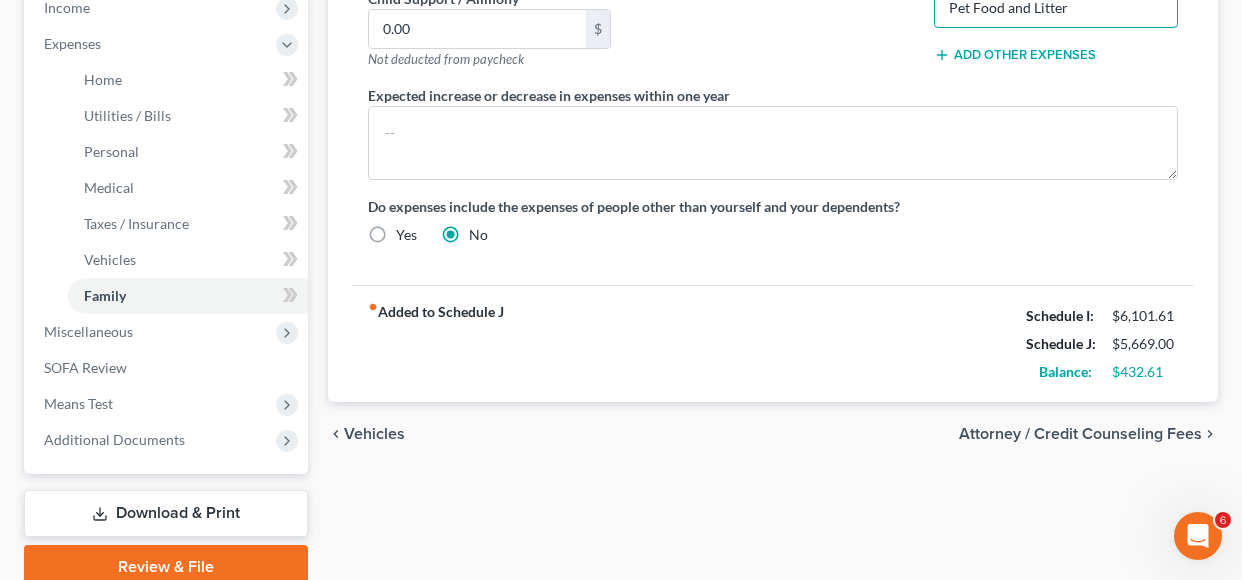 type on "Pet Food and Litter" 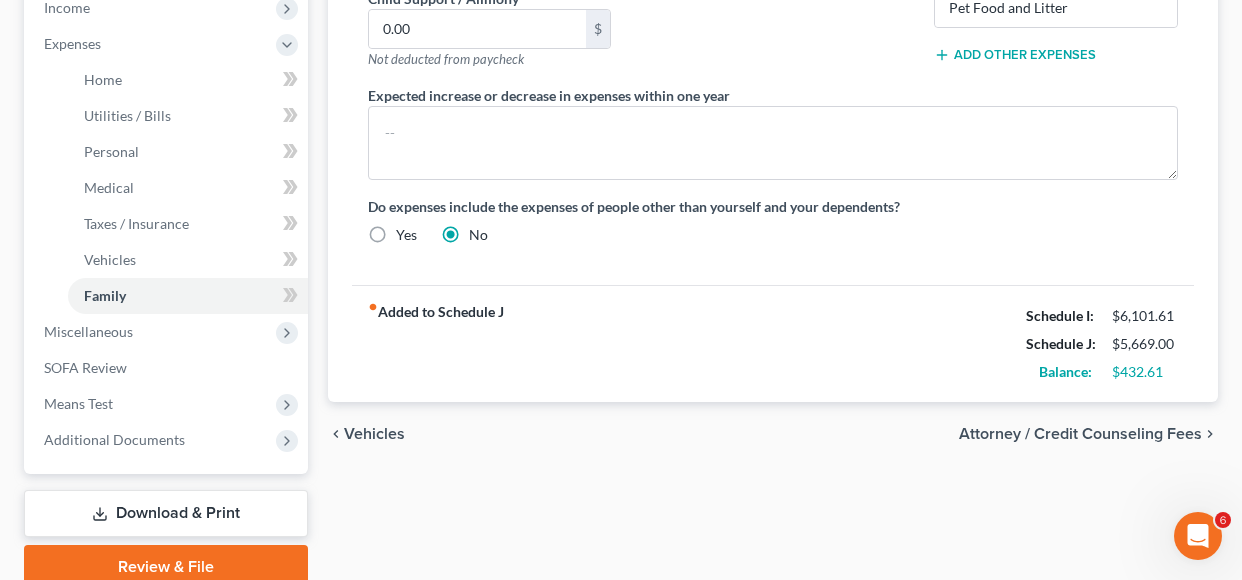 click on "Attorney / Credit Counseling Fees" at bounding box center [1080, 434] 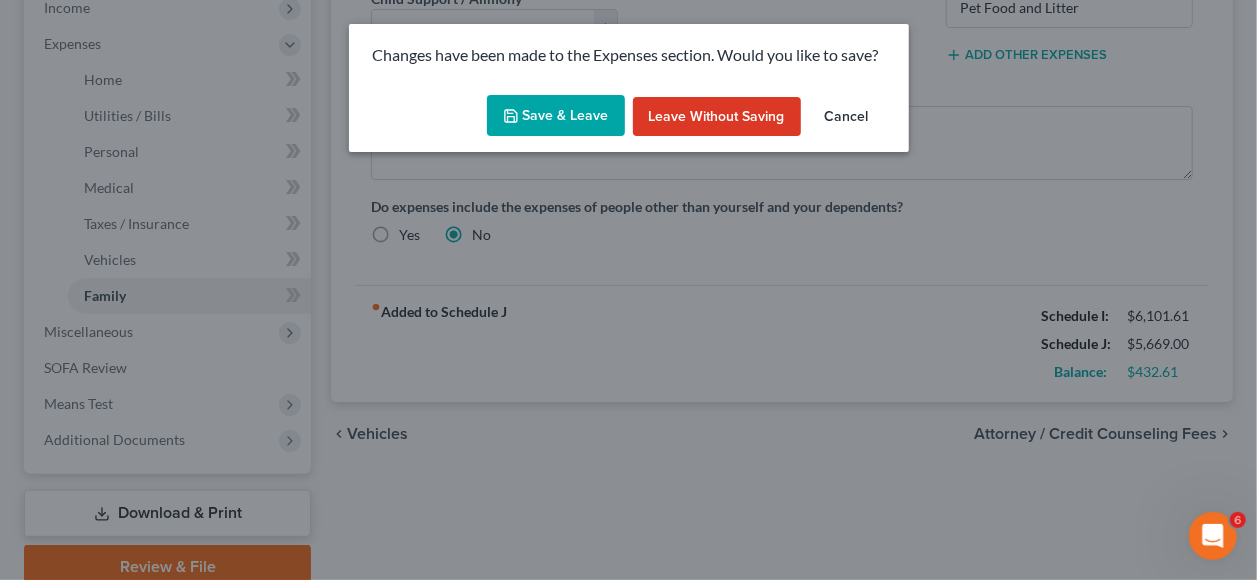click on "Save & Leave" at bounding box center (556, 116) 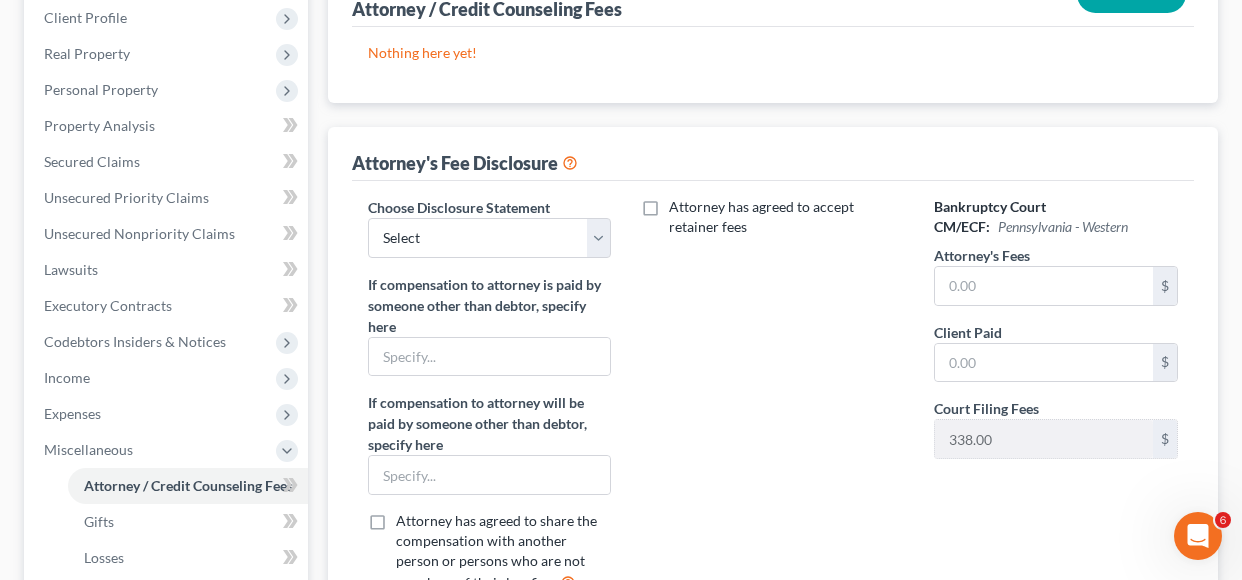 scroll, scrollTop: 440, scrollLeft: 0, axis: vertical 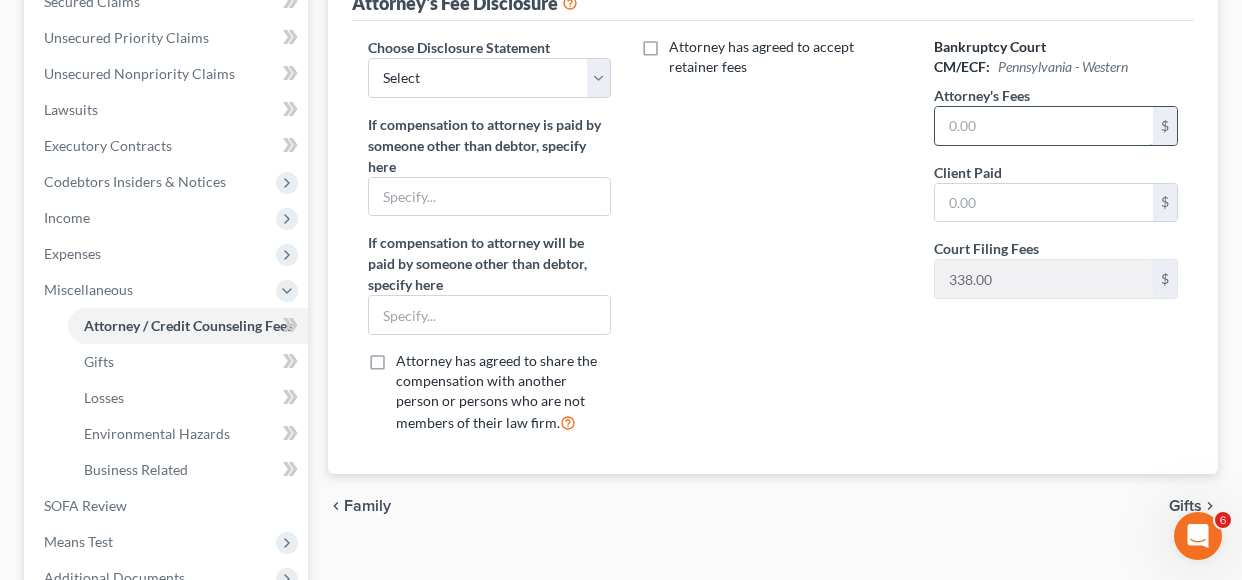 click at bounding box center (1044, 126) 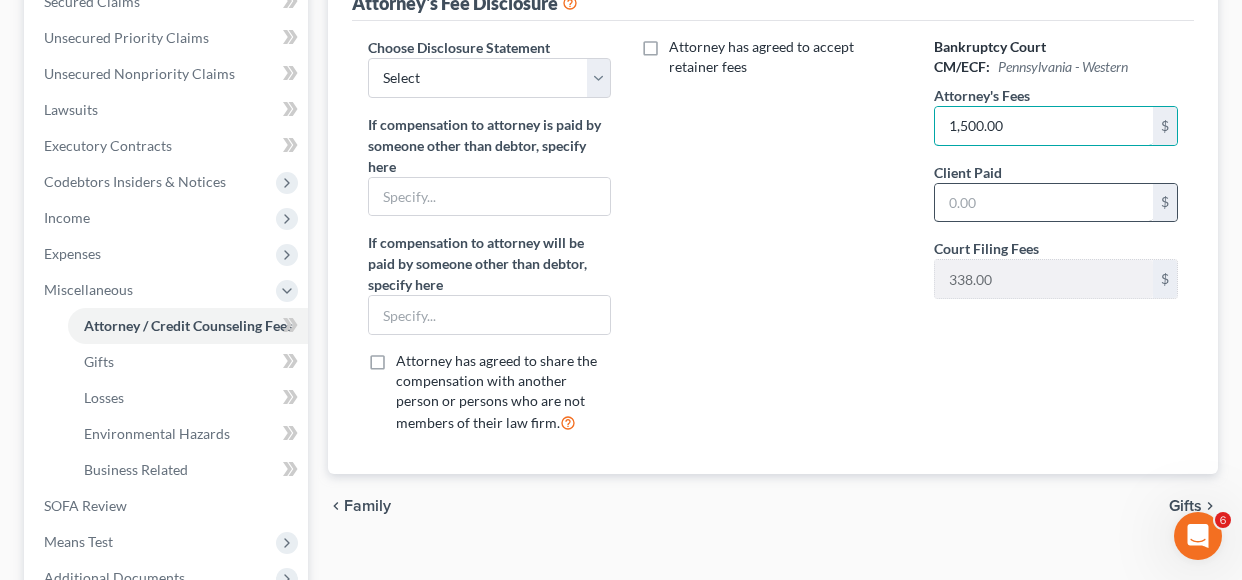 type on "1,500.00" 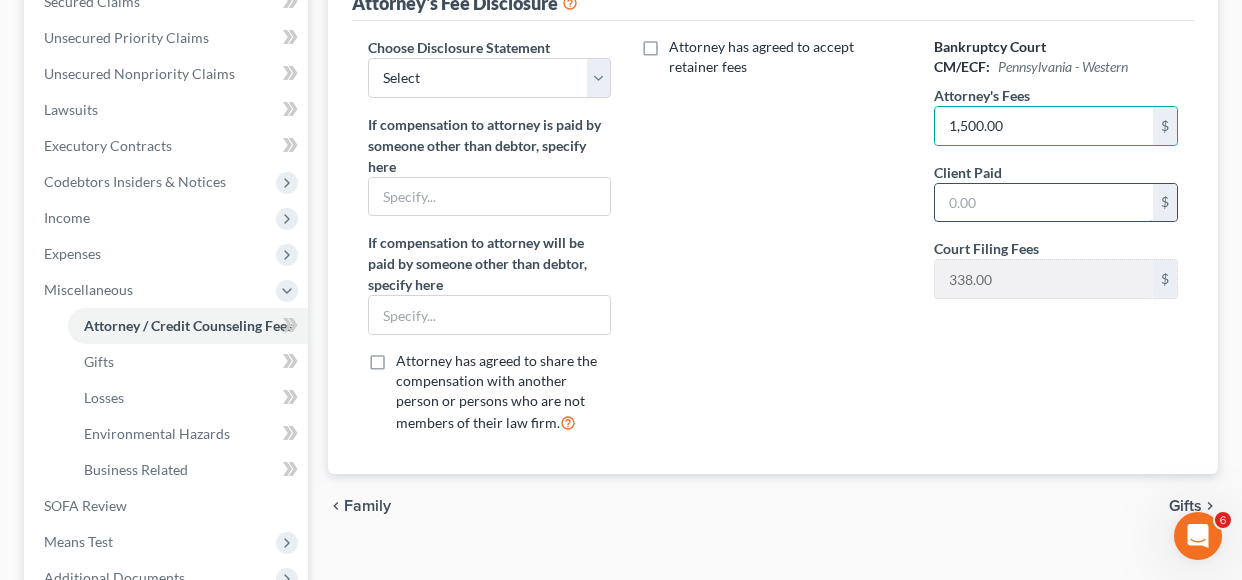 click at bounding box center (1044, 203) 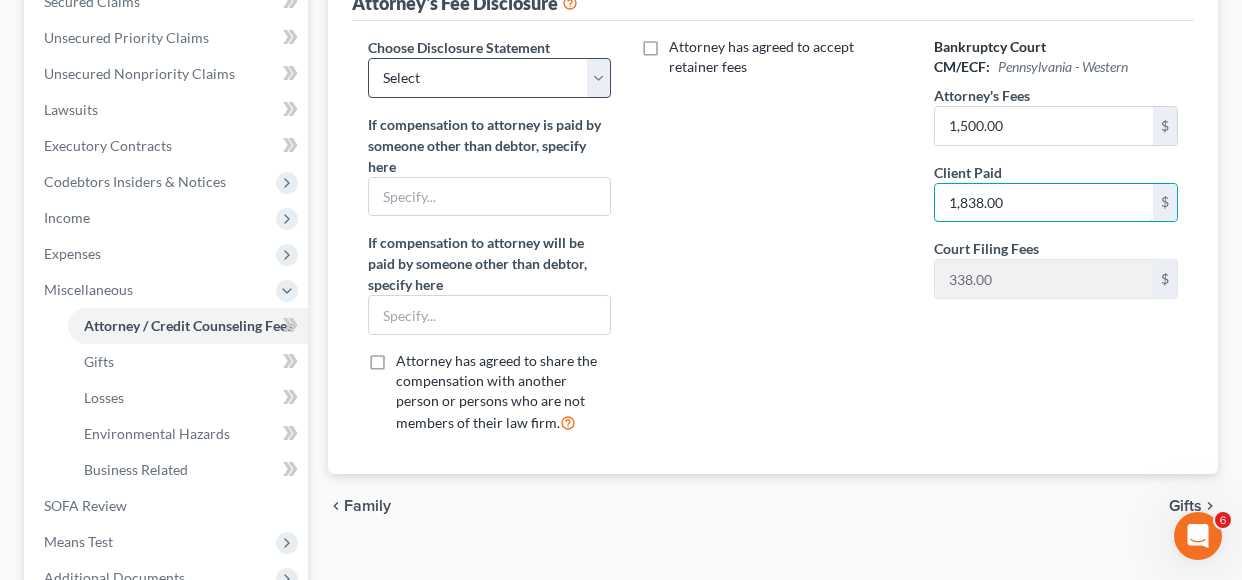 type on "1,838.00" 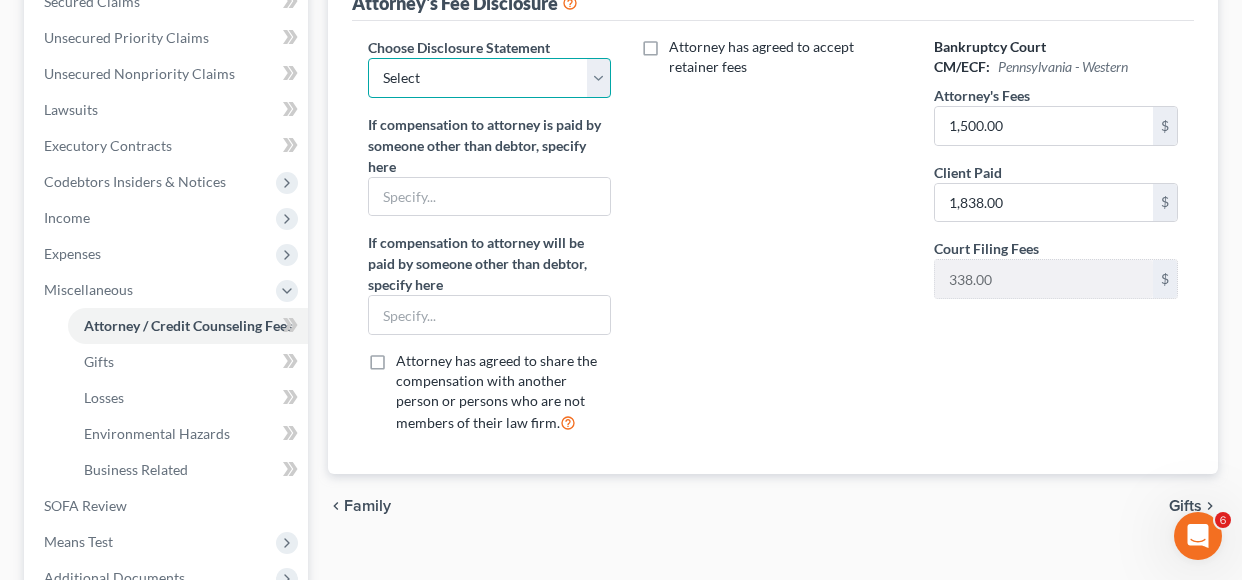click on "Select Disclosure" at bounding box center (489, 78) 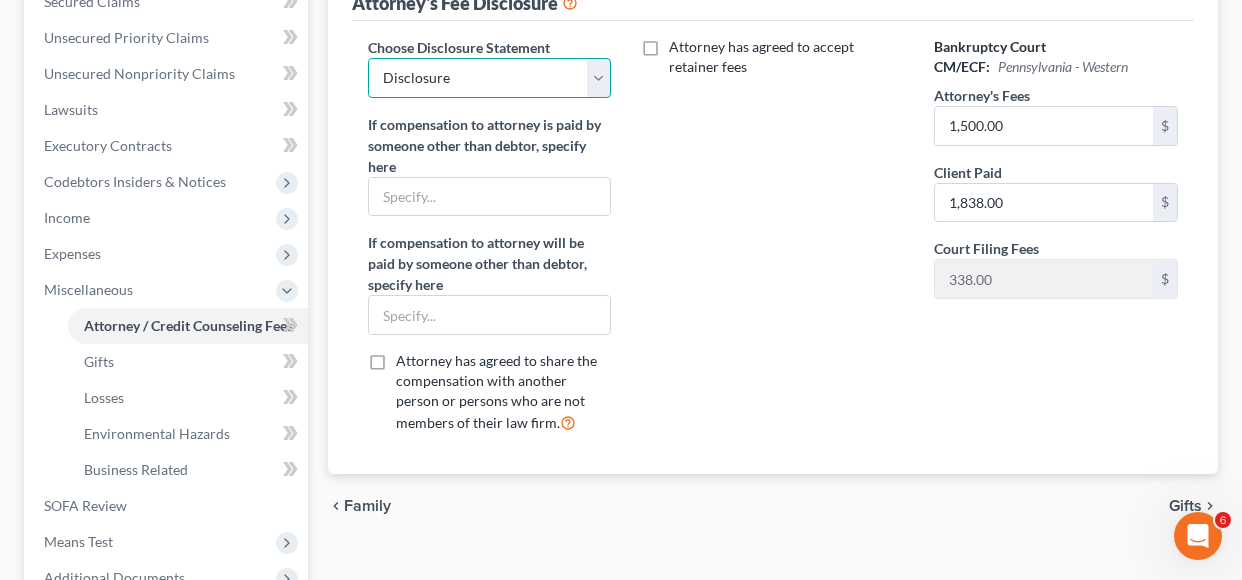 click on "Select Disclosure" at bounding box center [489, 78] 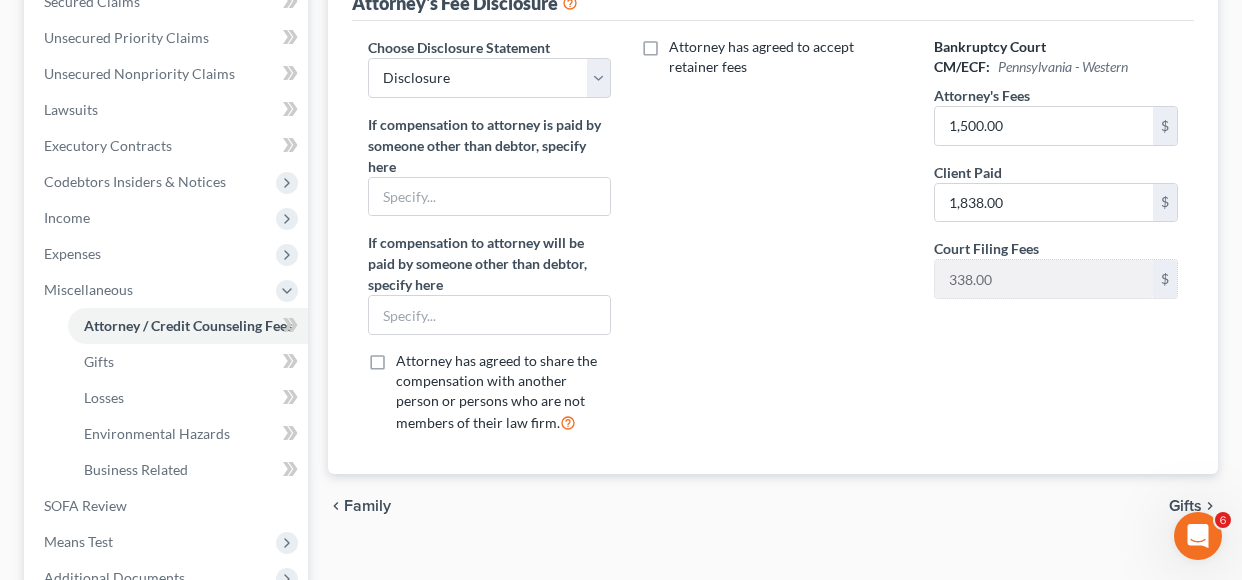 click on "Gifts" at bounding box center (1185, 506) 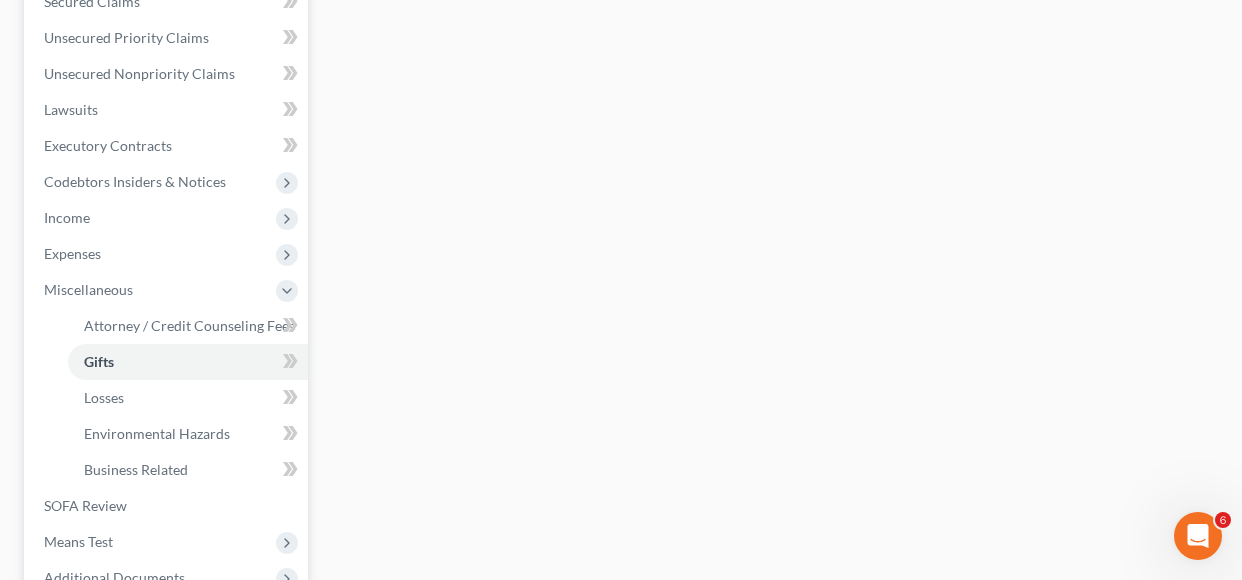 scroll, scrollTop: 0, scrollLeft: 0, axis: both 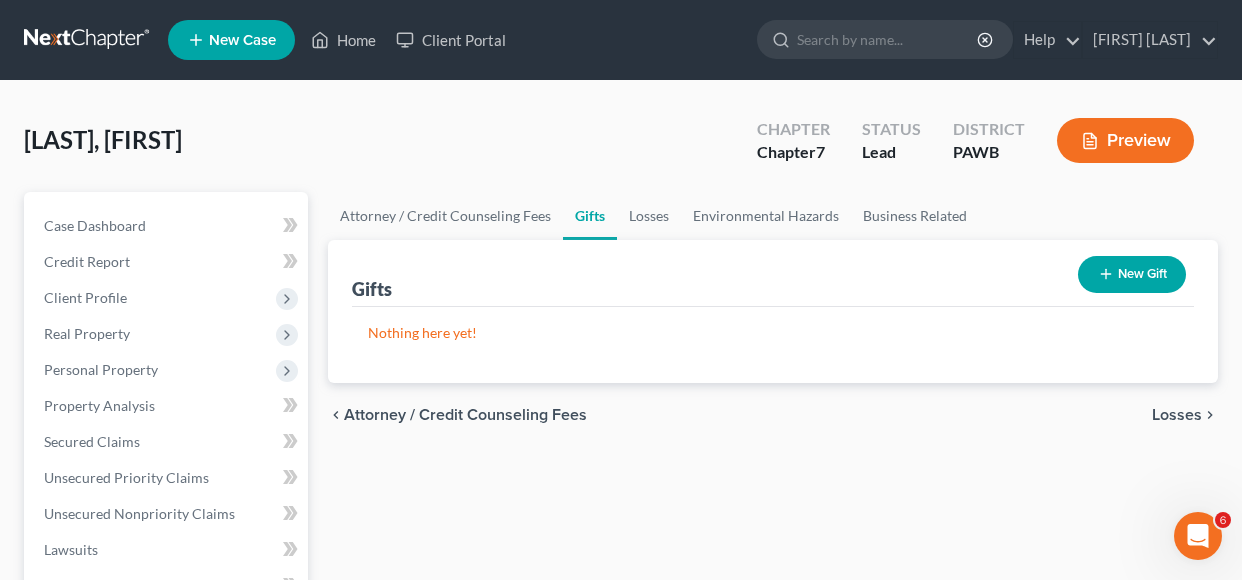 click on "Losses" at bounding box center (1177, 415) 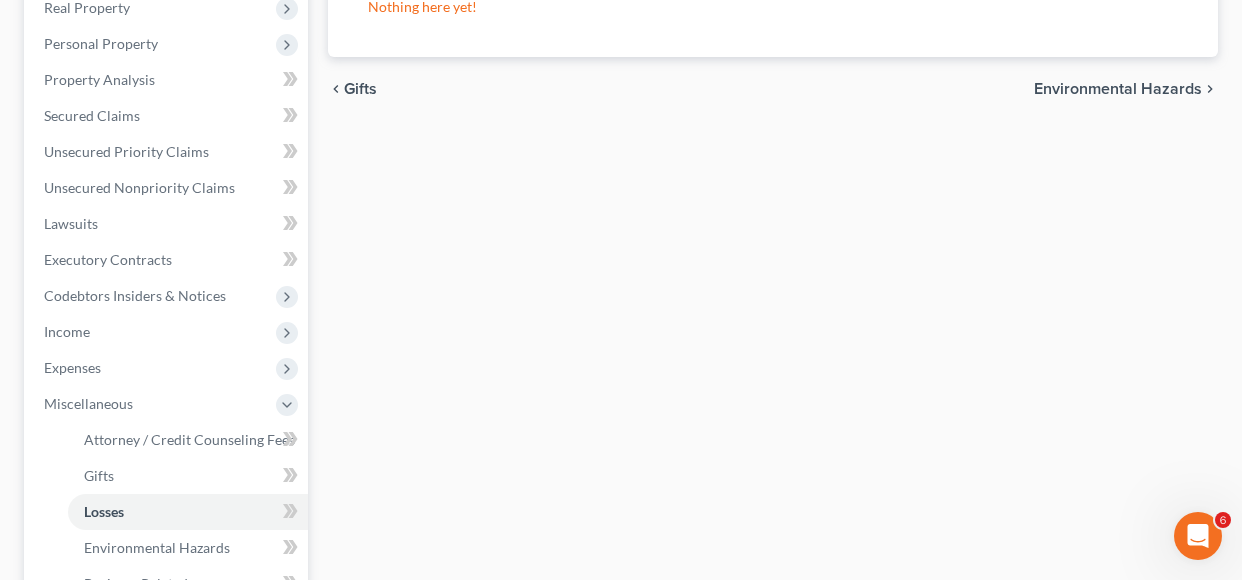 scroll, scrollTop: 353, scrollLeft: 0, axis: vertical 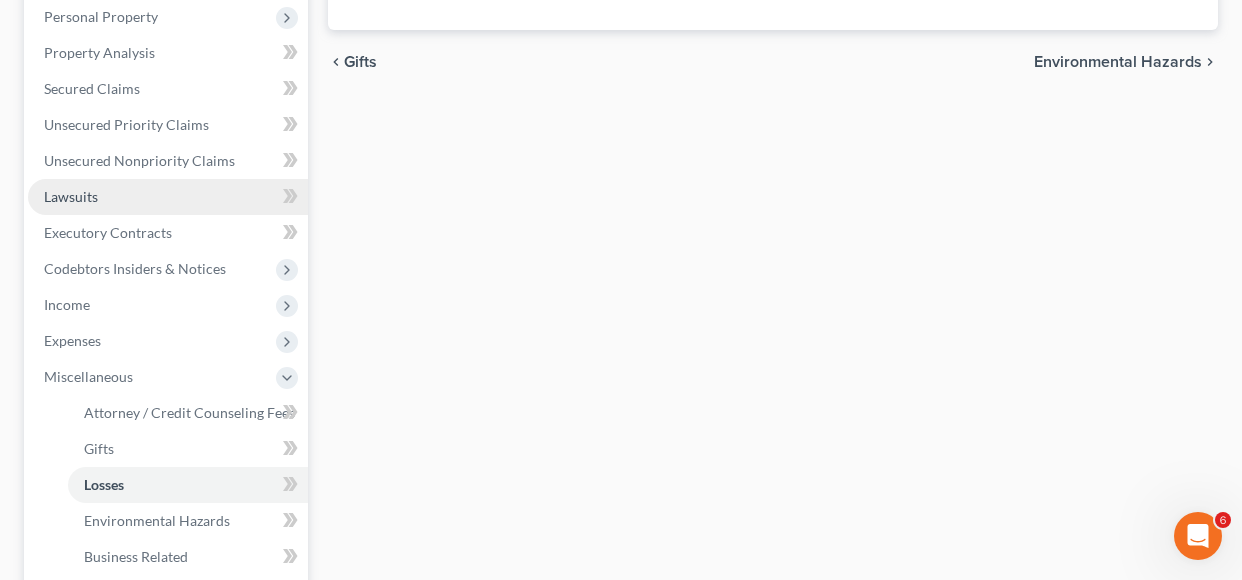 click on "Lawsuits" at bounding box center [71, 196] 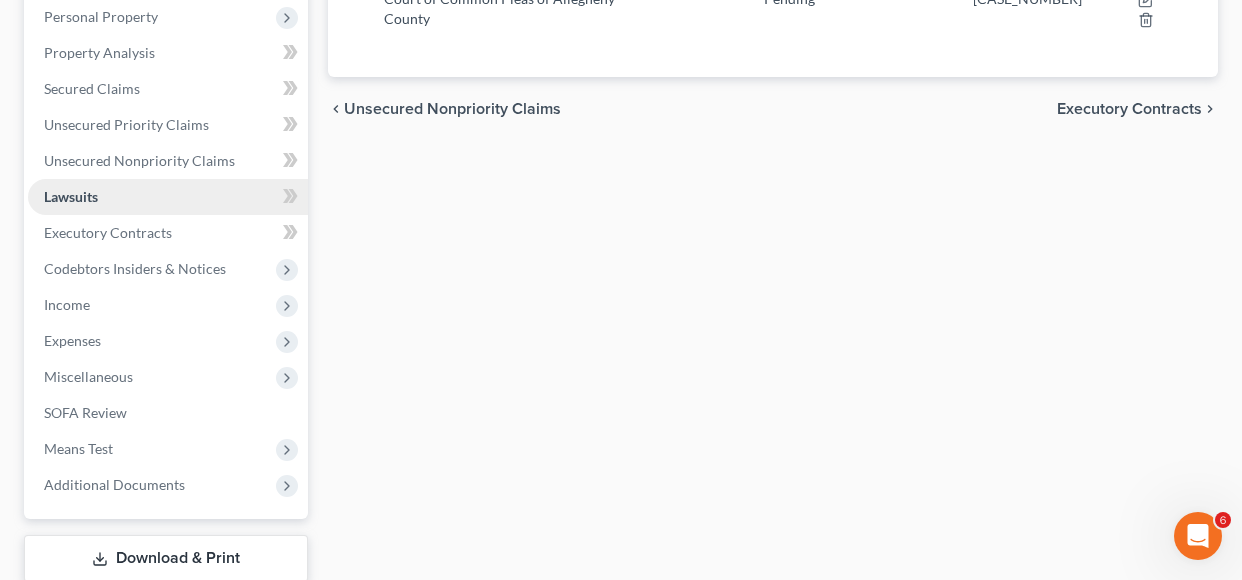scroll, scrollTop: 0, scrollLeft: 0, axis: both 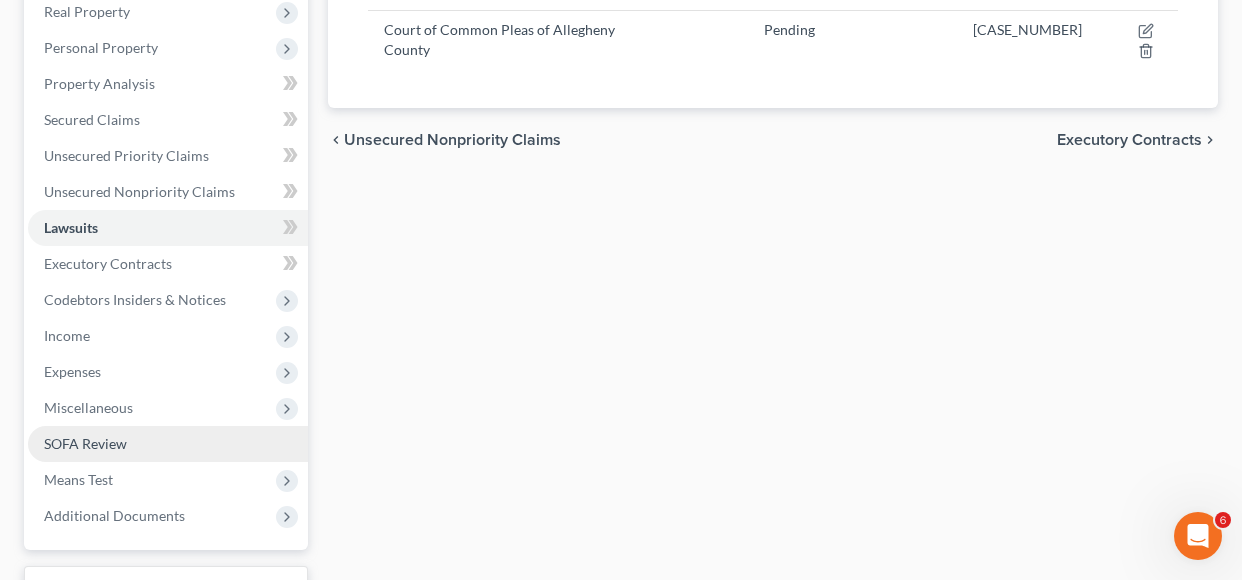 click on "SOFA Review" at bounding box center (85, 443) 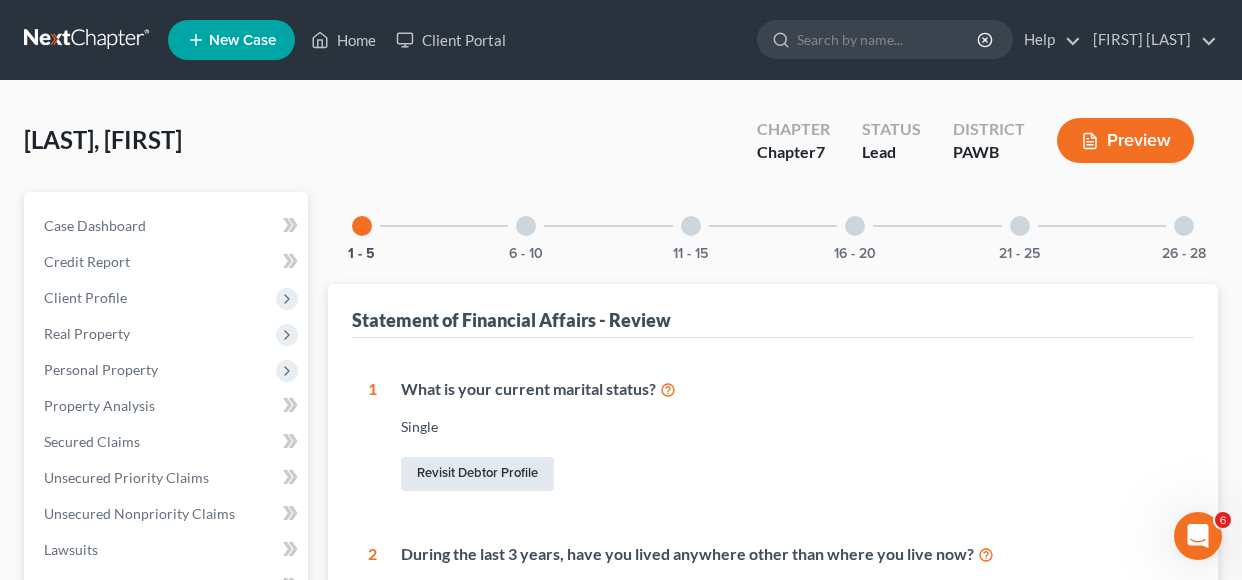 click on "Revisit Debtor Profile" at bounding box center (477, 474) 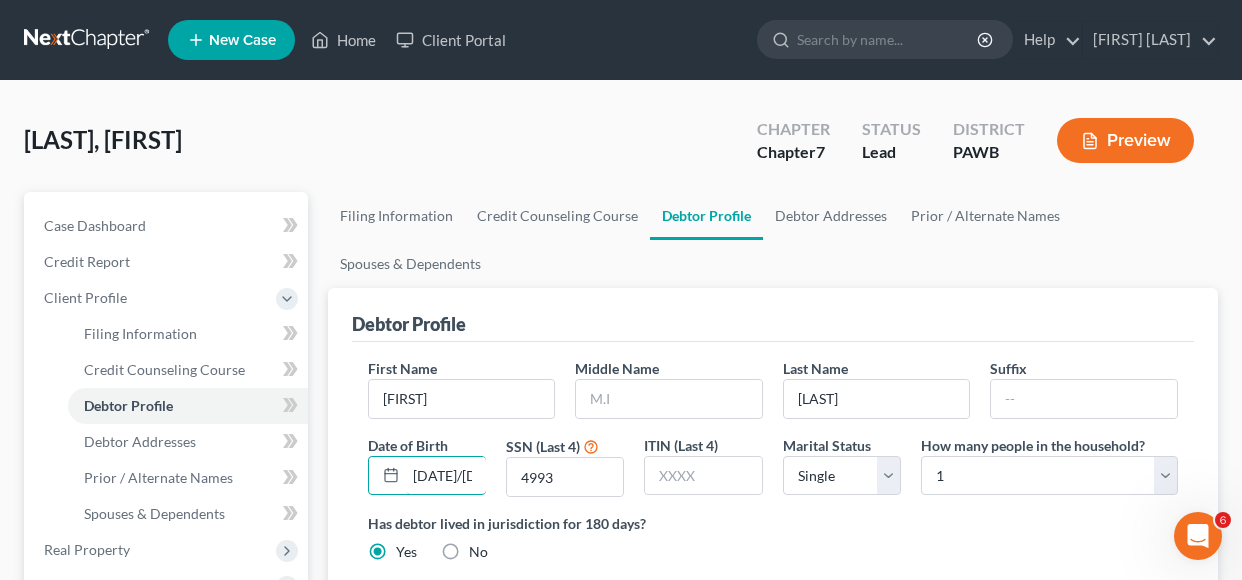 click on "[DATE]/[DATE]/[YEAR]" at bounding box center (446, 476) 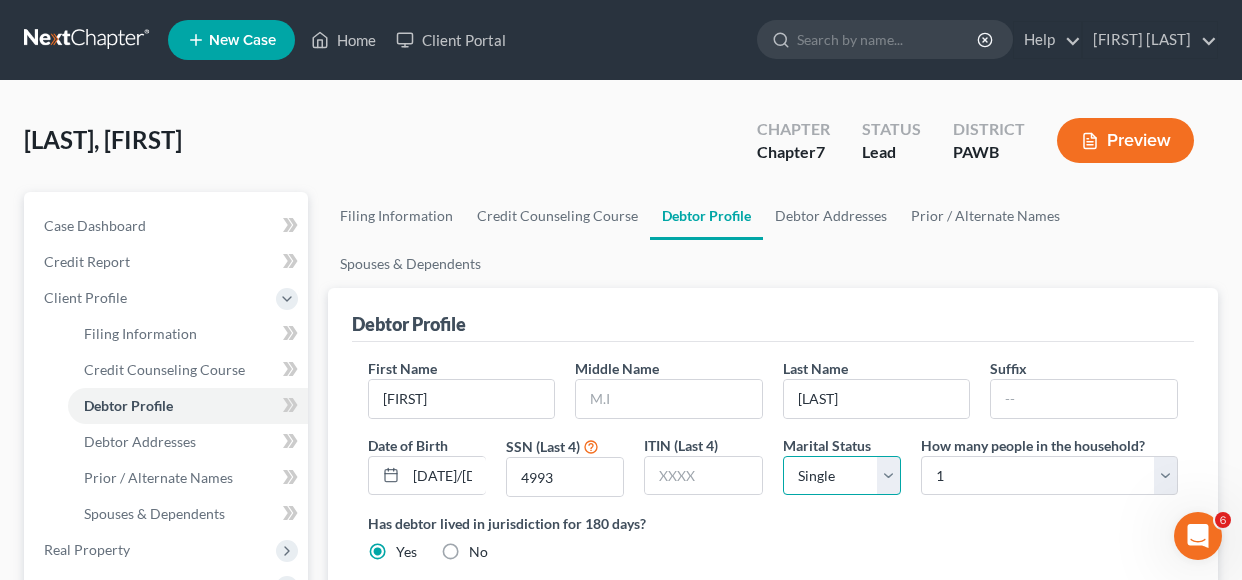 click on "Select Single Married Separated Divorced Widowed" at bounding box center (842, 476) 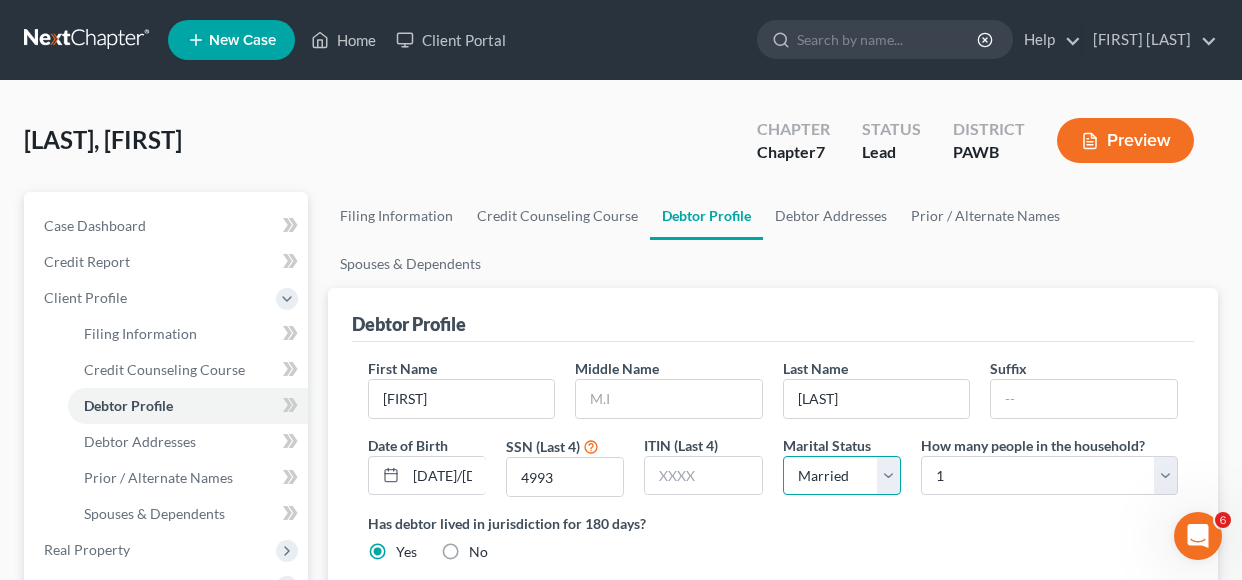 click on "Select Single Married Separated Divorced Widowed" at bounding box center (842, 476) 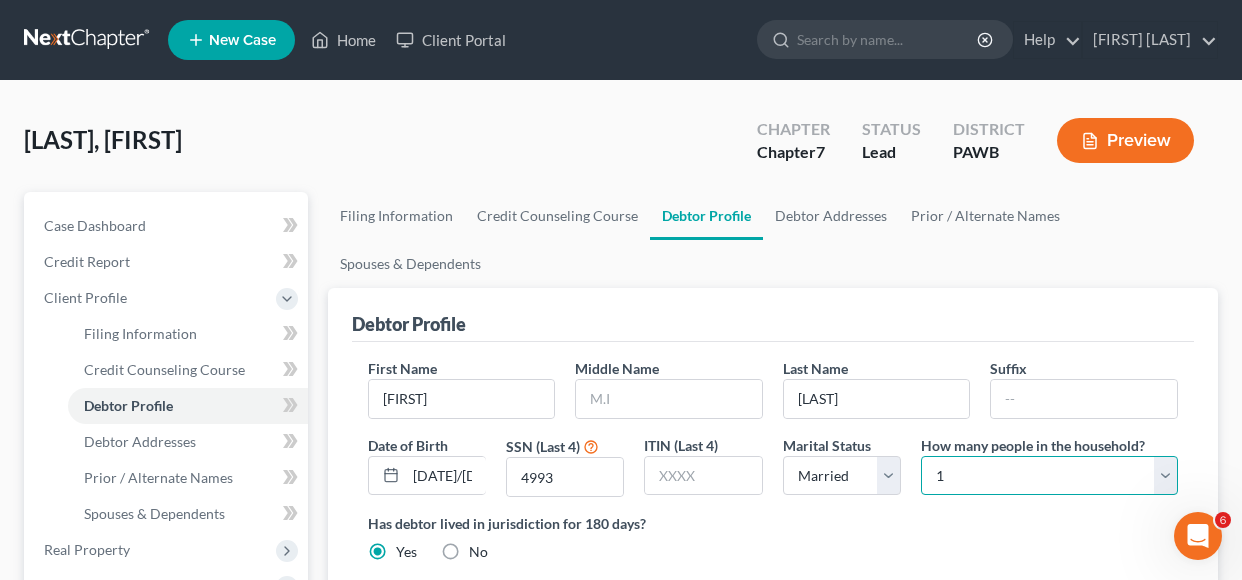 click on "Select 1 2 3 4 5 6 7 8 9 10 11 12 13 14 15 16 17 18 19 20" at bounding box center [1049, 476] 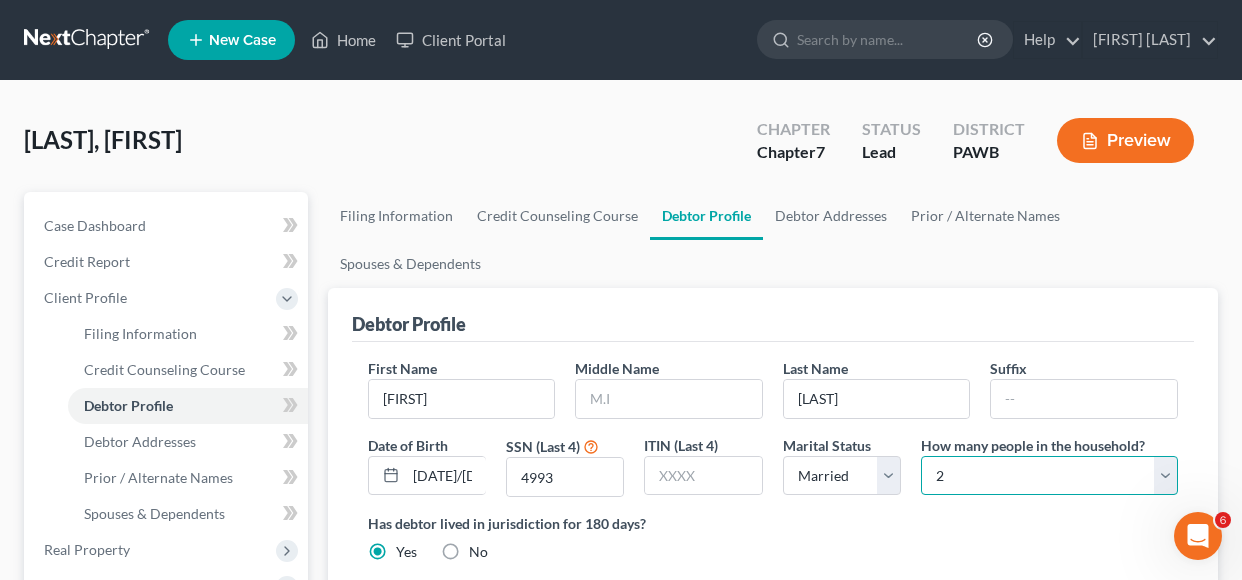 click on "Select 1 2 3 4 5 6 7 8 9 10 11 12 13 14 15 16 17 18 19 20" at bounding box center [1049, 476] 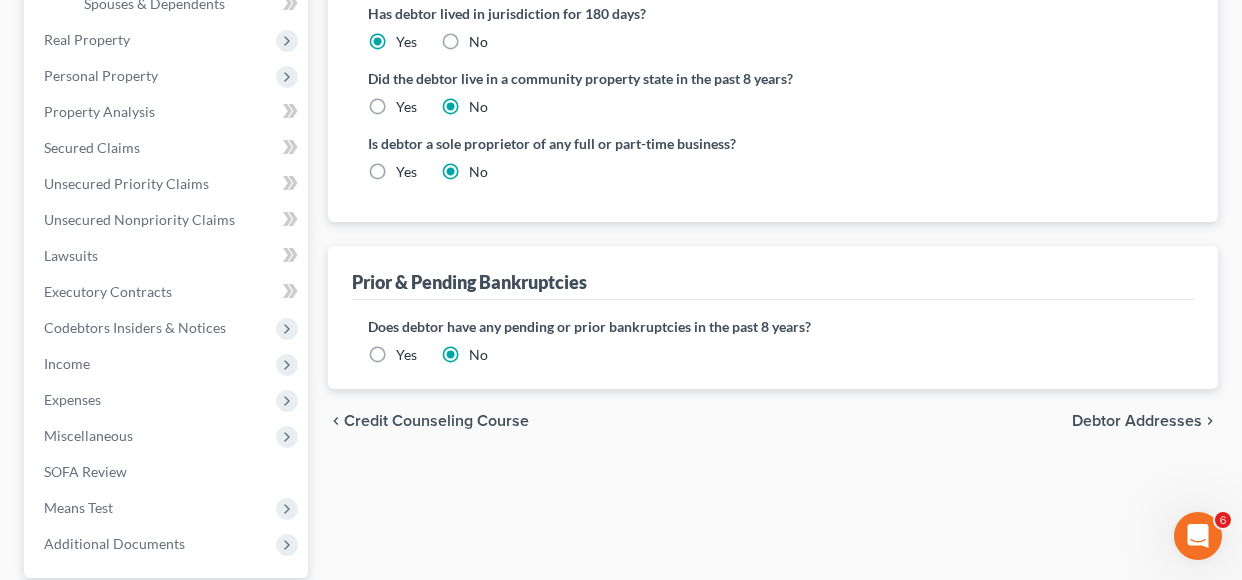 scroll, scrollTop: 511, scrollLeft: 0, axis: vertical 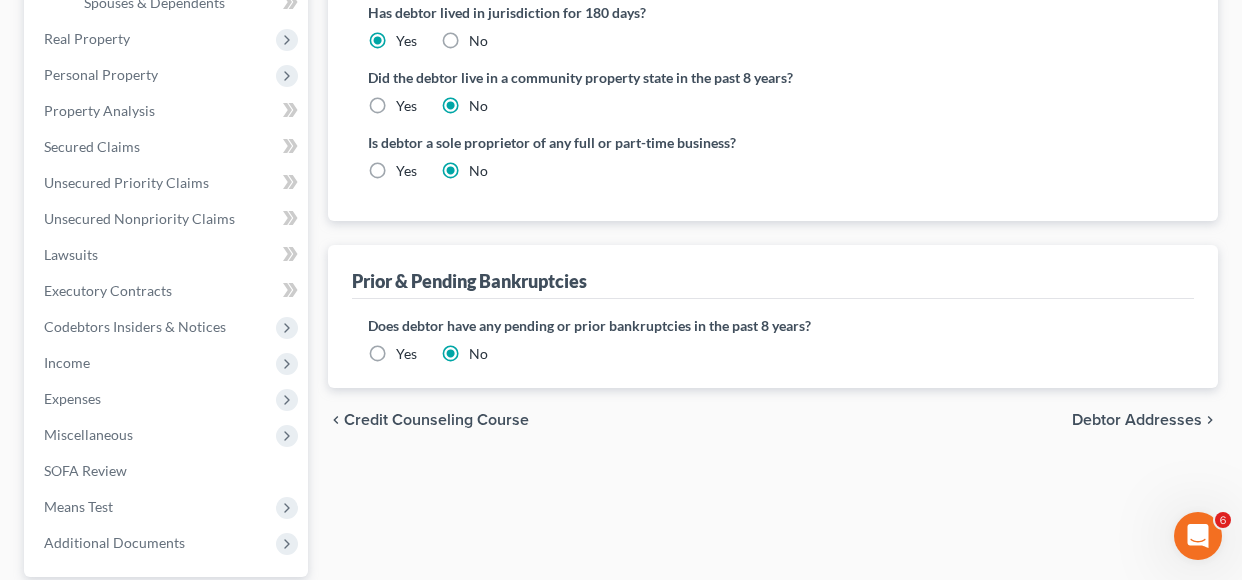 click on "Debtor Addresses" at bounding box center (1137, 420) 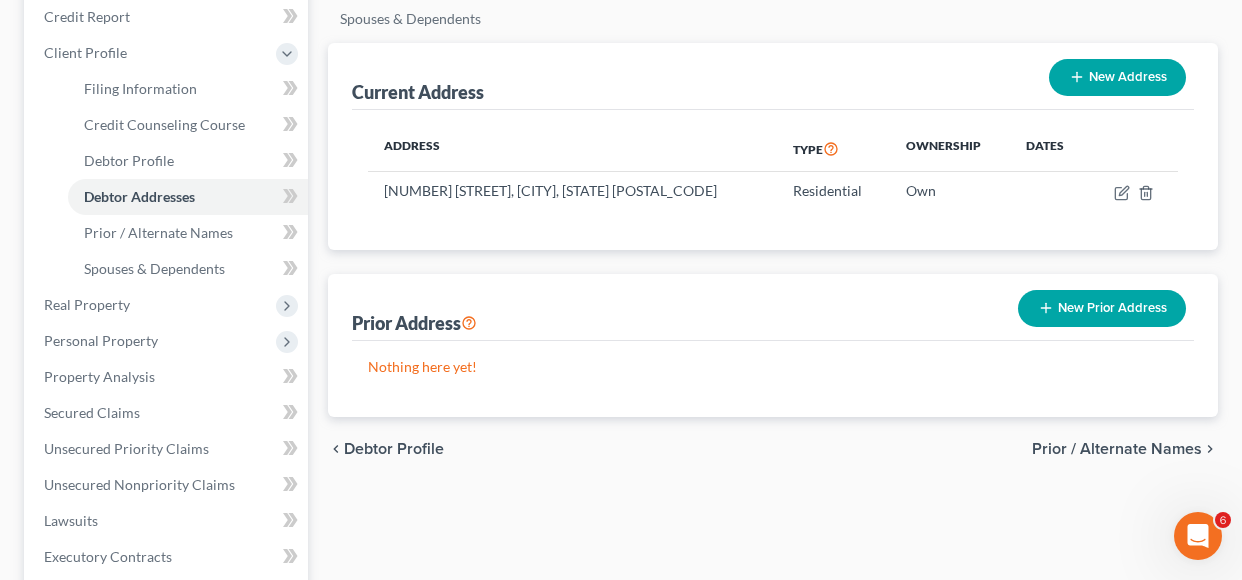 scroll, scrollTop: 300, scrollLeft: 0, axis: vertical 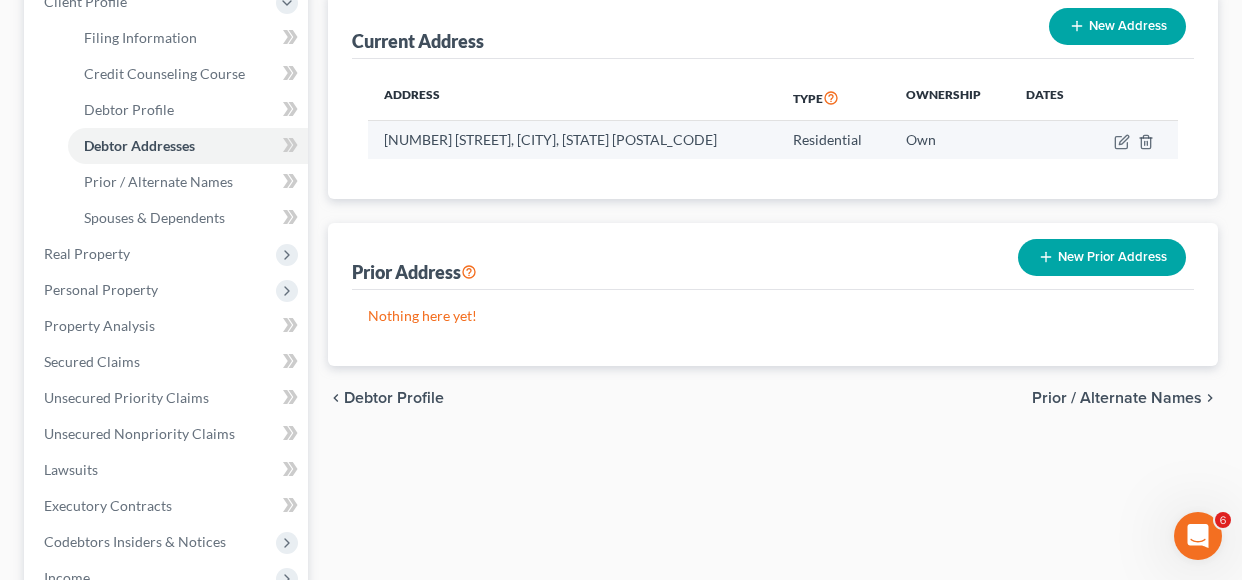 click at bounding box center [1133, 140] 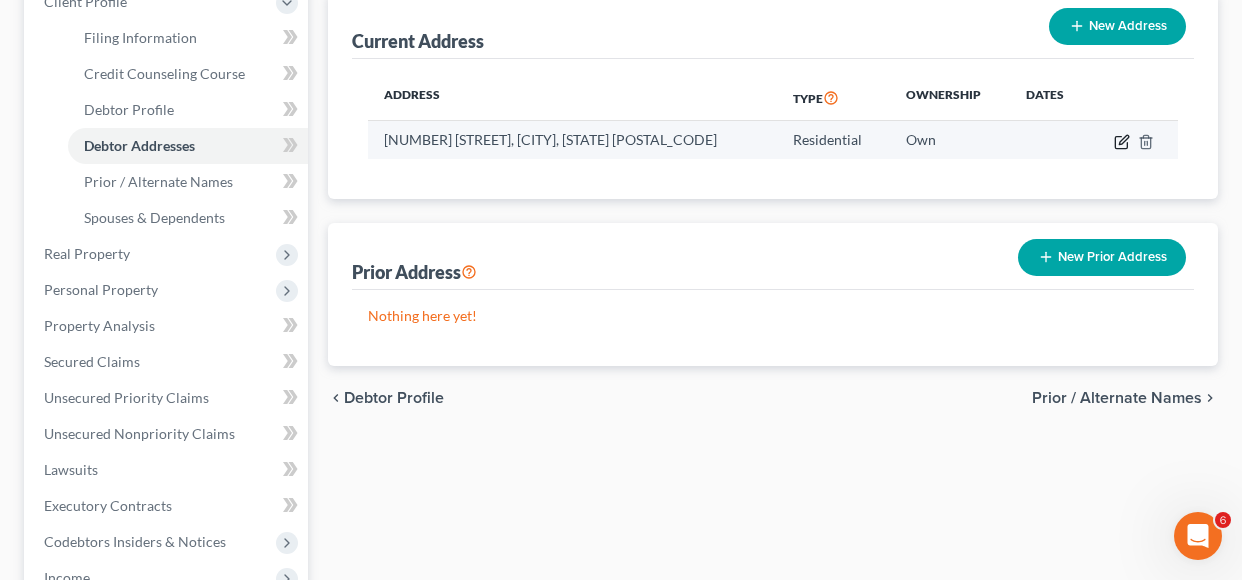 click 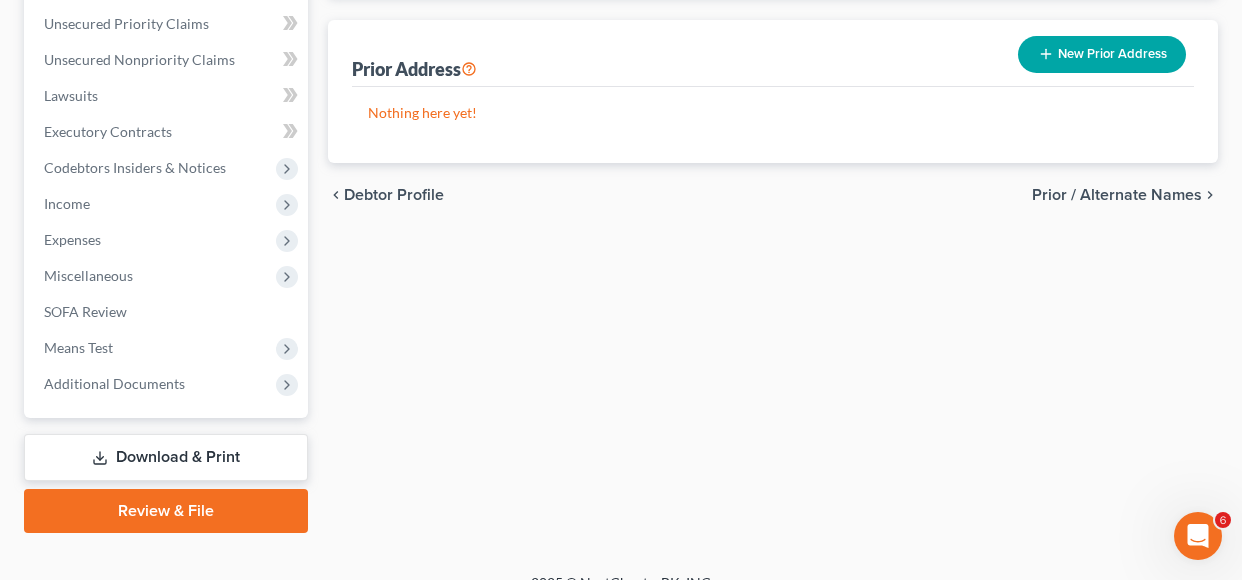 scroll, scrollTop: 696, scrollLeft: 0, axis: vertical 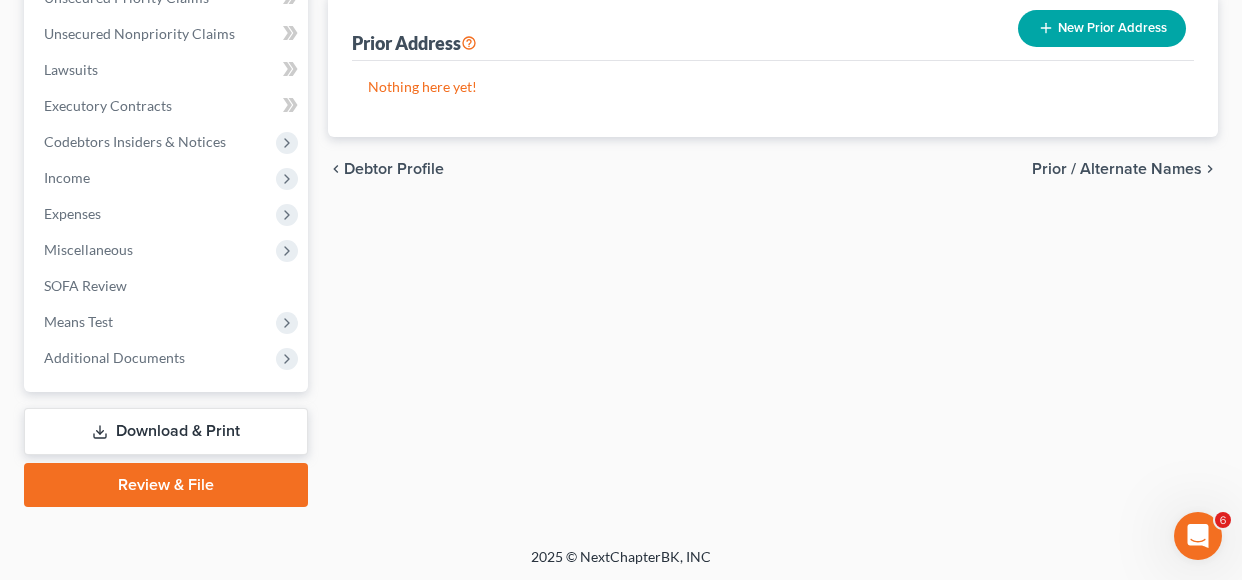 click on "Prior / Alternate Names" at bounding box center (1117, 169) 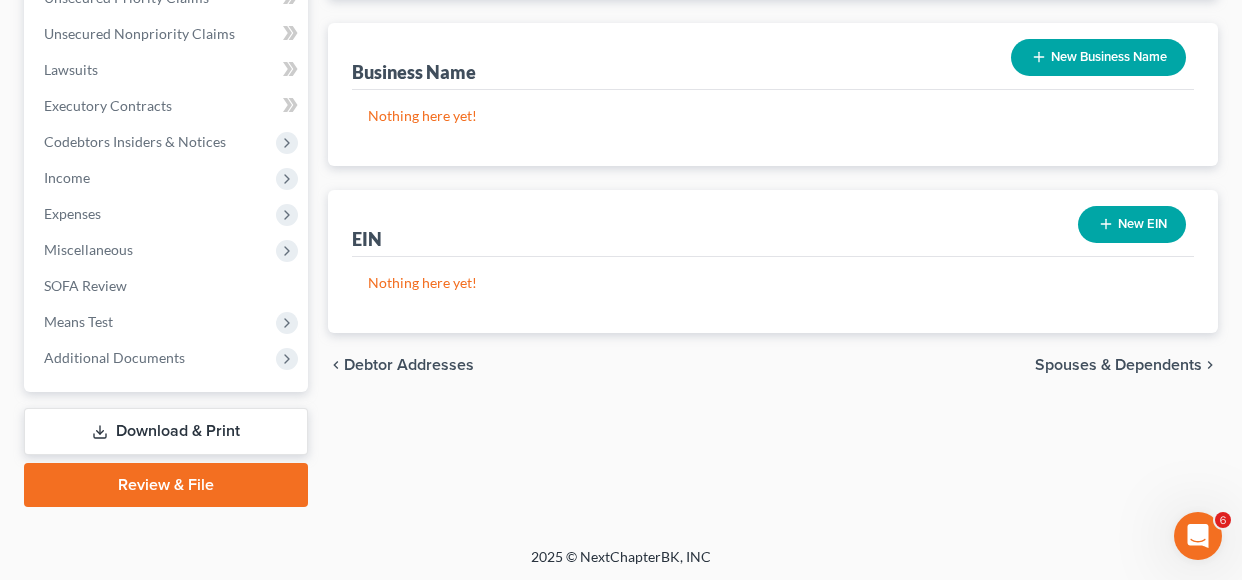 scroll, scrollTop: 0, scrollLeft: 0, axis: both 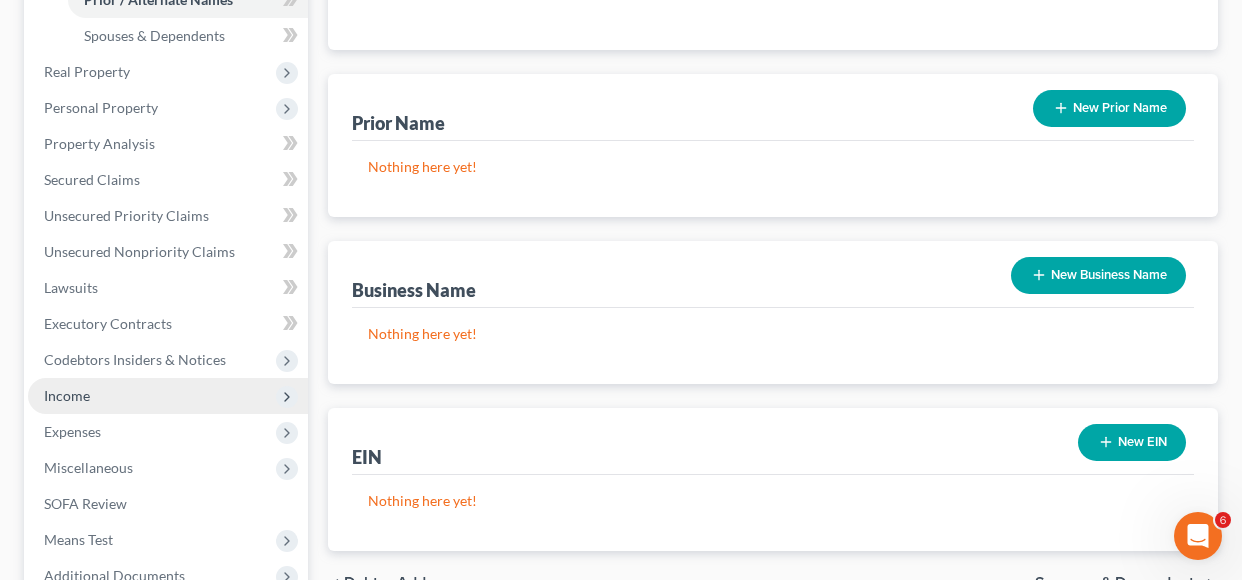 click on "Income" at bounding box center [168, 396] 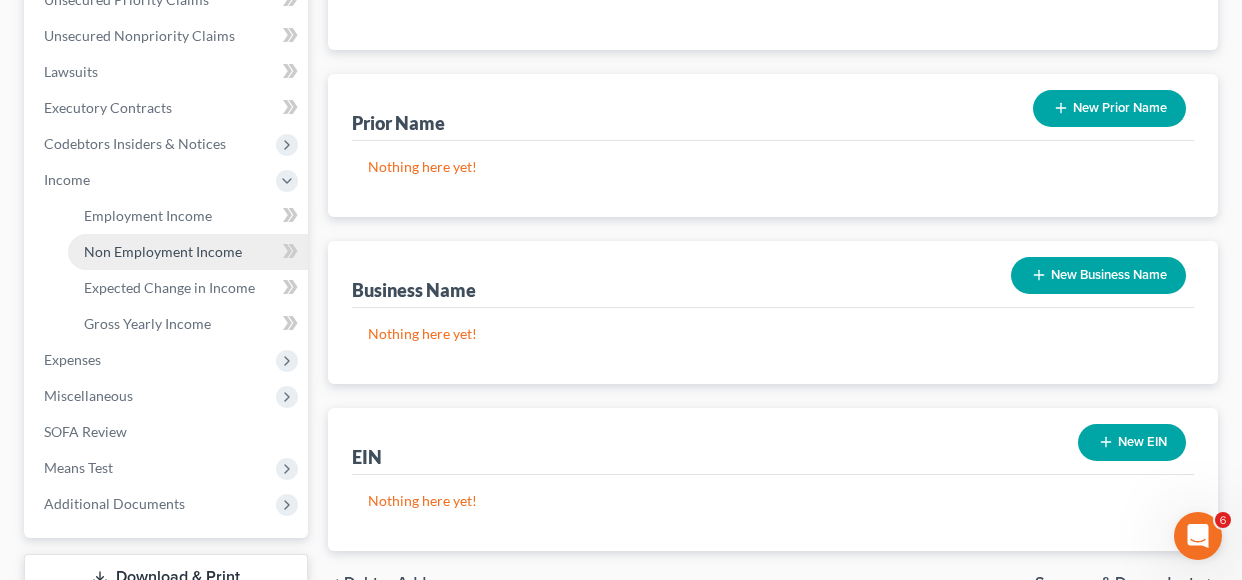 click on "Non Employment Income" at bounding box center (163, 251) 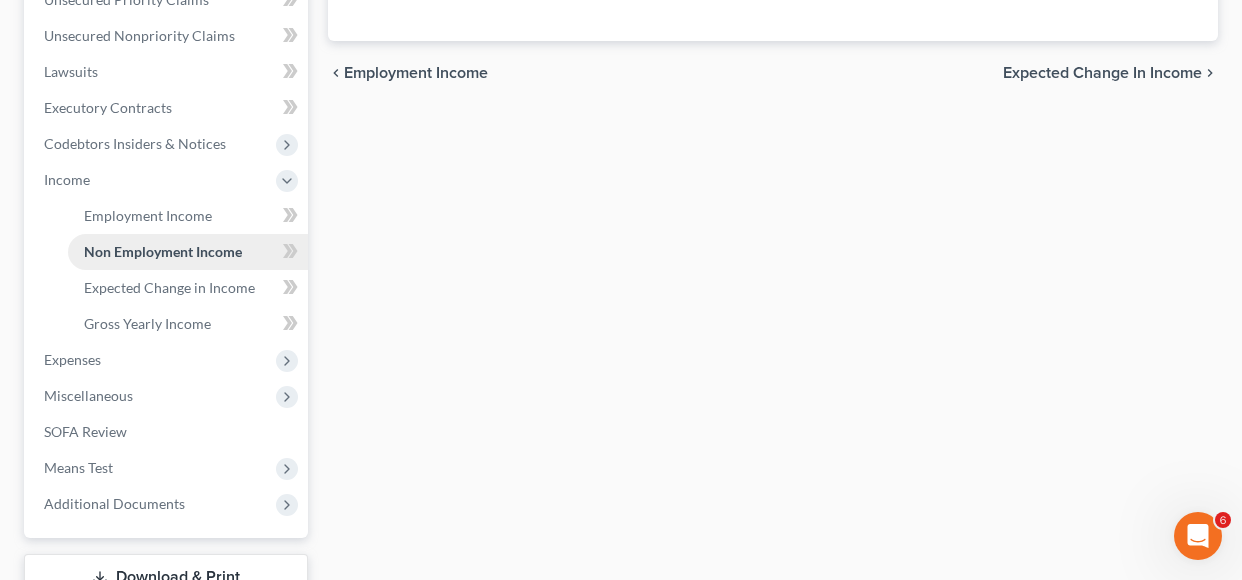 scroll, scrollTop: 0, scrollLeft: 0, axis: both 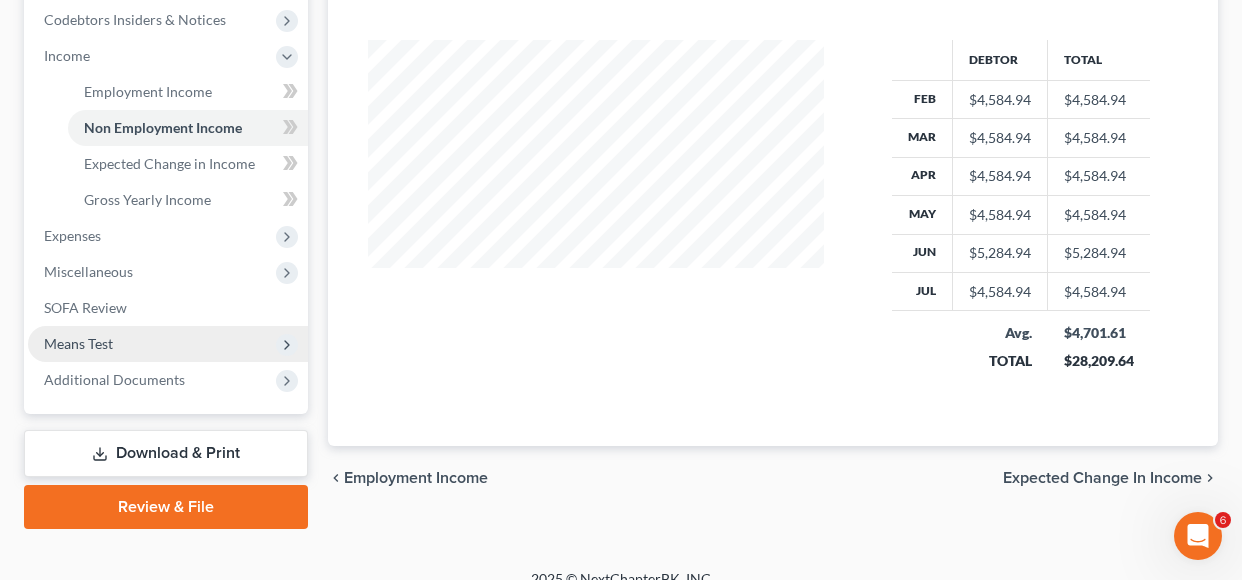 click on "Means Test" at bounding box center (168, 344) 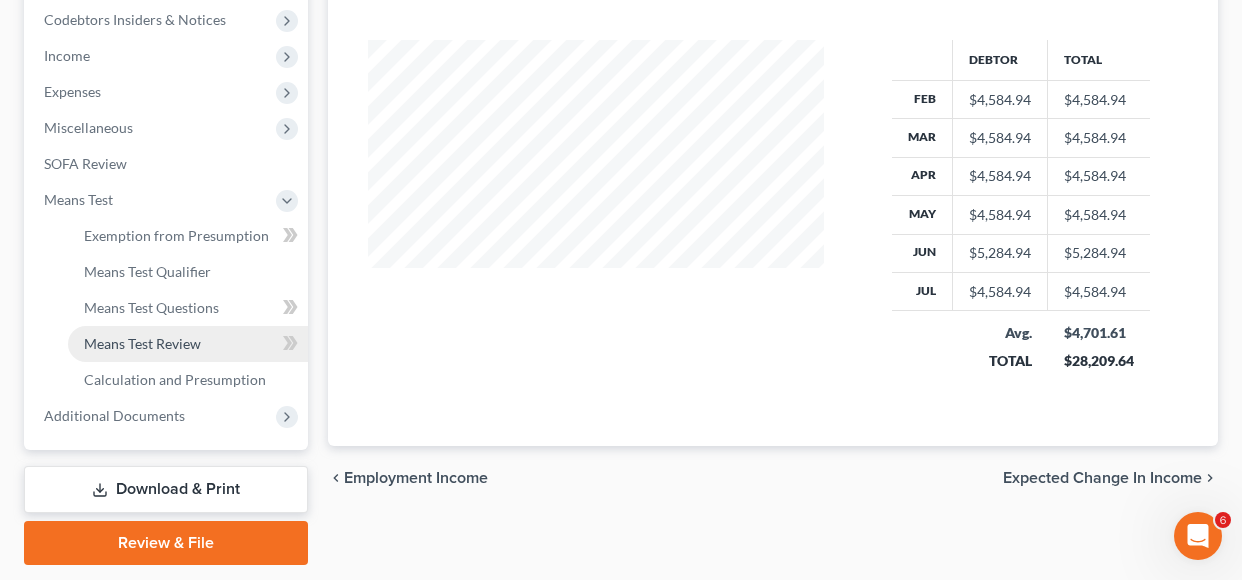 click on "Means Test Review" at bounding box center [142, 343] 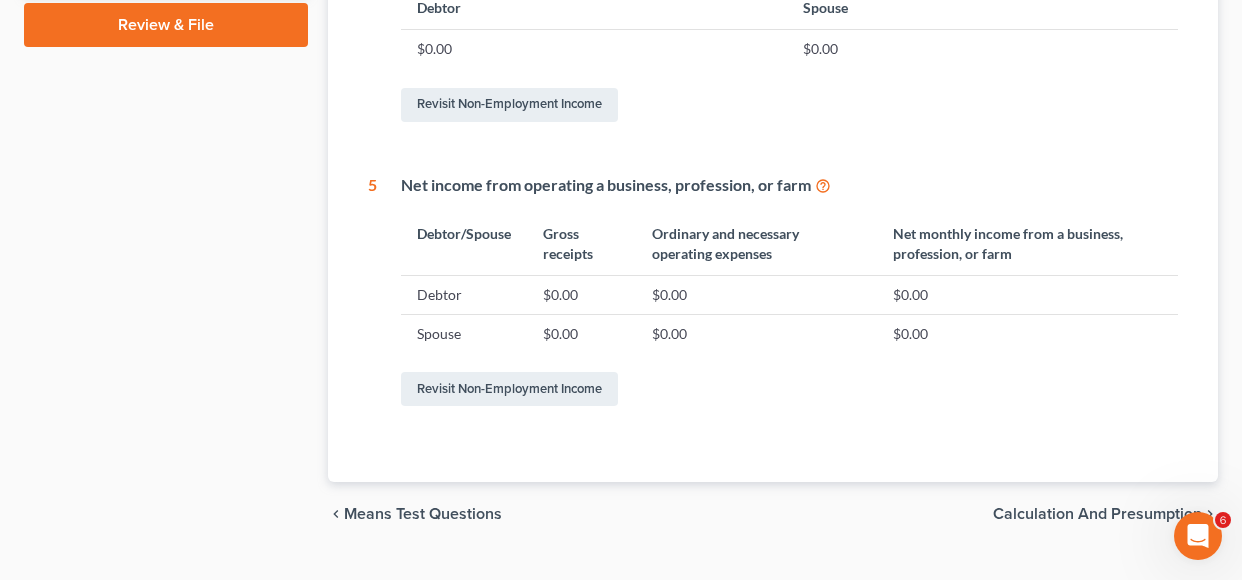 scroll, scrollTop: 1160, scrollLeft: 0, axis: vertical 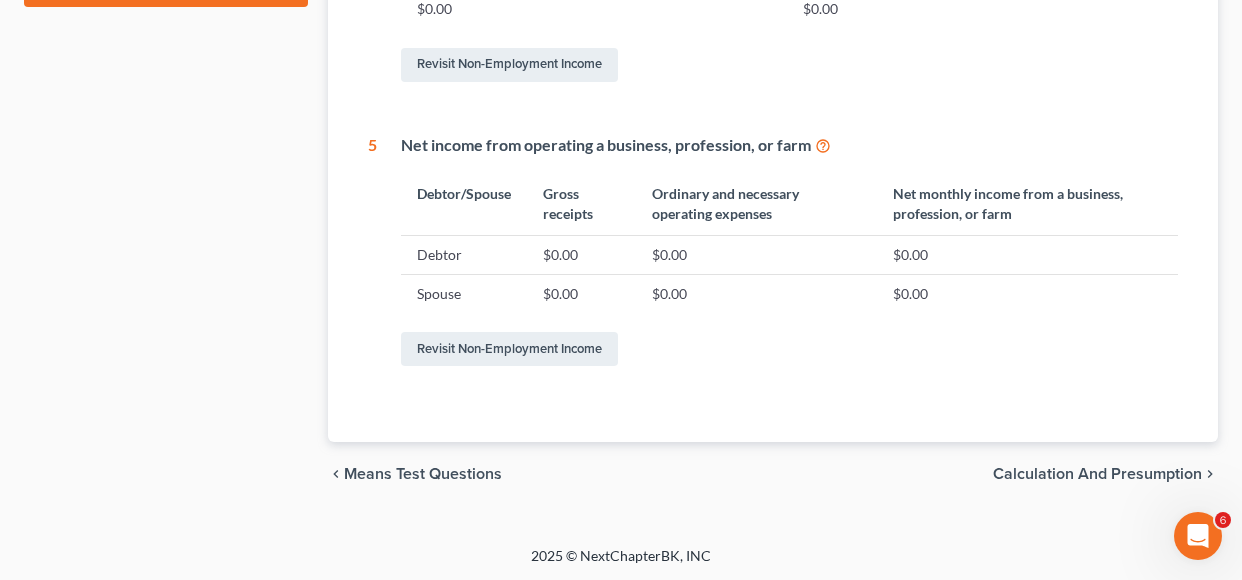 click on "Calculation and Presumption" at bounding box center [1097, 474] 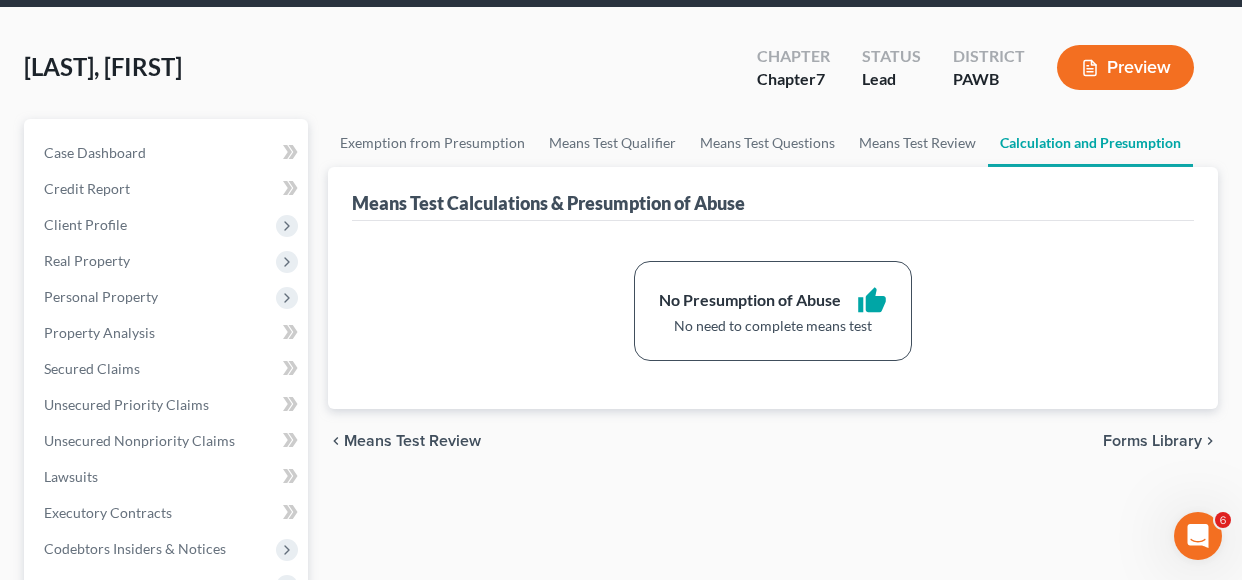 scroll, scrollTop: 0, scrollLeft: 0, axis: both 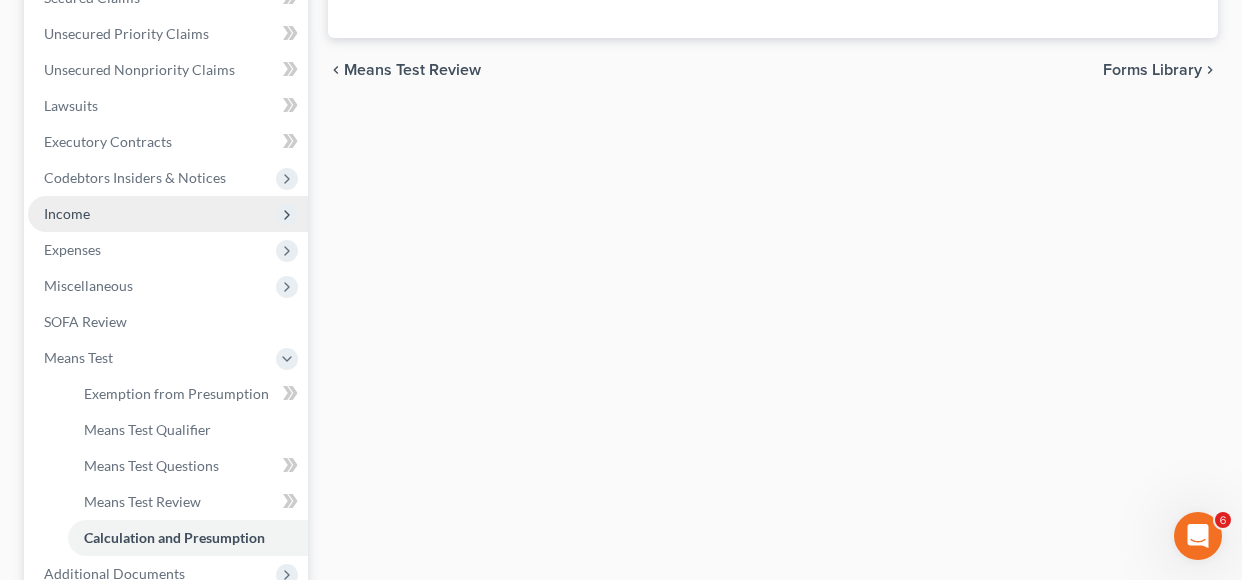 click on "Income" at bounding box center [67, 213] 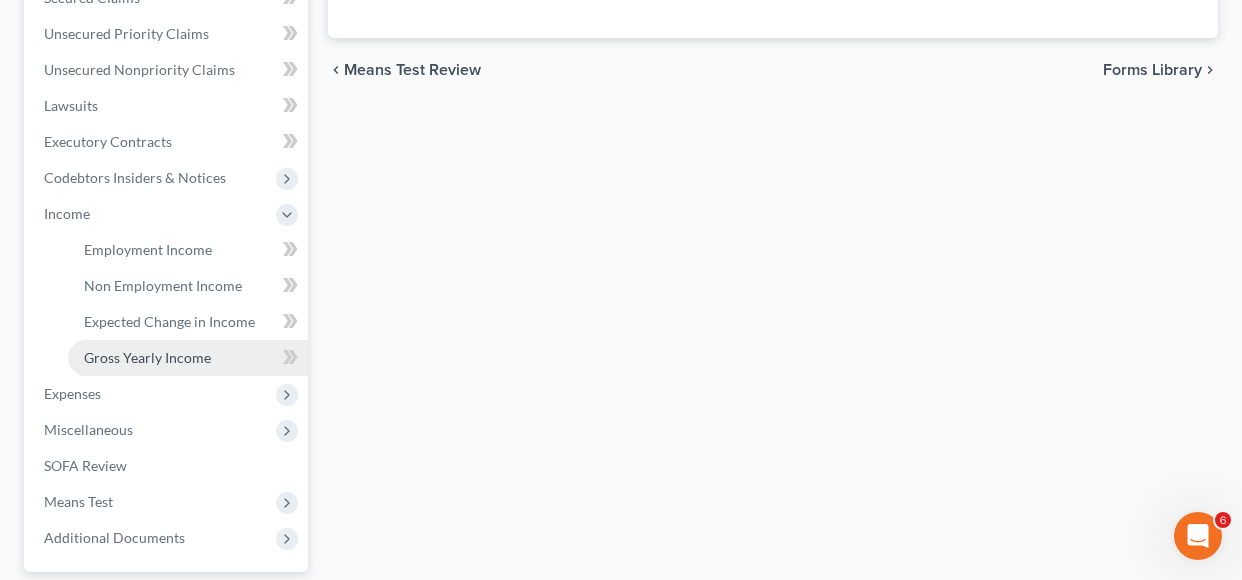 click on "Gross Yearly Income" at bounding box center (147, 357) 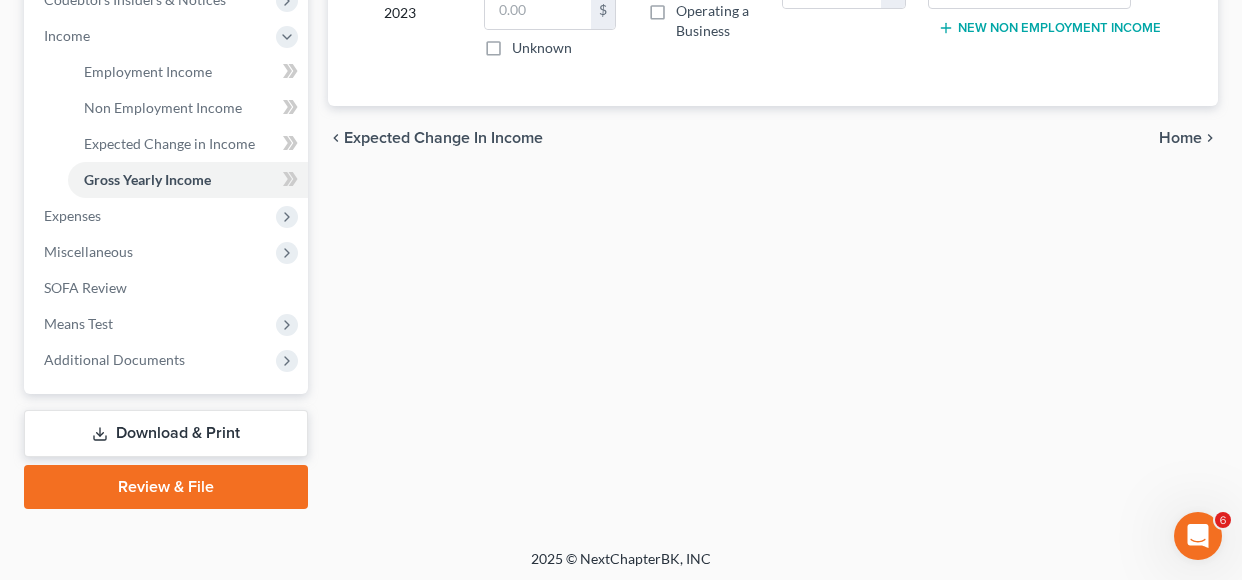 scroll, scrollTop: 624, scrollLeft: 0, axis: vertical 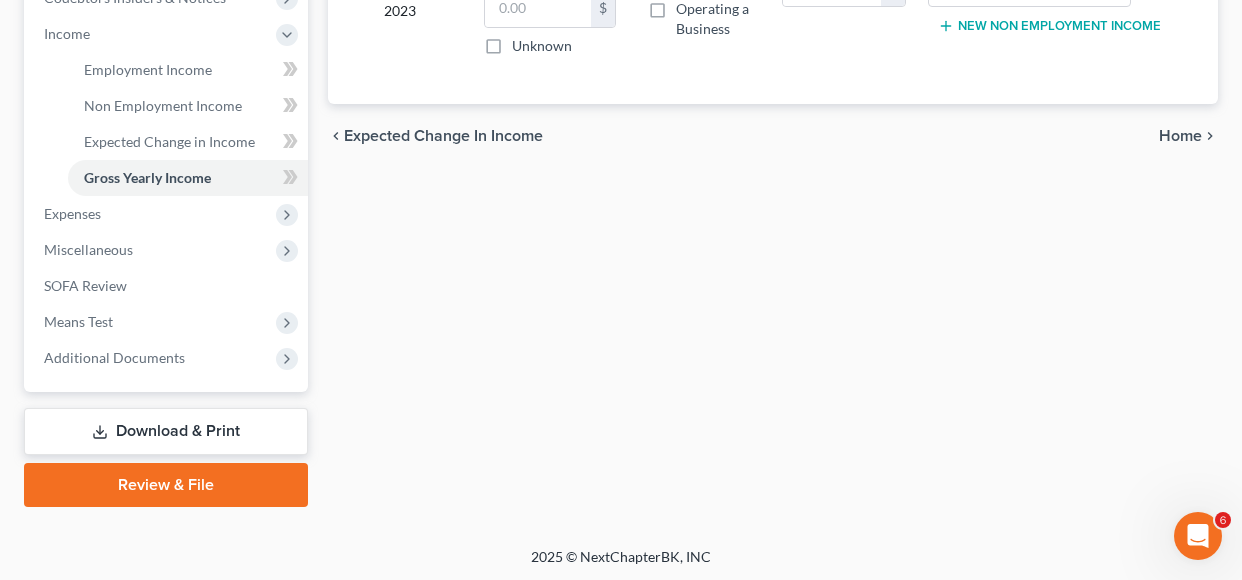 click on "Download & Print" at bounding box center (166, 431) 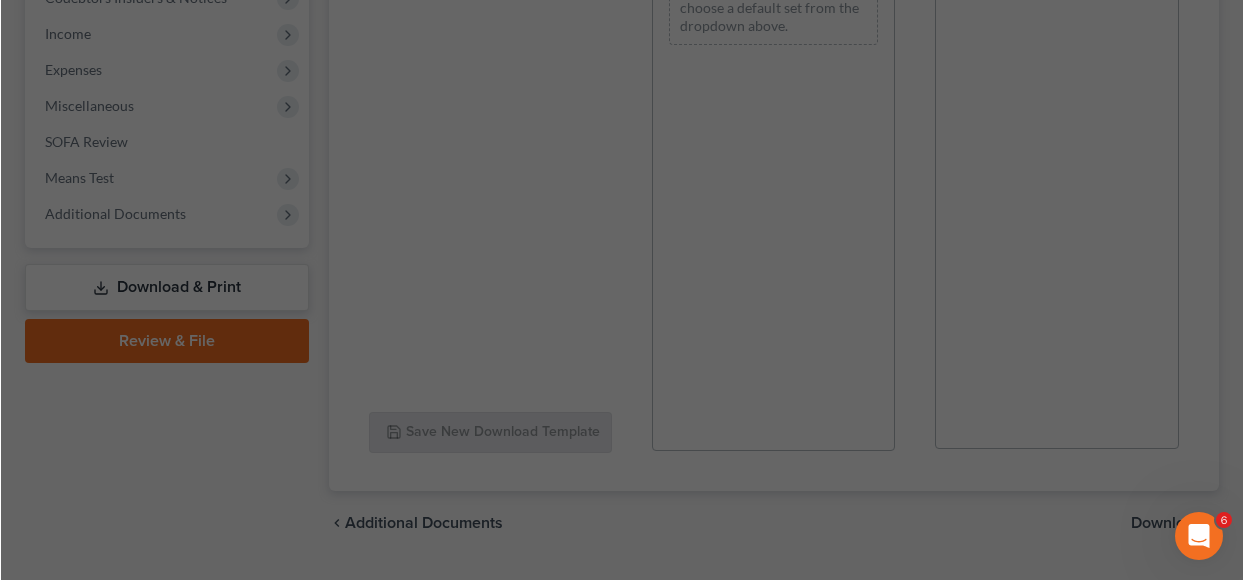 scroll, scrollTop: 0, scrollLeft: 0, axis: both 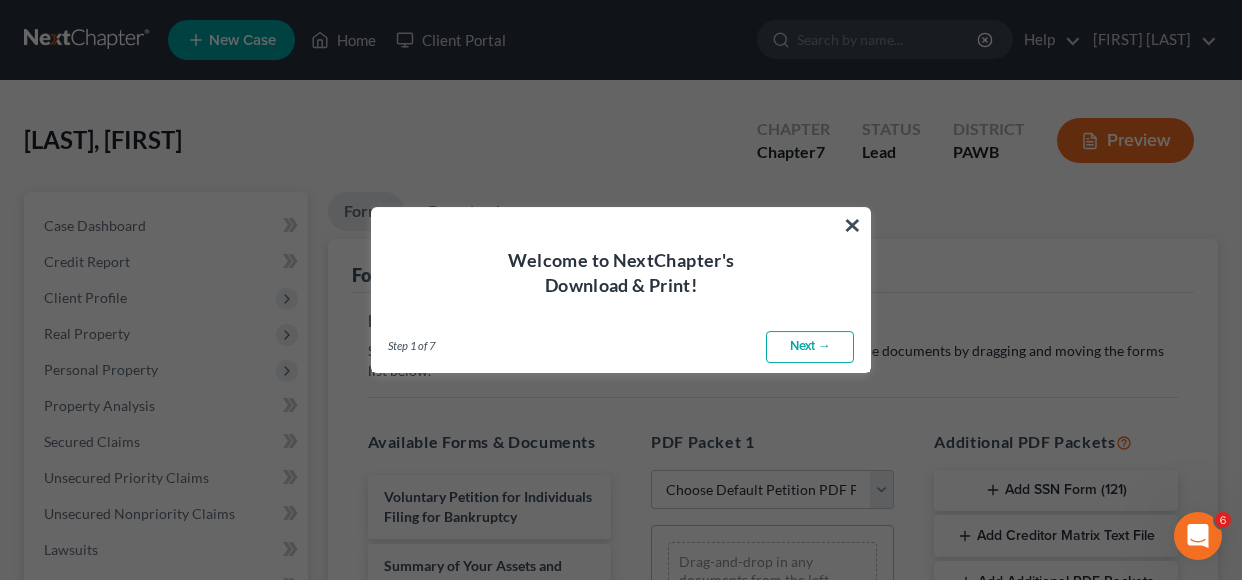 click on "Next →" at bounding box center (810, 347) 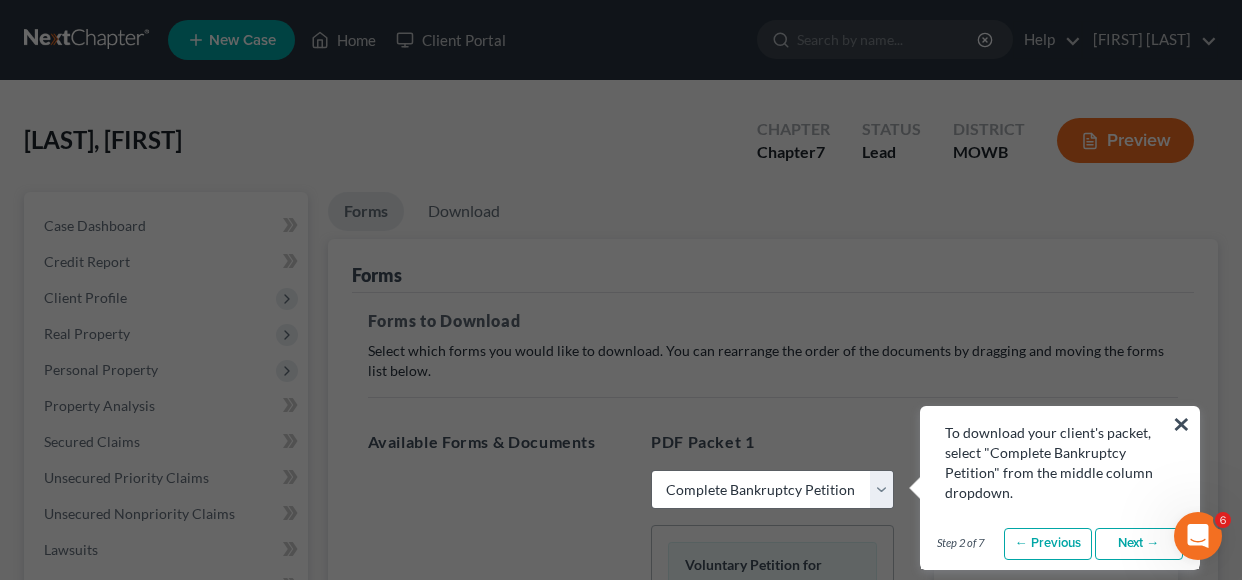 click on "Next →" at bounding box center (1139, 544) 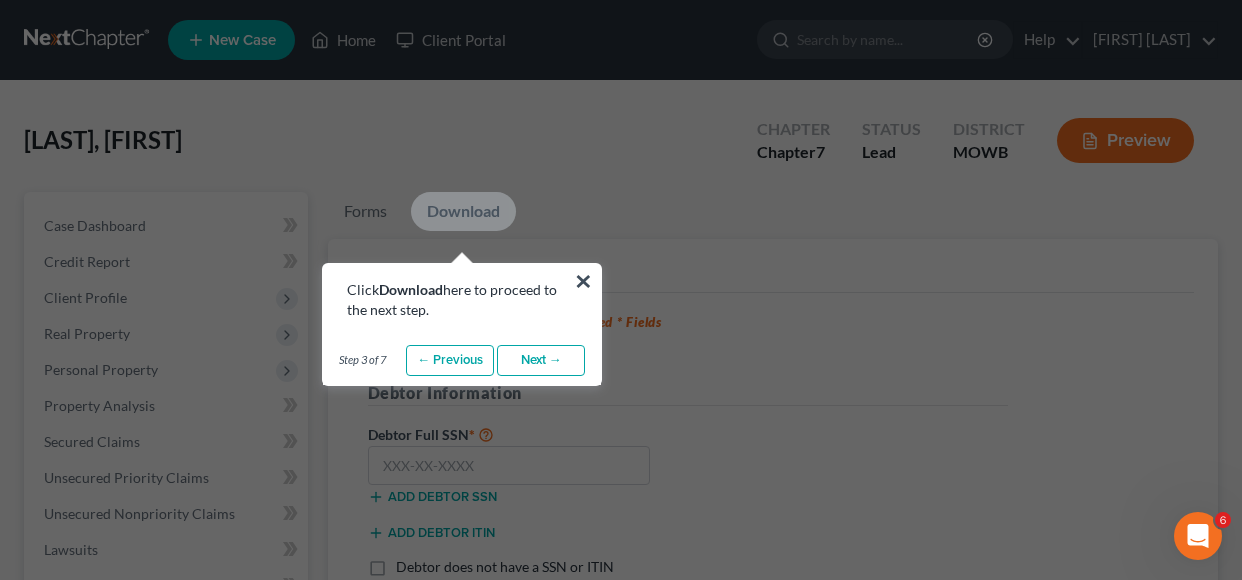click on "Next →" at bounding box center [541, 361] 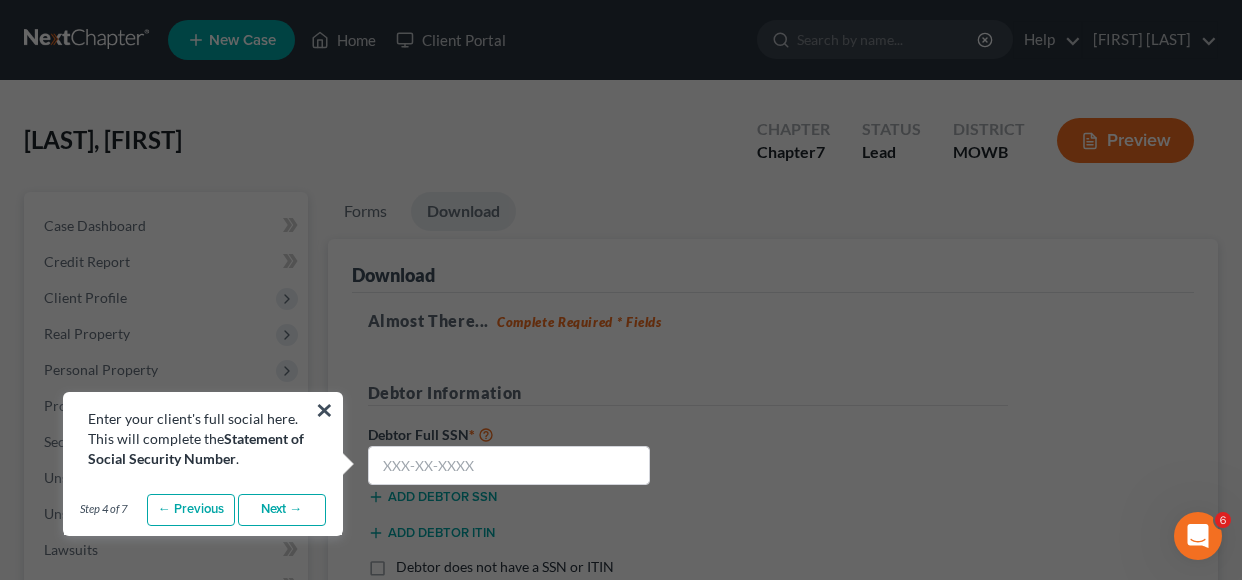 click on "Next →" at bounding box center [282, 510] 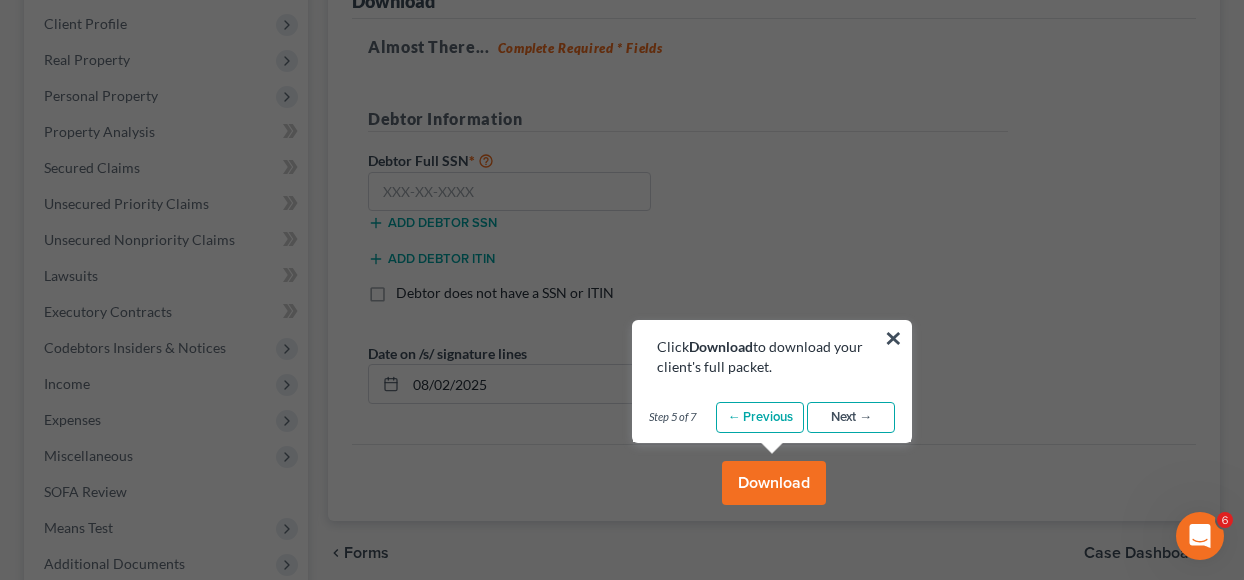 scroll, scrollTop: 309, scrollLeft: 0, axis: vertical 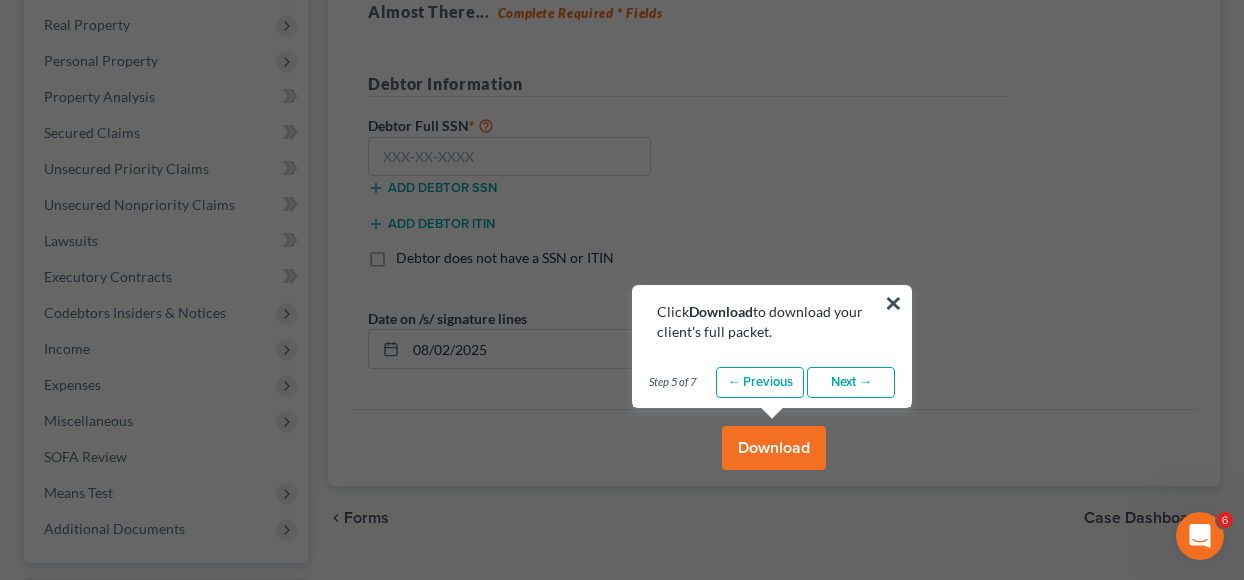 click on "Next →" at bounding box center [851, 383] 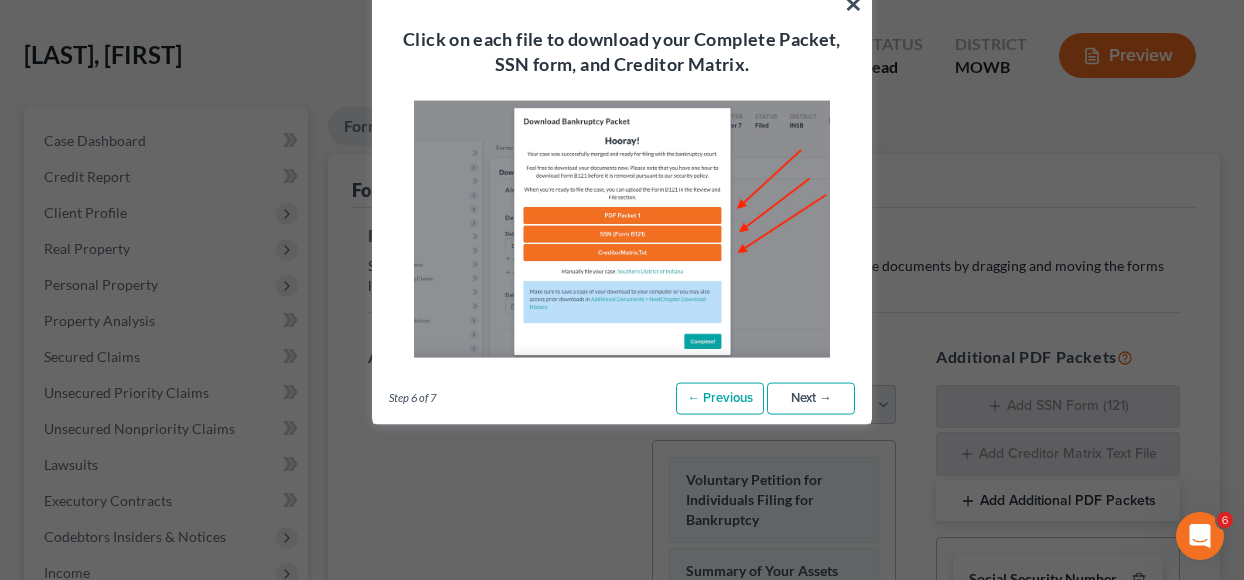 scroll, scrollTop: 7, scrollLeft: 0, axis: vertical 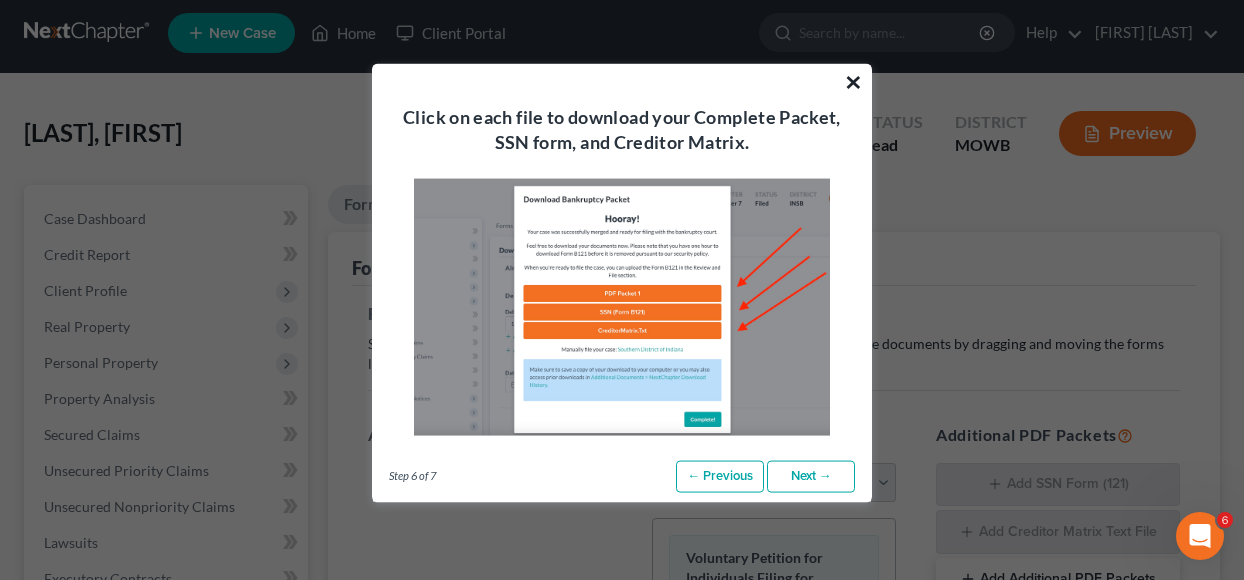 click on "×" at bounding box center [853, 82] 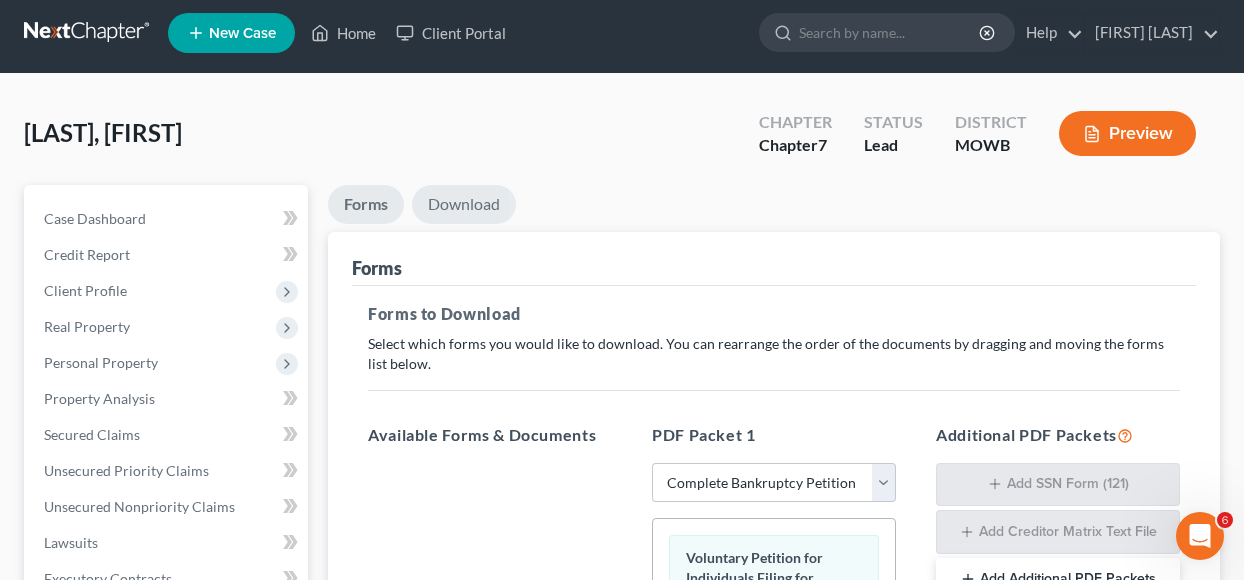 click on "Download" at bounding box center [464, 204] 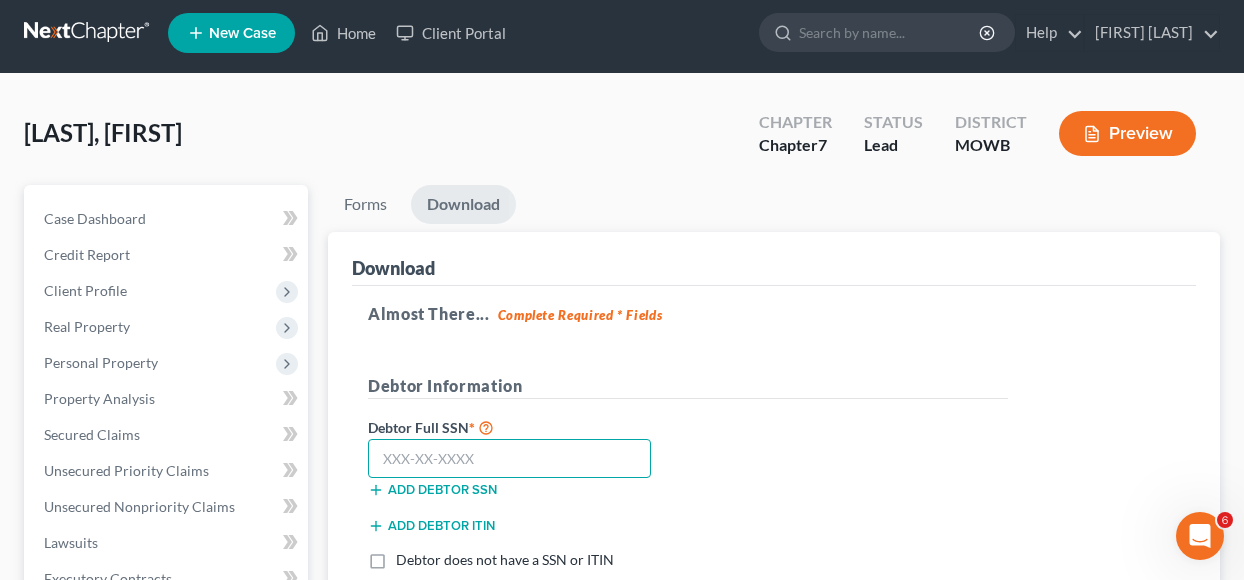 click at bounding box center [509, 459] 